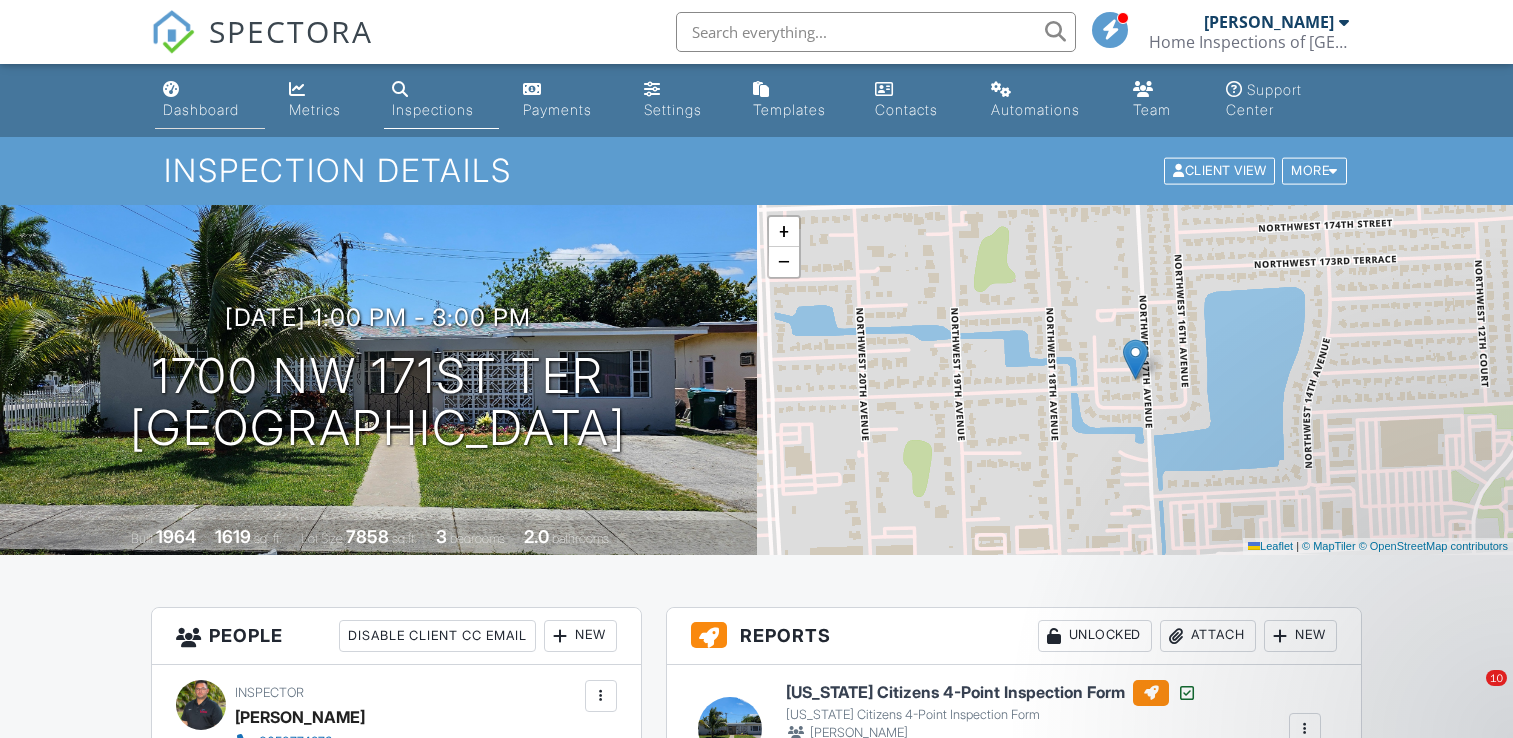 scroll, scrollTop: 0, scrollLeft: 0, axis: both 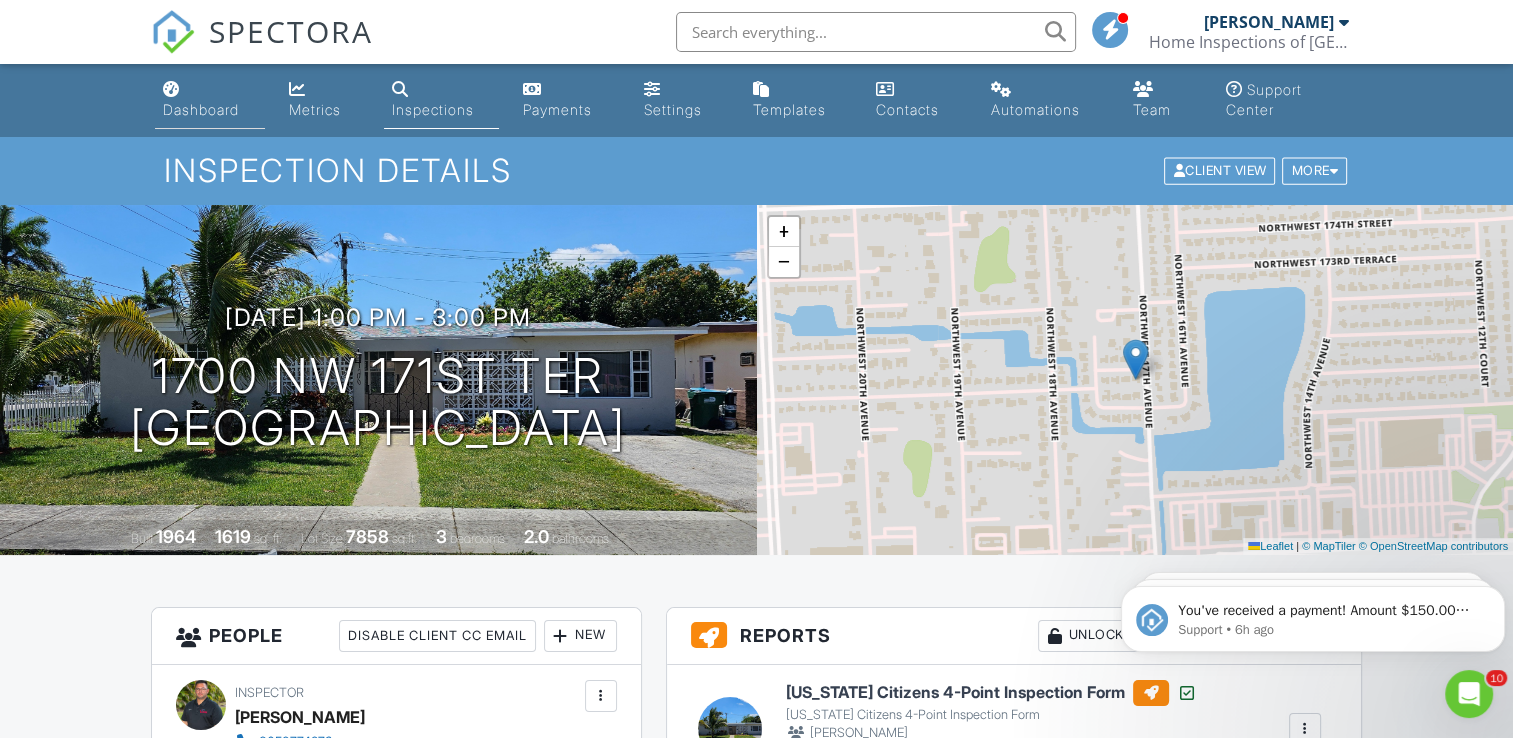 click on "Dashboard" at bounding box center [210, 100] 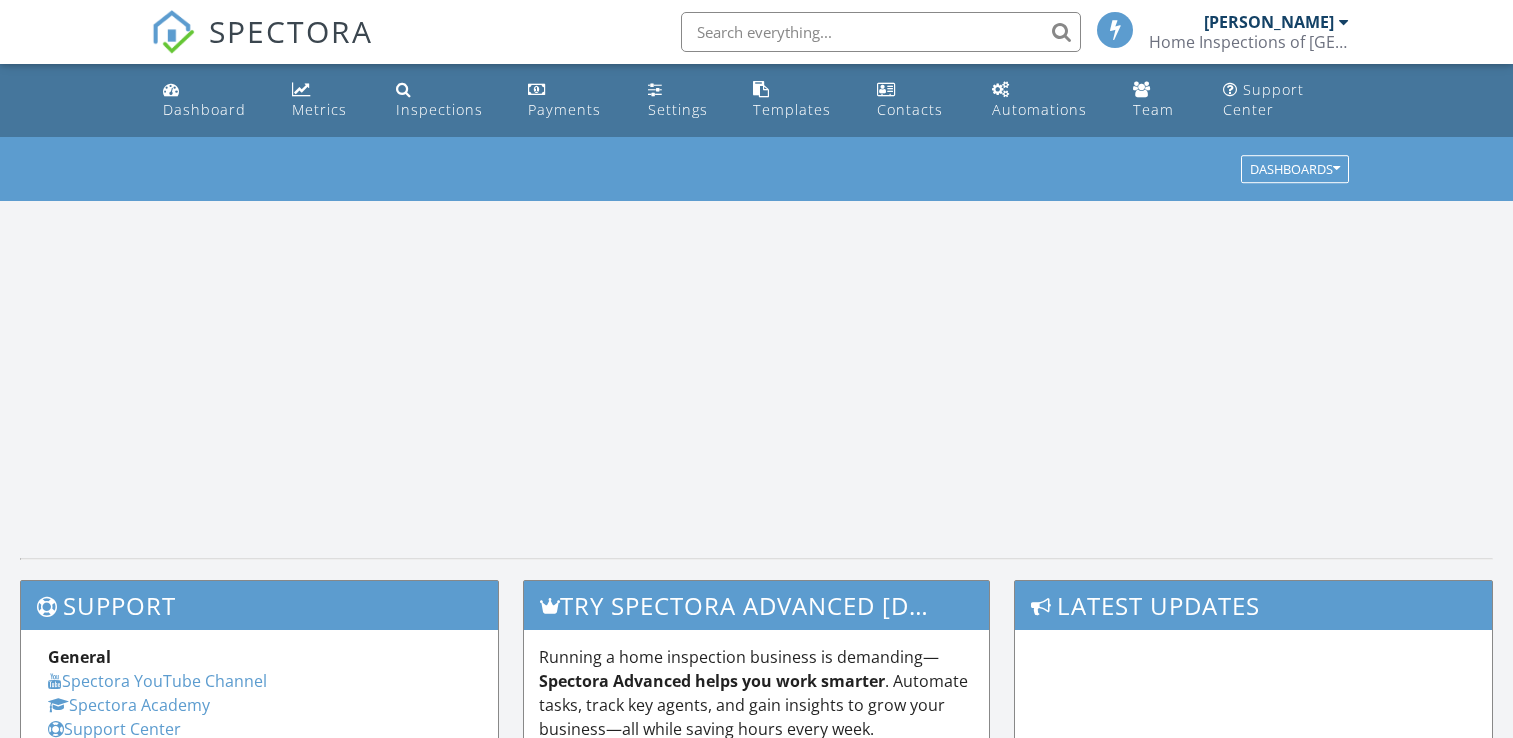 scroll, scrollTop: 0, scrollLeft: 0, axis: both 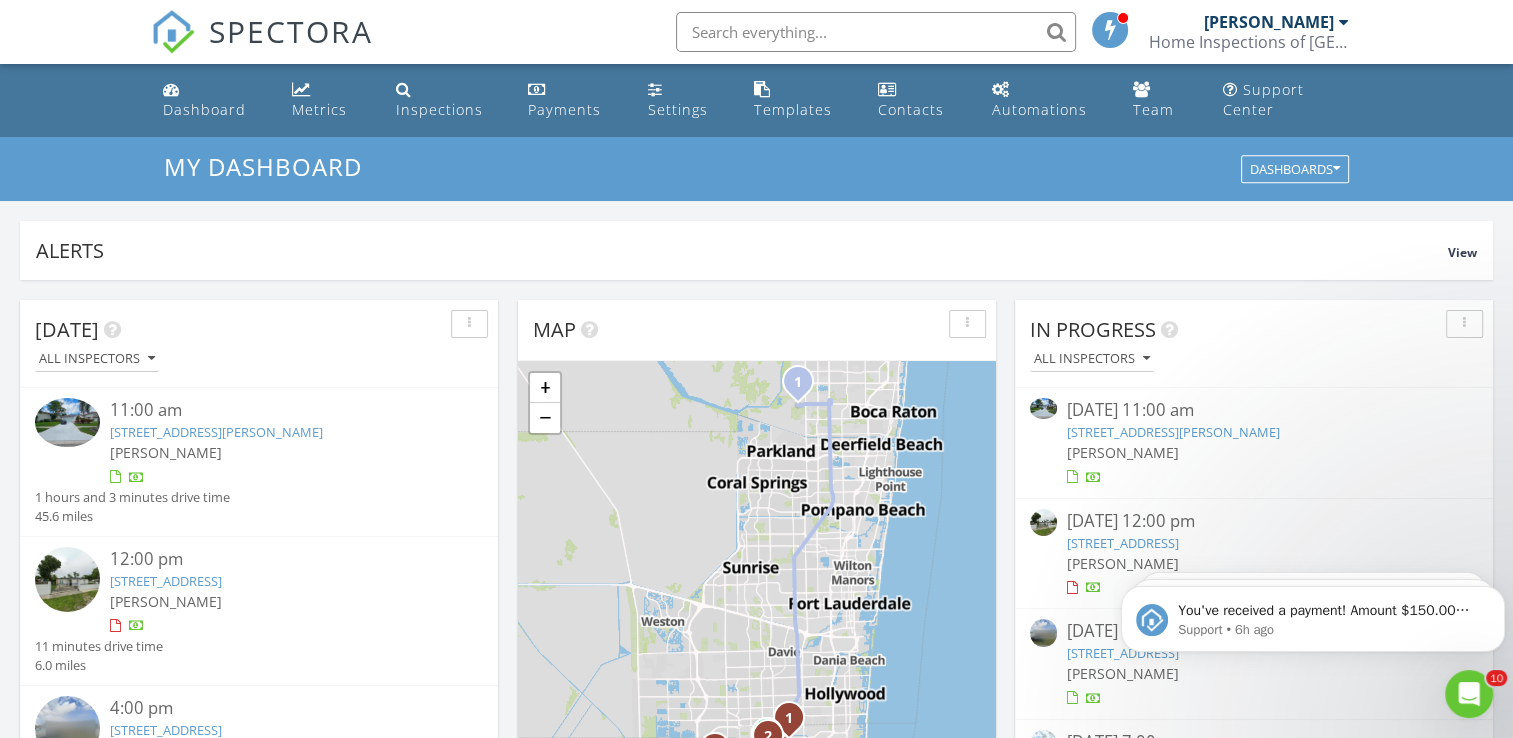 click at bounding box center (876, 32) 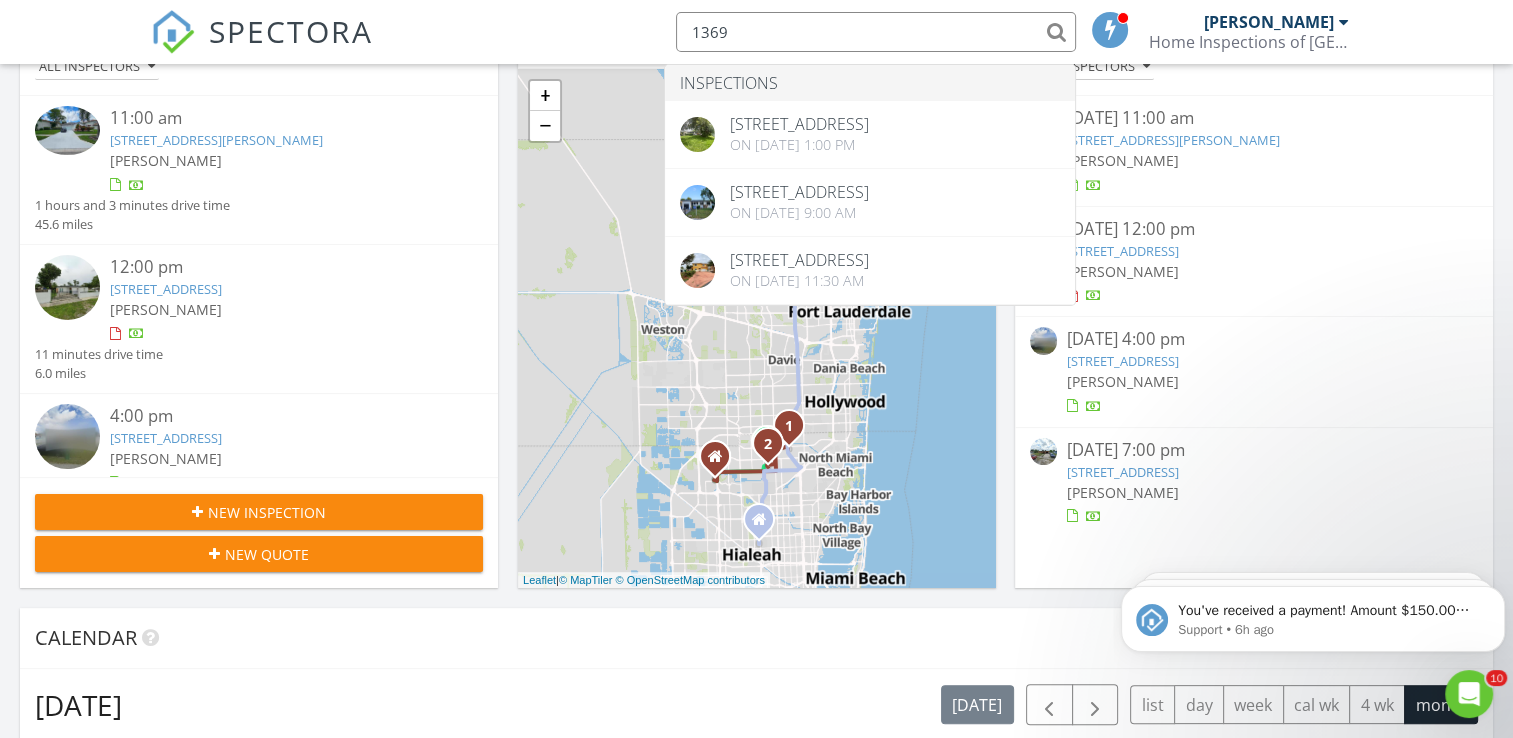 scroll, scrollTop: 400, scrollLeft: 0, axis: vertical 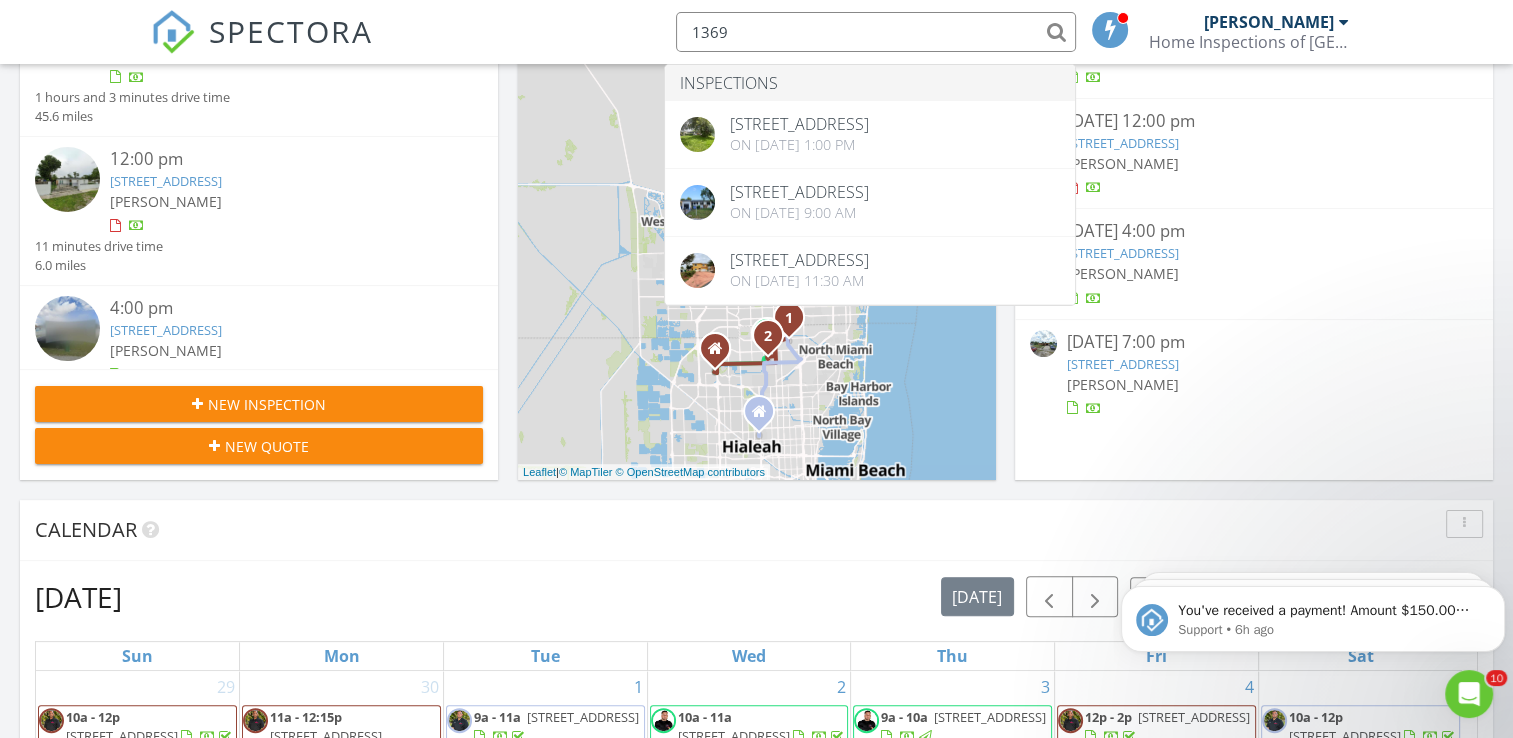 type on "1369" 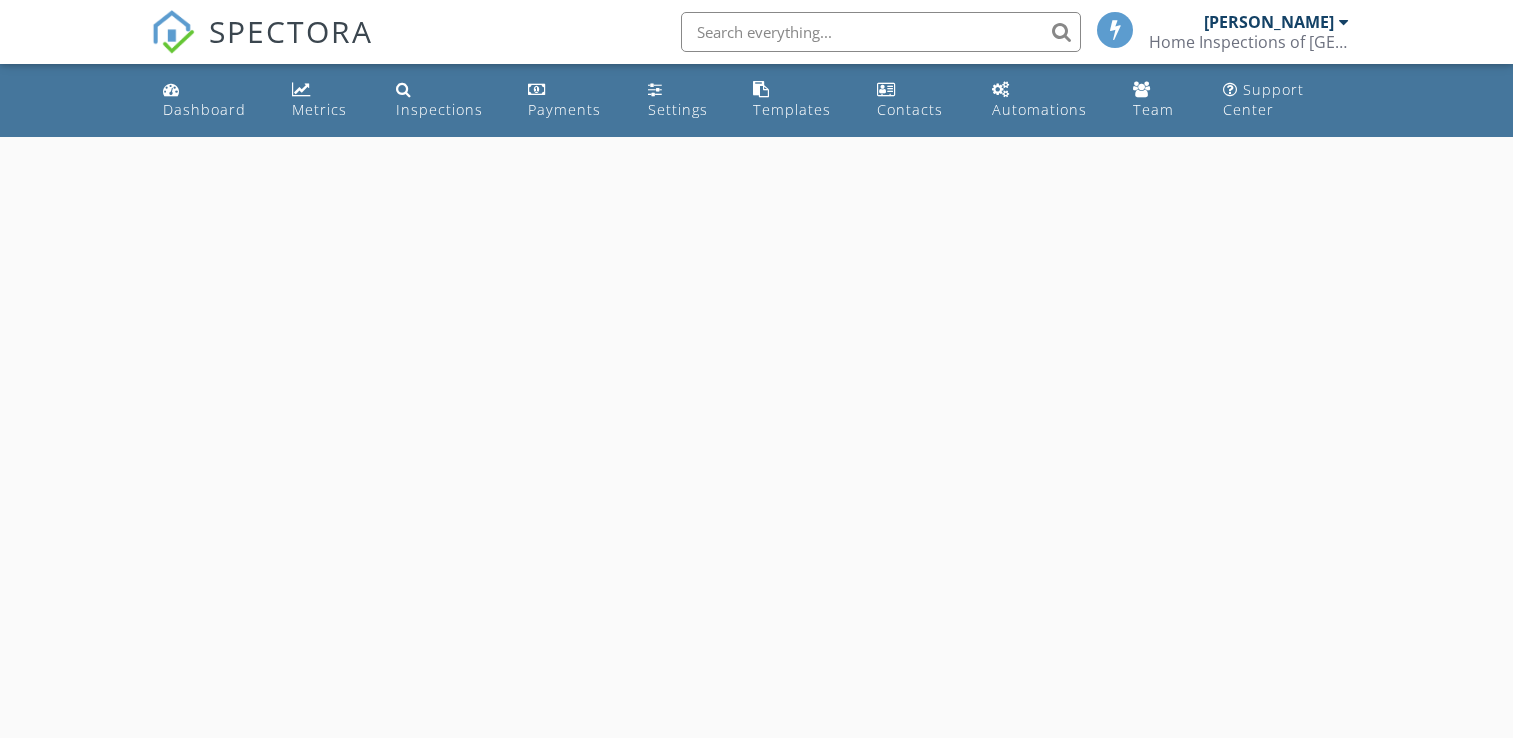 scroll, scrollTop: 0, scrollLeft: 0, axis: both 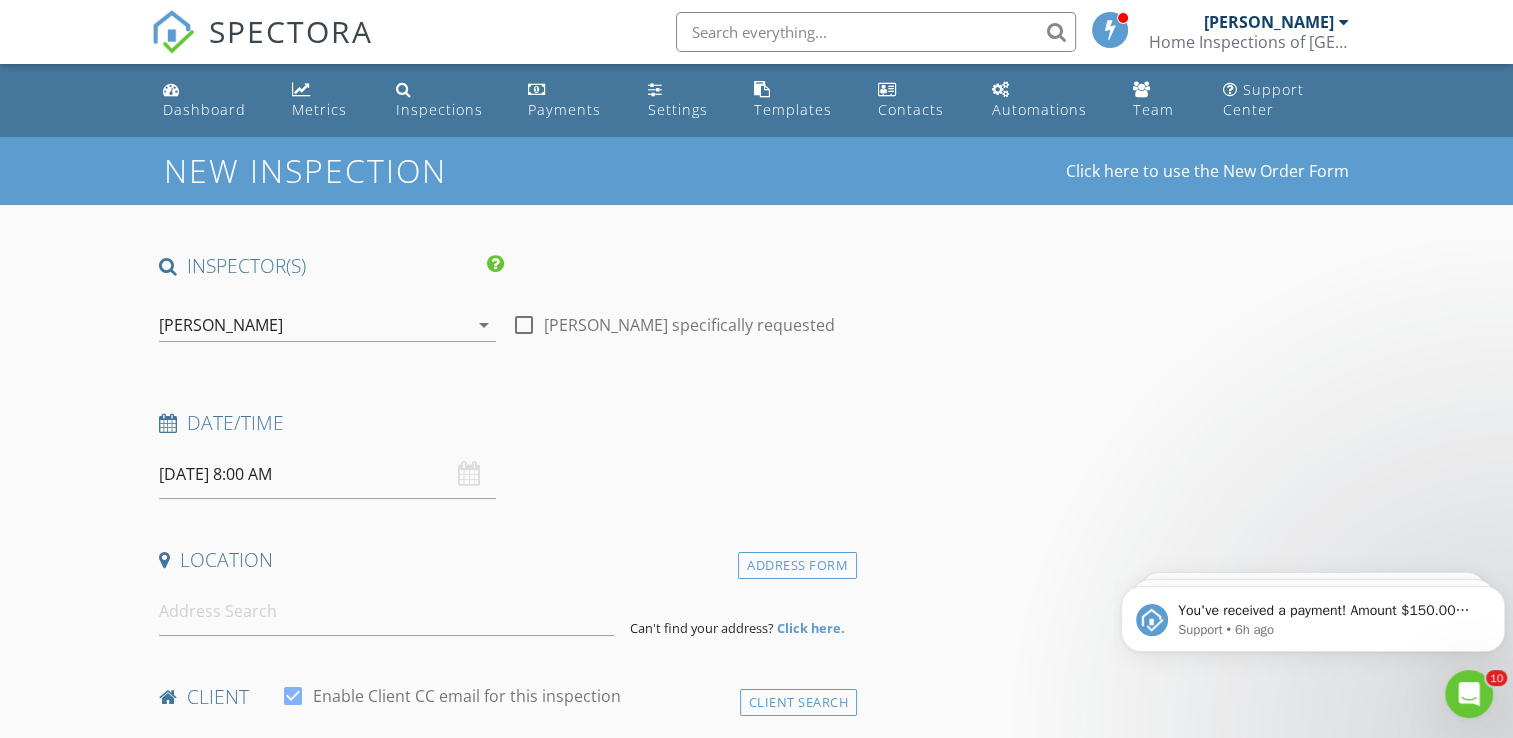 click on "[PERSON_NAME]" at bounding box center (313, 325) 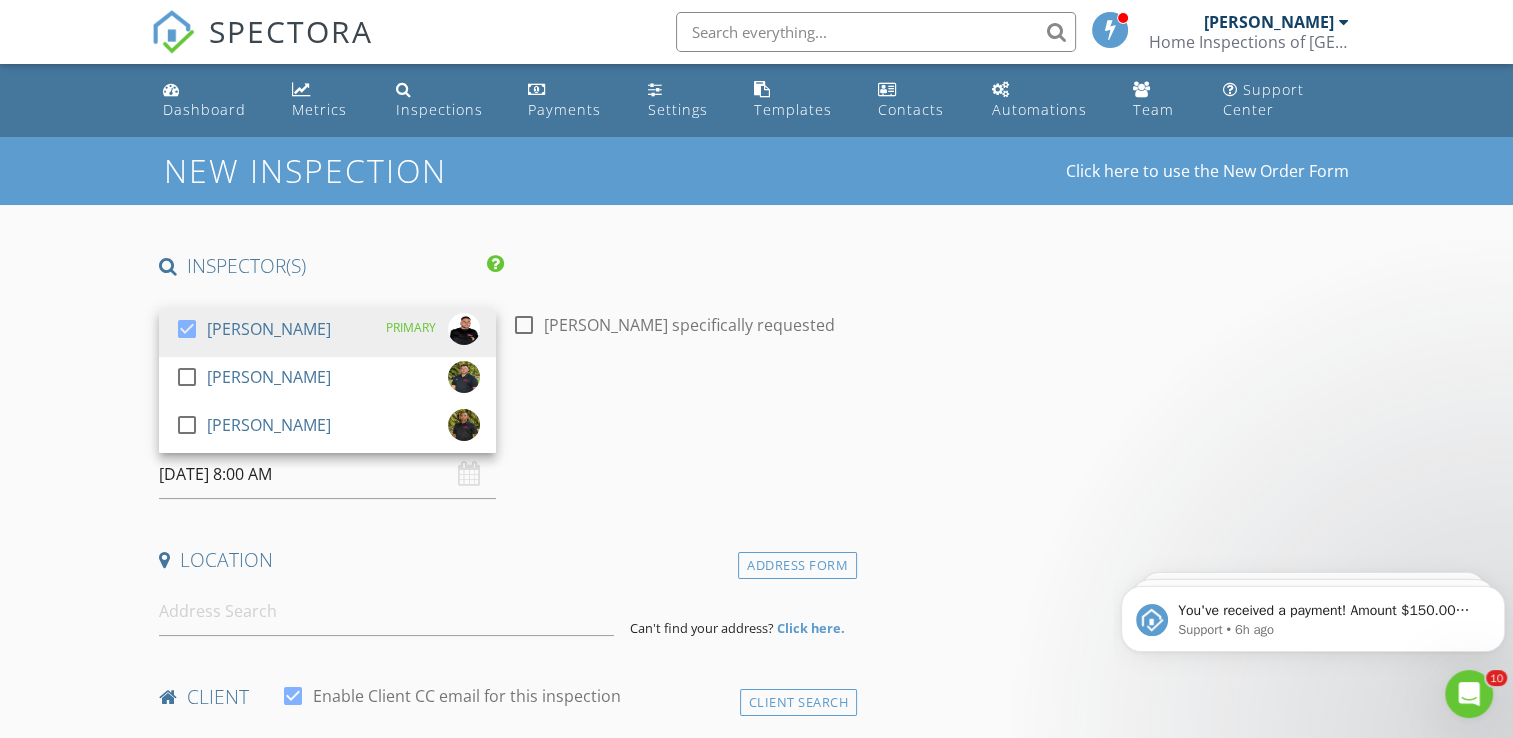 click on "[PERSON_NAME]" at bounding box center (269, 329) 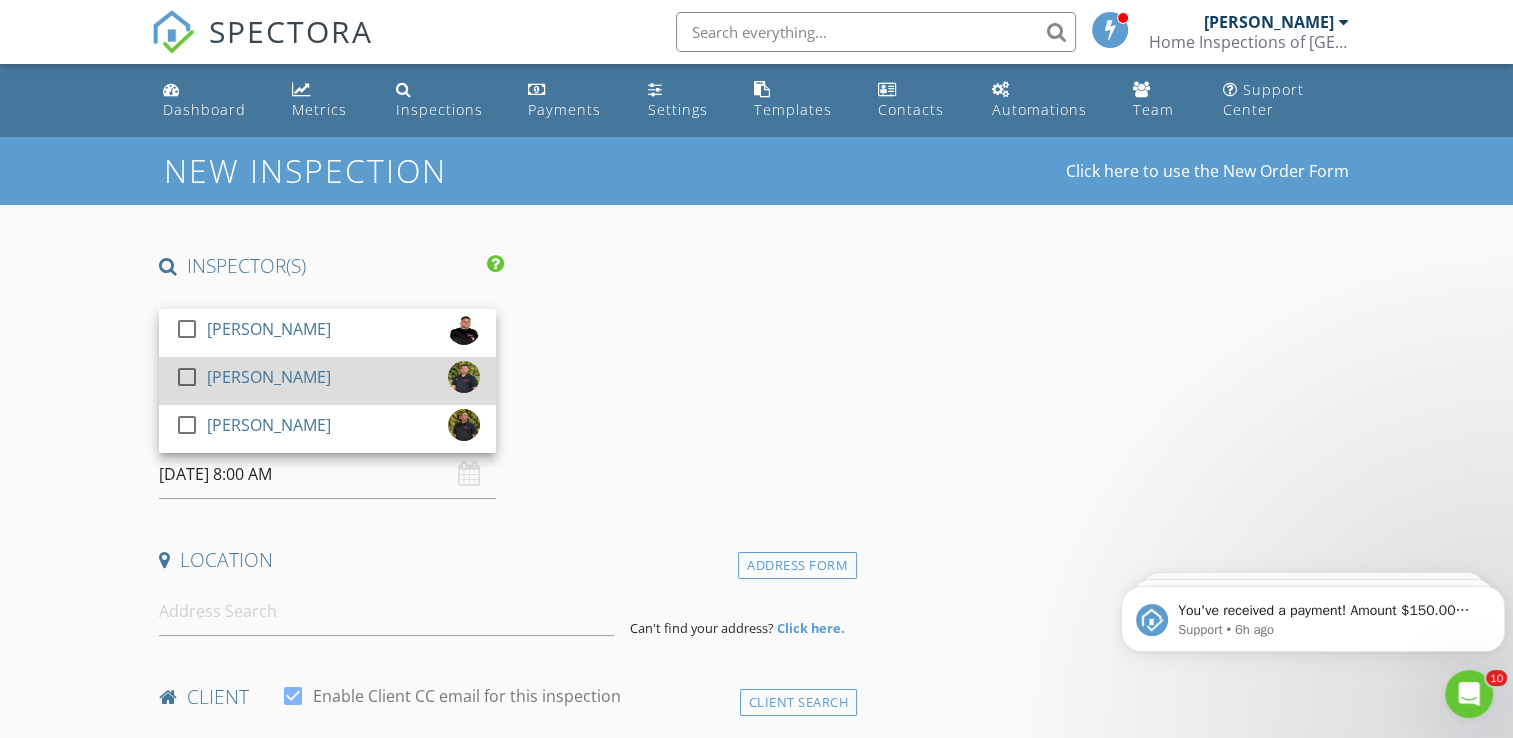 click on "[PERSON_NAME]" at bounding box center (269, 377) 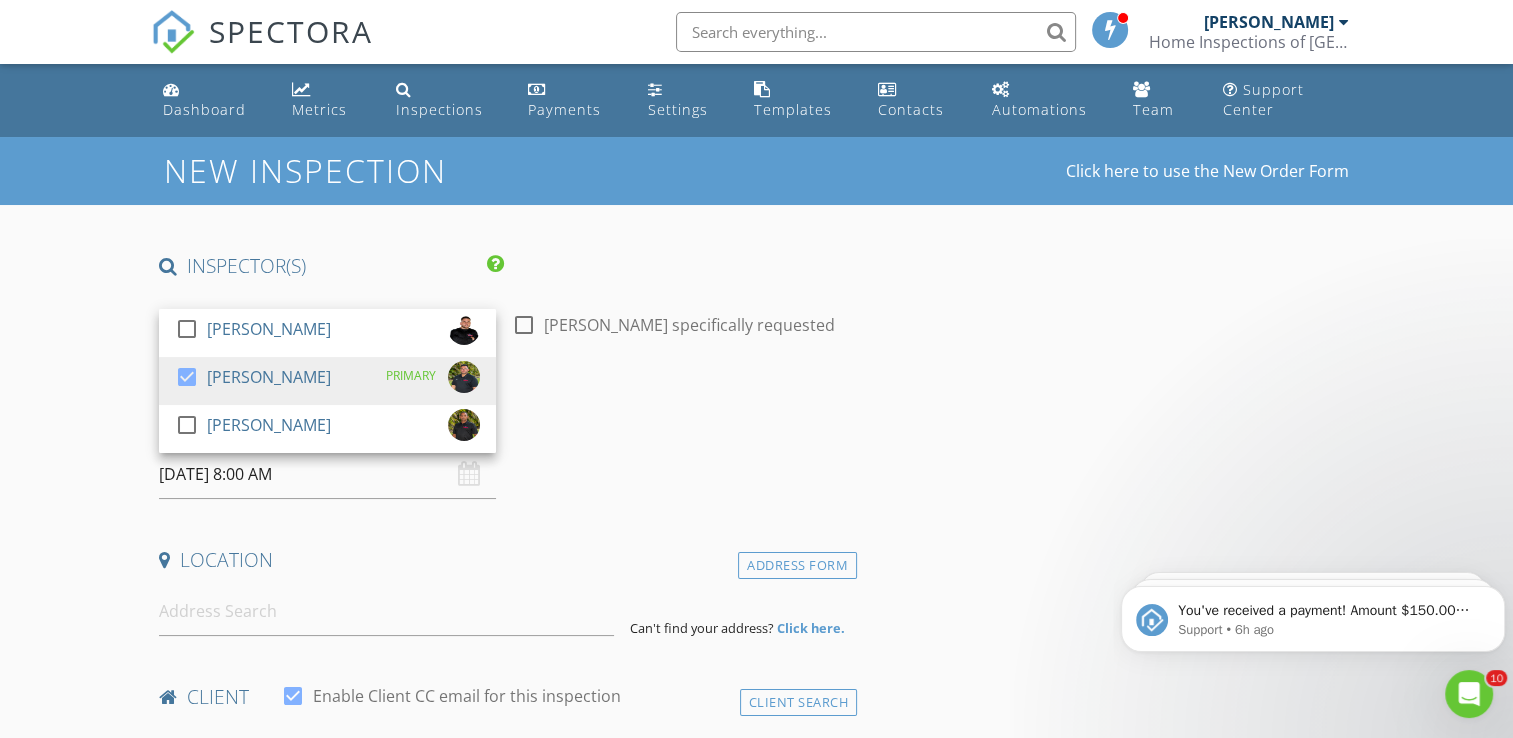click on "New Inspection
Click here to use the New Order Form
INSPECTOR(S)
check_box_outline_blank   Alexis Espinosa     check_box   Randy Gonzalez   PRIMARY   check_box_outline_blank   Felipe M Martinez     Randy Gonzalez arrow_drop_down   check_box_outline_blank Randy Gonzalez specifically requested
Date/Time
07/11/2025 8:00 AM
Location
Address Form       Can't find your address?   Click here.
client
check_box Enable Client CC email for this inspection   Client Search     check_box_outline_blank Client is a Company/Organization     First Name   Last Name   Email   CC Email   Phone           Notes   Private Notes
ADD ADDITIONAL client
SERVICES
check_box_outline_blank   4 Point and Wind Mitigation Inspection Combo   check_box_outline_blank   4 Point Inspection Only" at bounding box center [756, 1653] 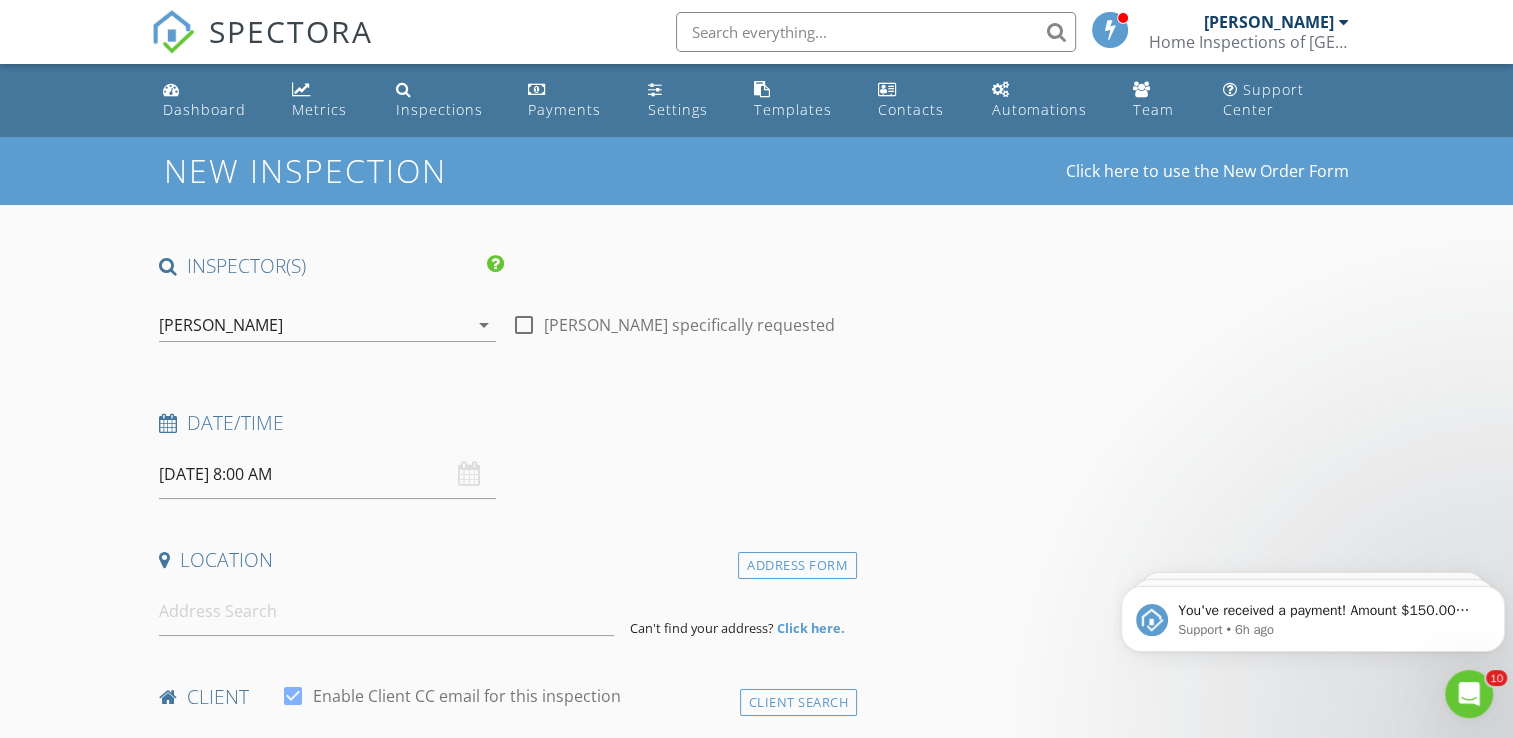 click on "07/11/2025 8:00 AM" at bounding box center [327, 474] 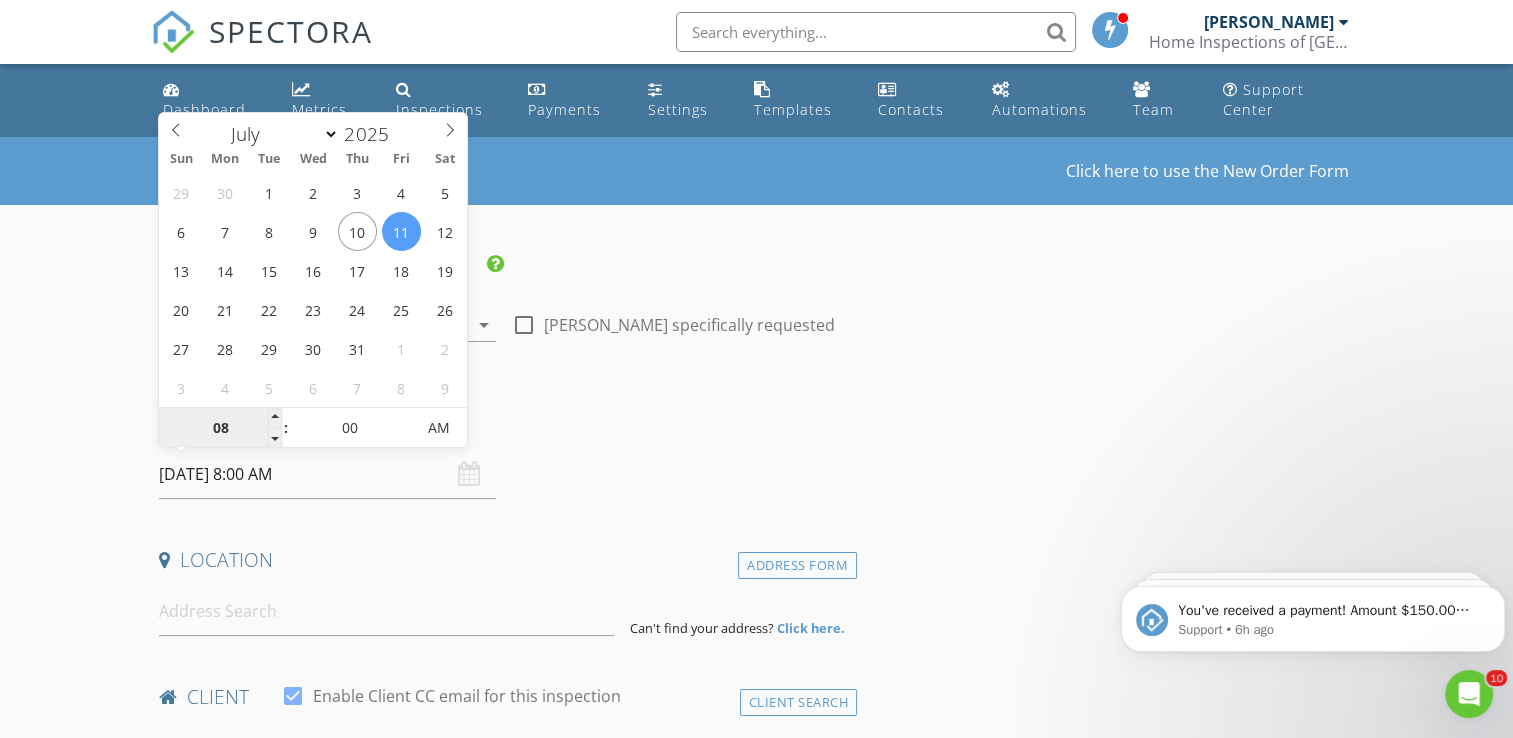 click on "08" at bounding box center (220, 429) 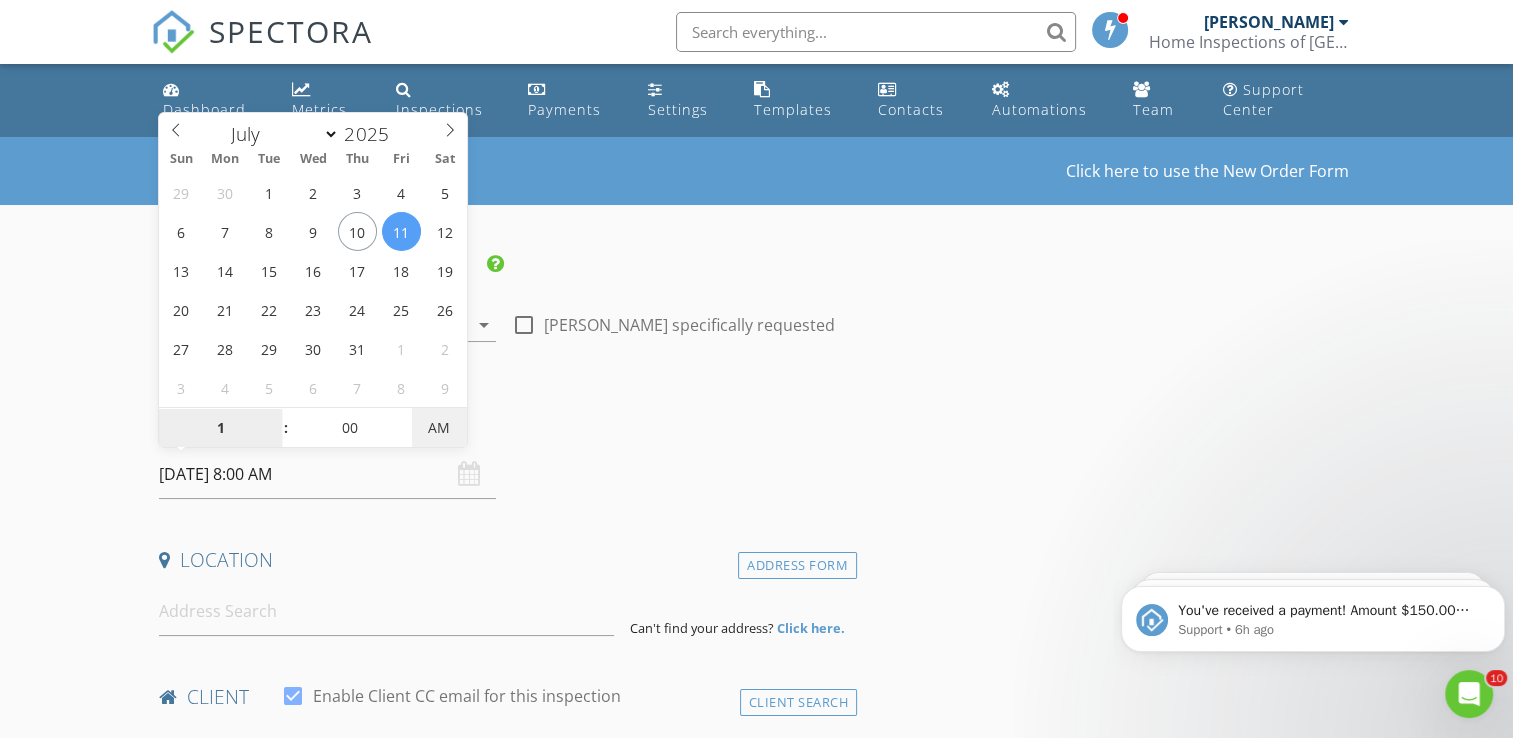 type on "01" 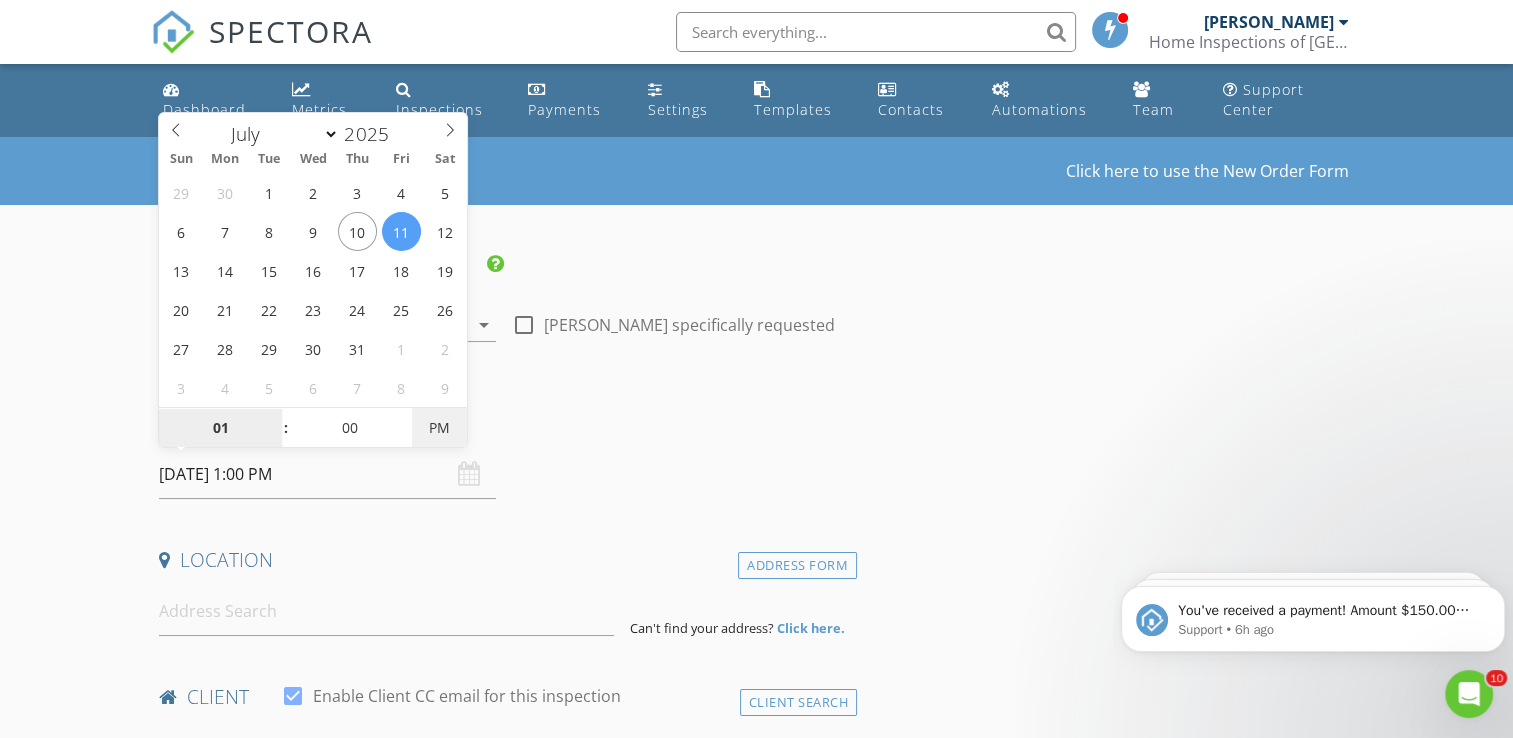 click on "PM" at bounding box center [439, 428] 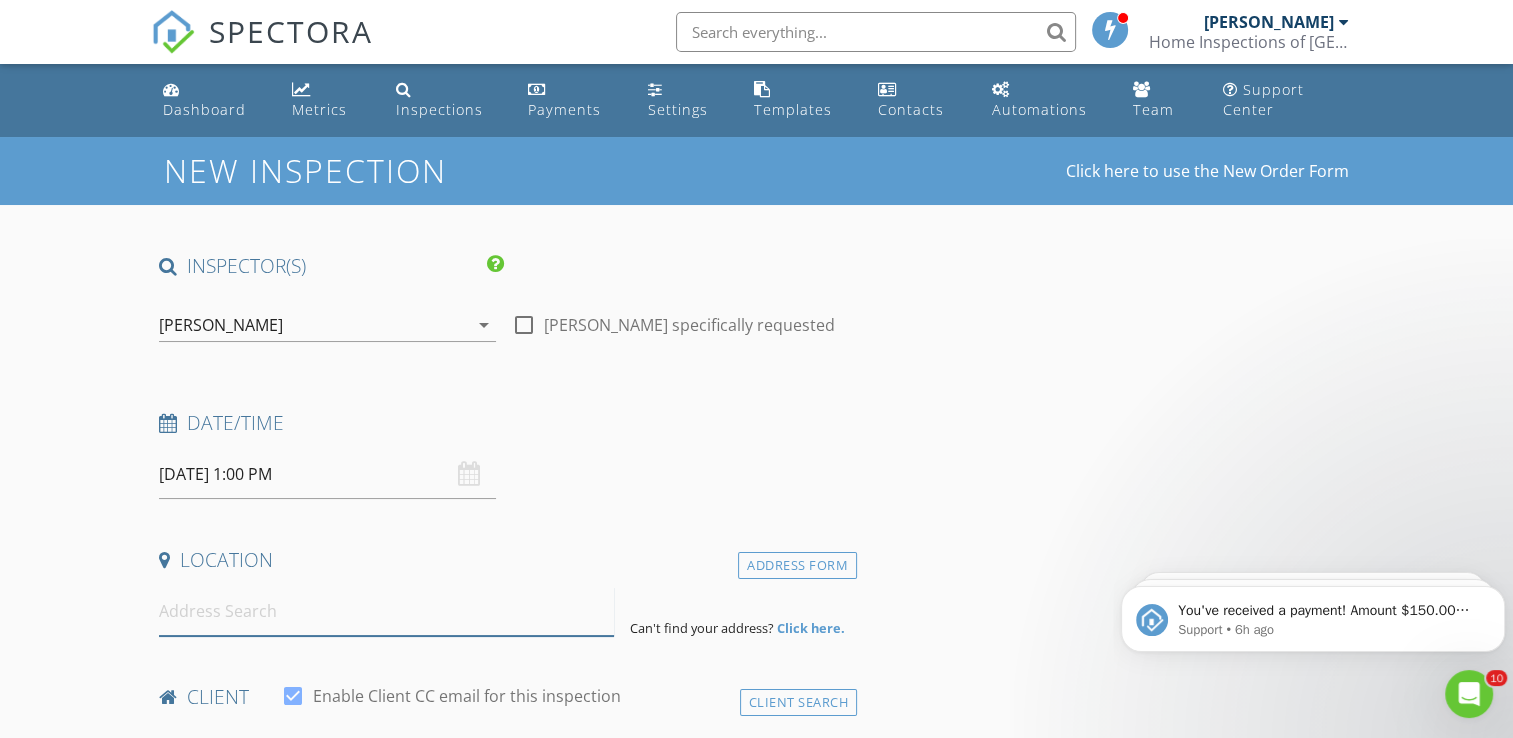 click at bounding box center [386, 611] 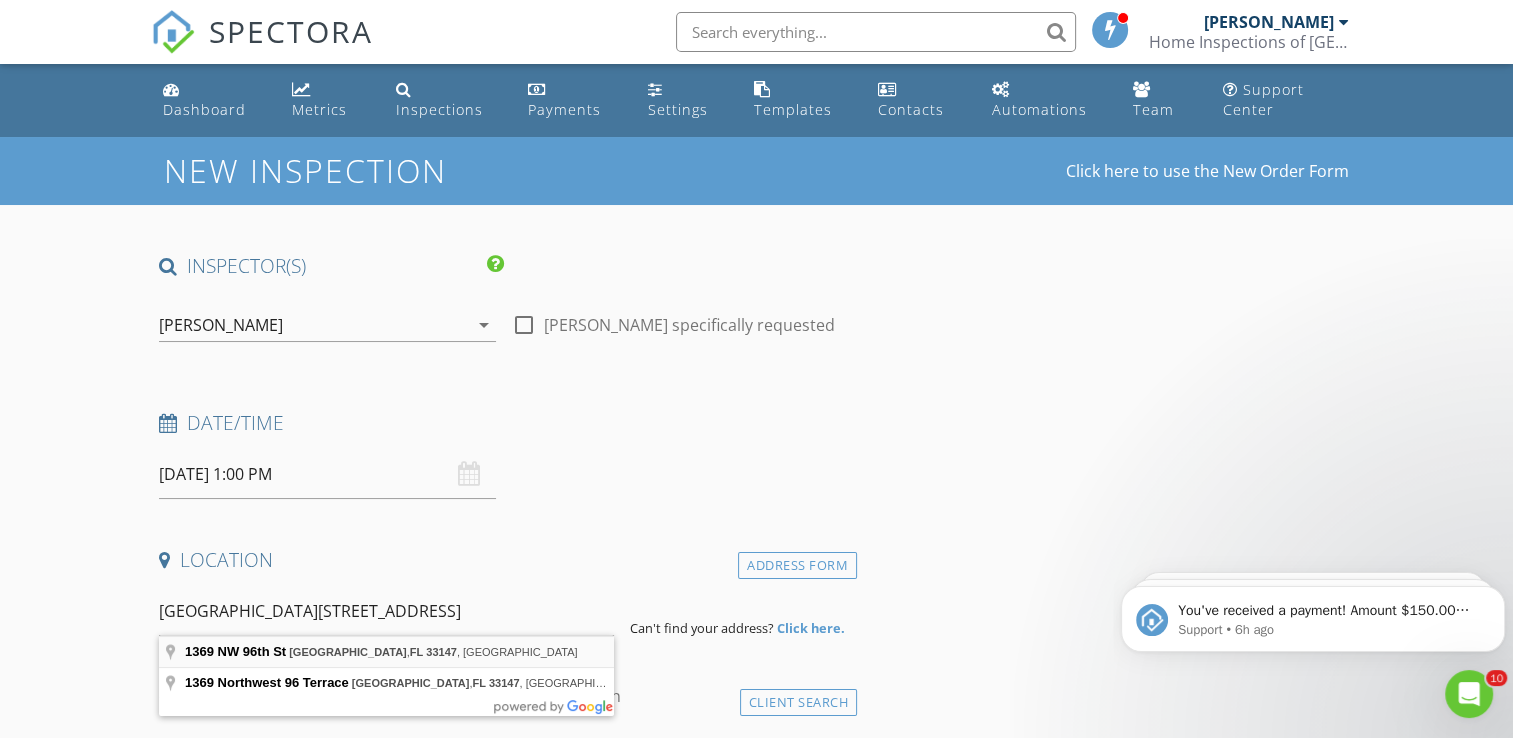 type on "1369 NW 96th St, Miami, FL 33147, USA" 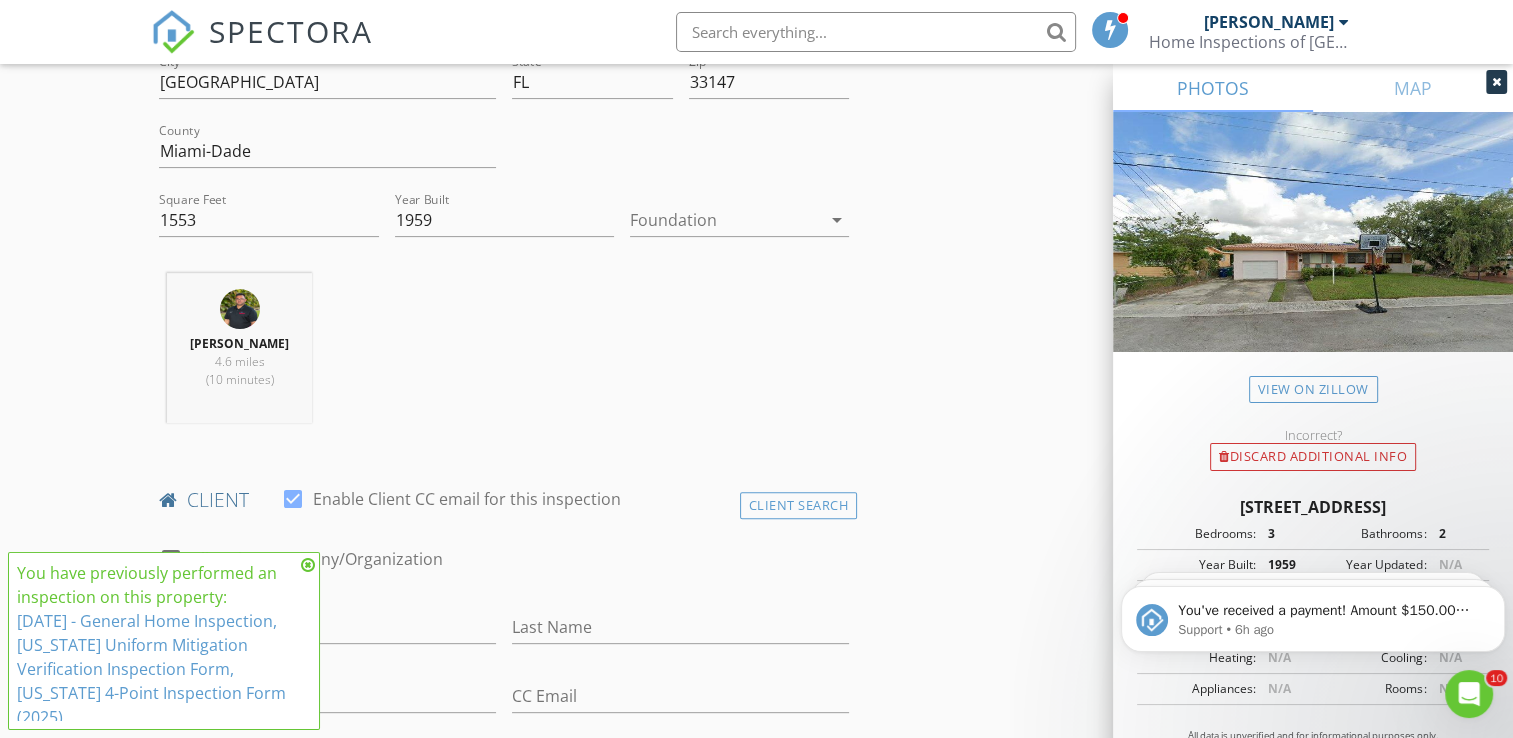 scroll, scrollTop: 700, scrollLeft: 0, axis: vertical 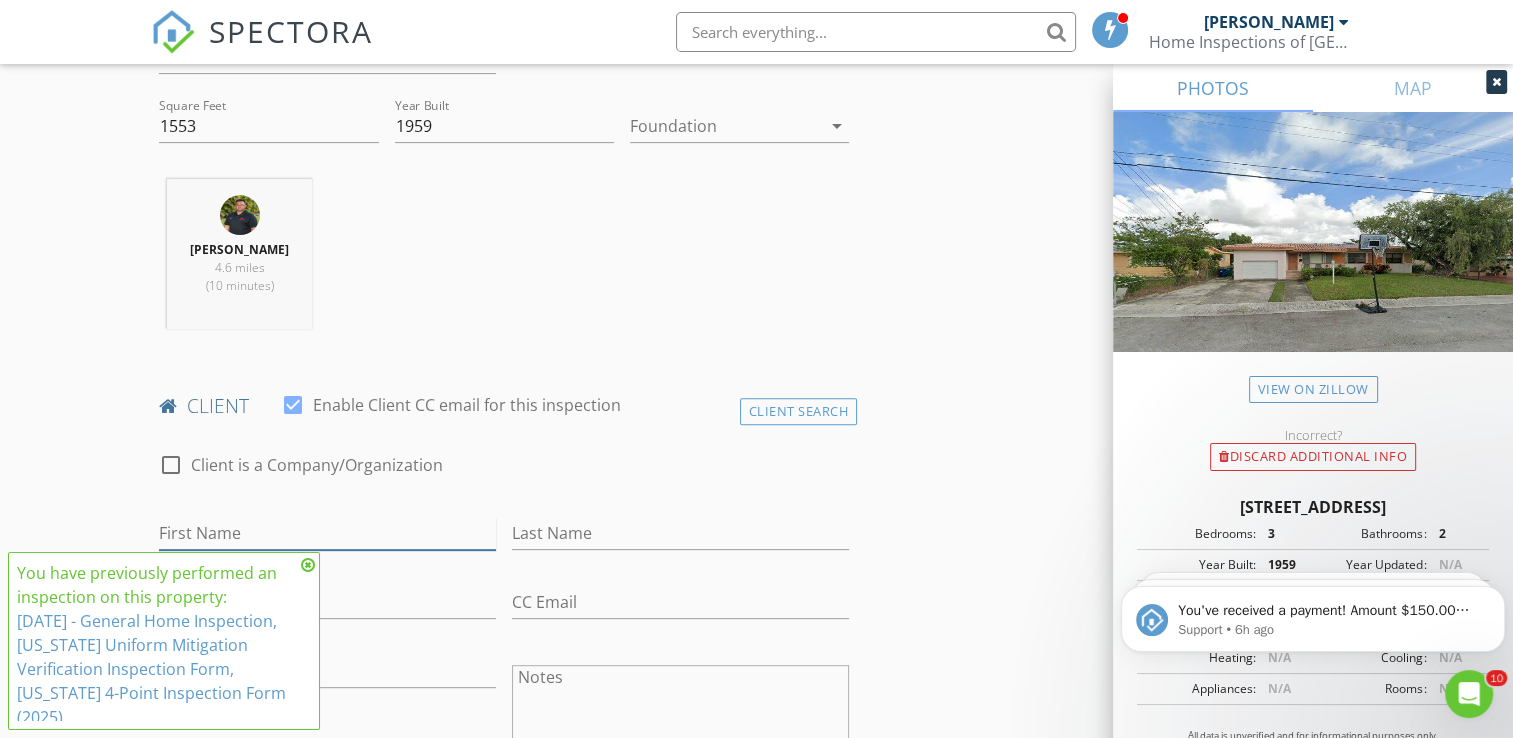 click on "First Name" at bounding box center (327, 533) 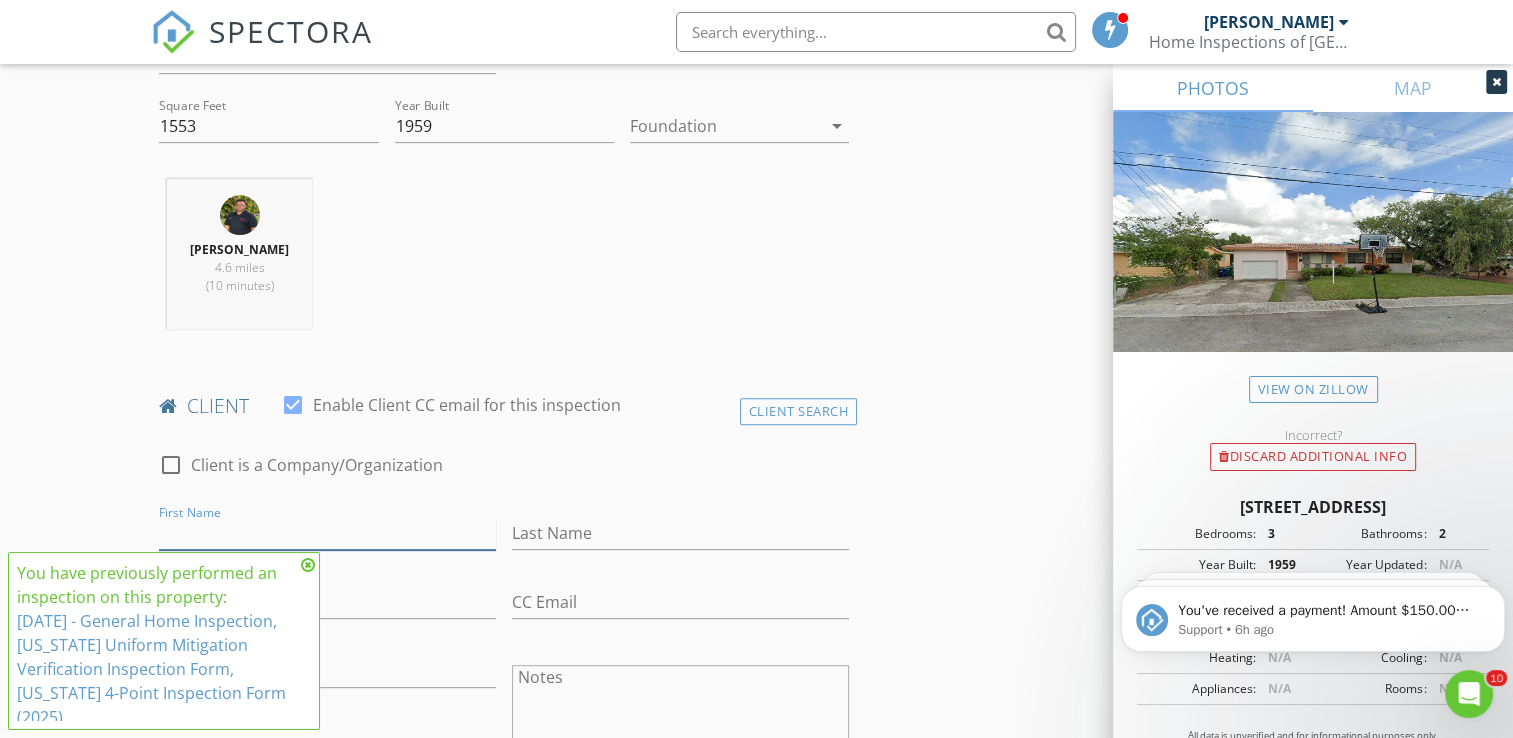 paste on "Manouchca Sainvilus" 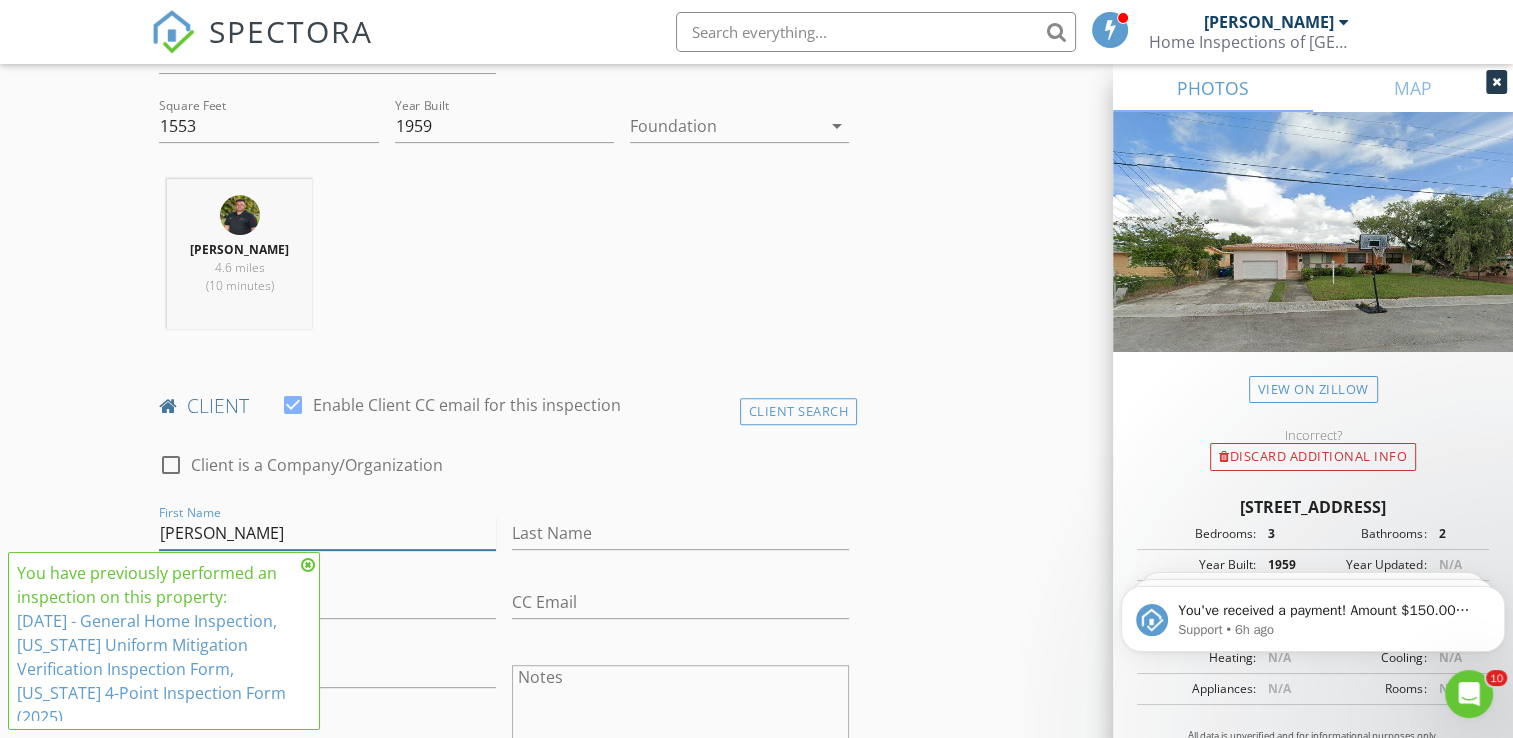 drag, startPoint x: 250, startPoint y: 530, endPoint x: 618, endPoint y: 549, distance: 368.49017 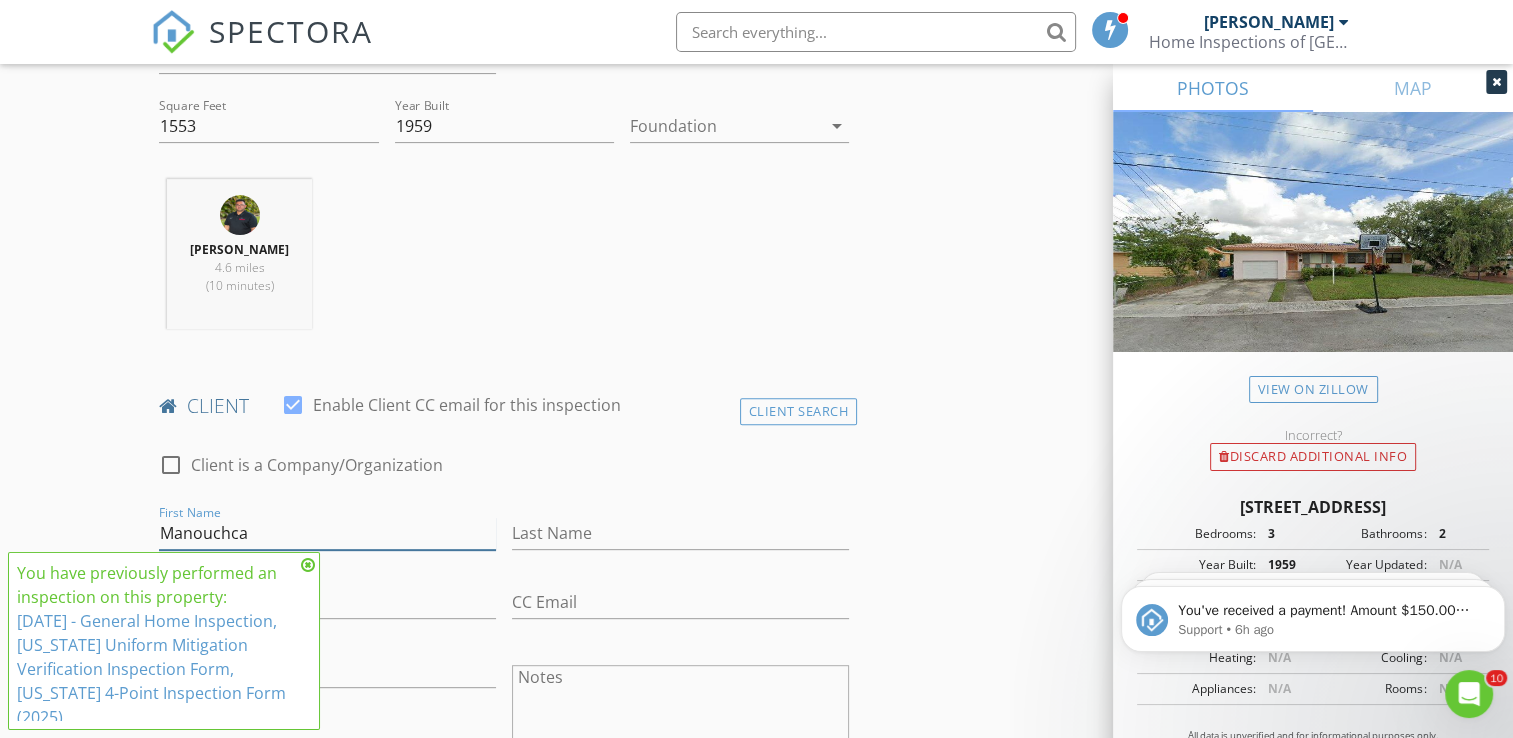 type on "Manouchca" 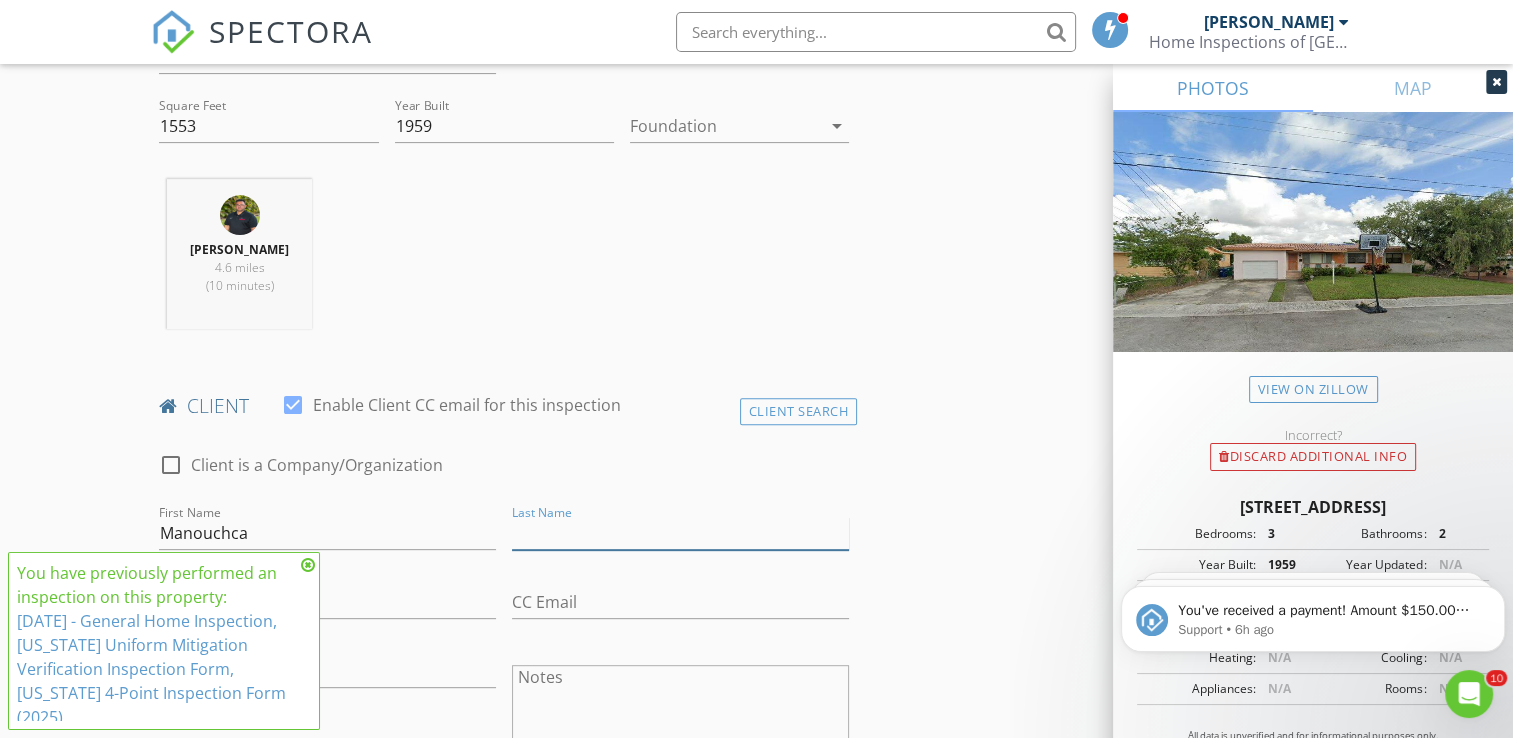 paste on "Sainvilus" 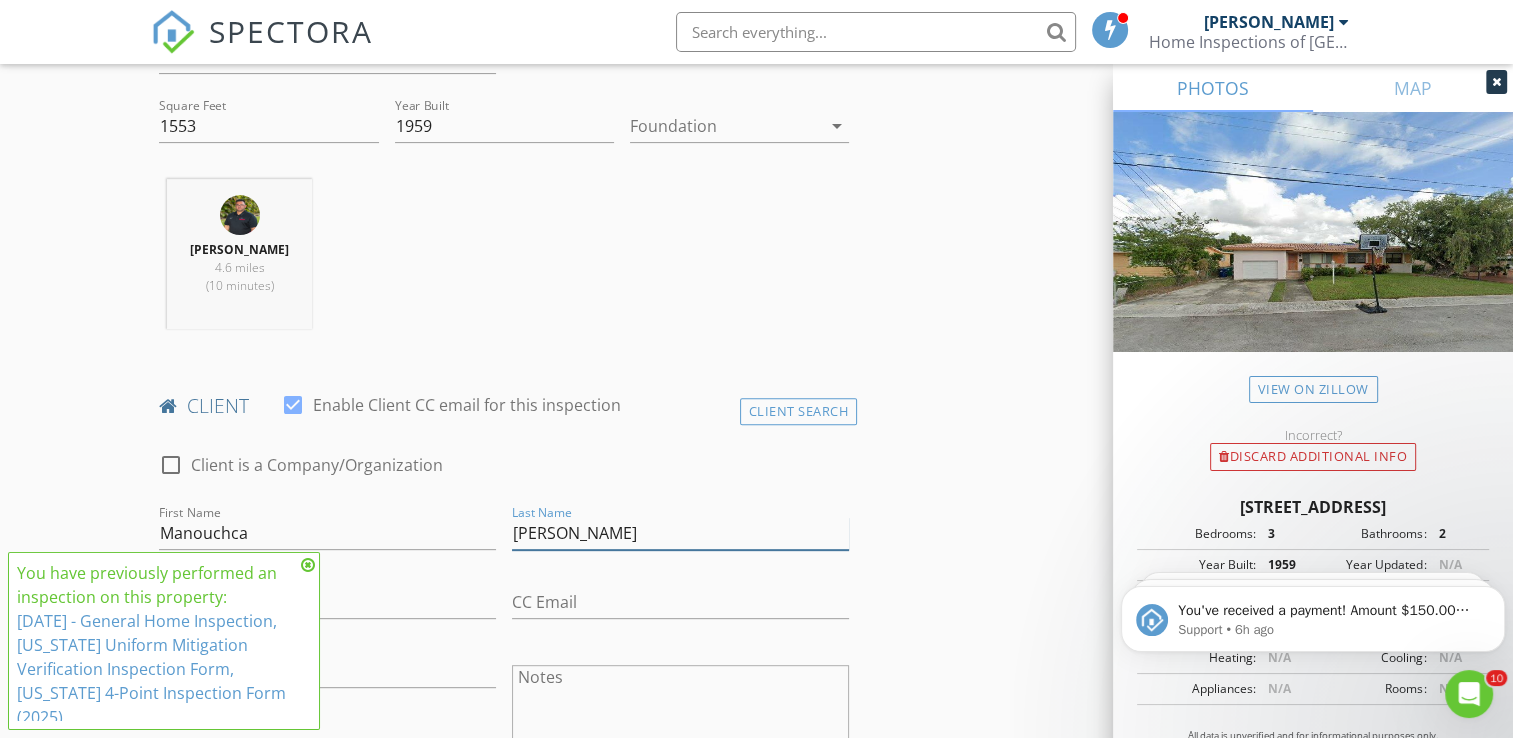 type on "Sainvilus" 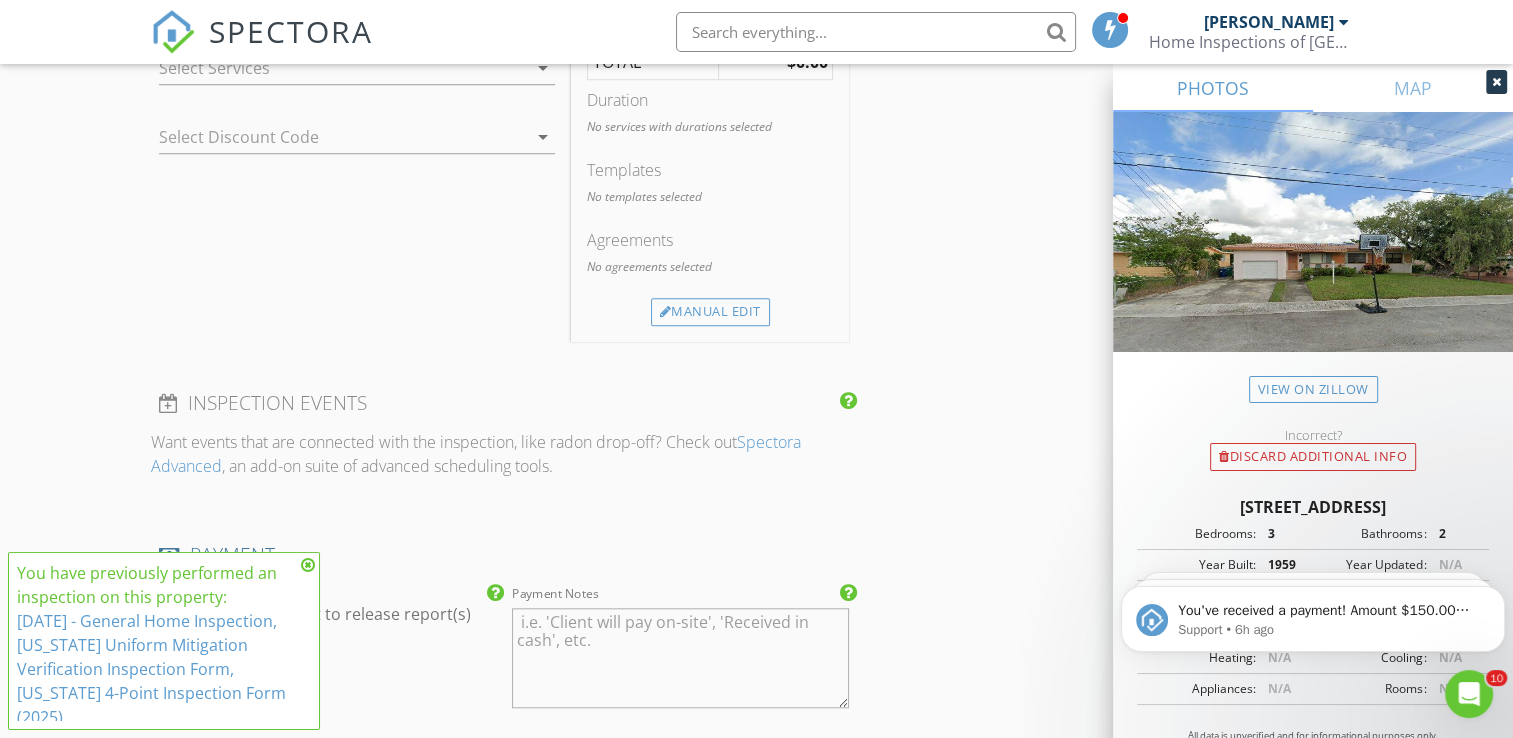 scroll, scrollTop: 1800, scrollLeft: 0, axis: vertical 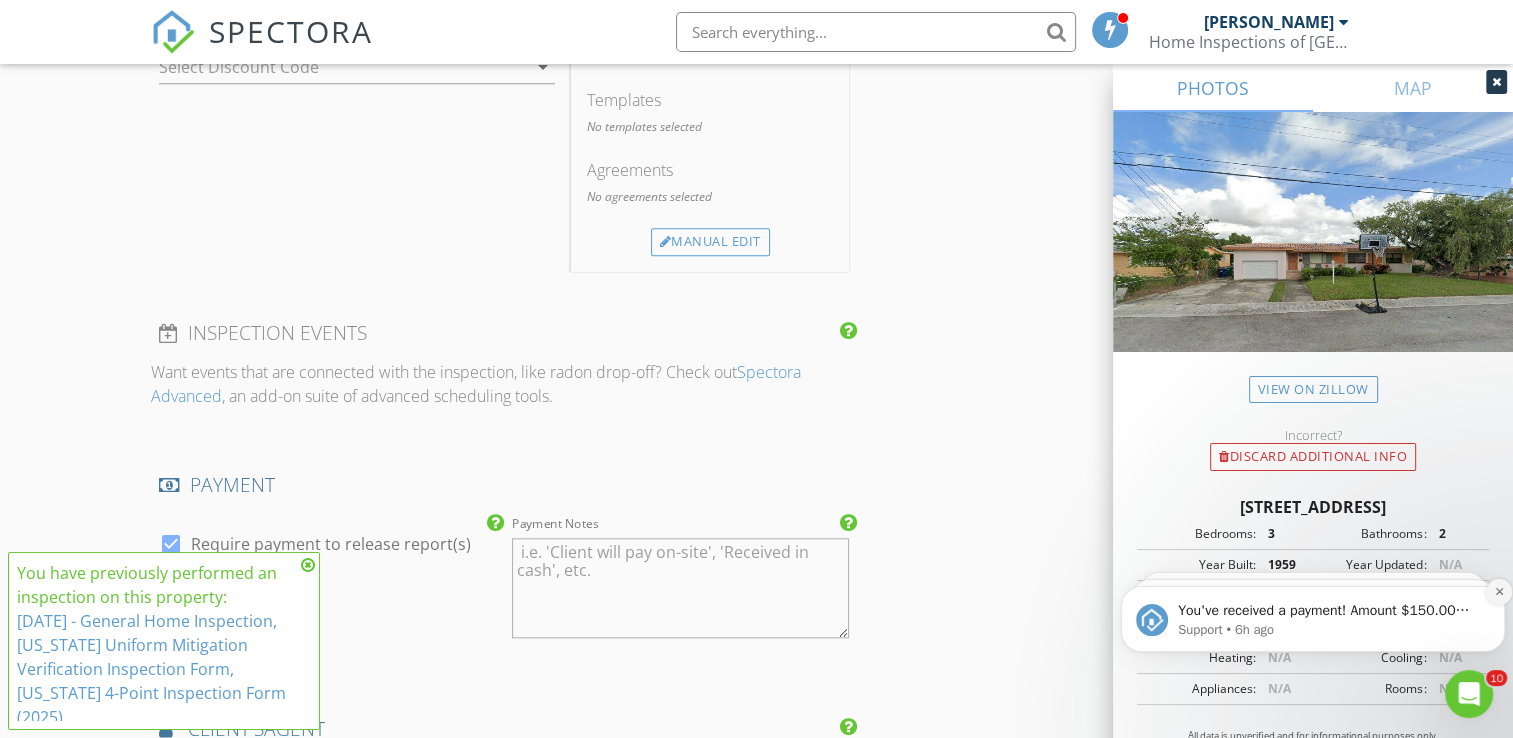 click at bounding box center [1499, 592] 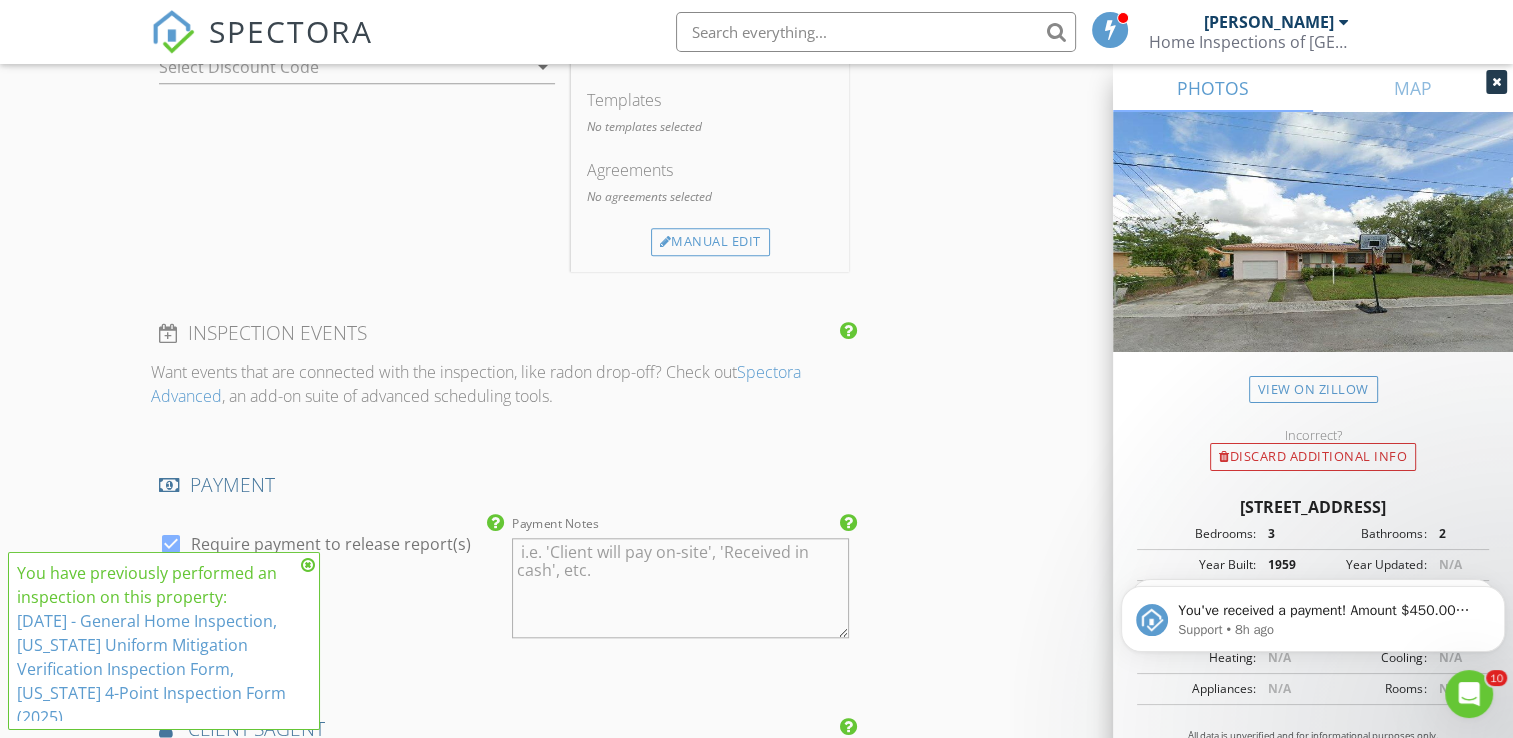 click at bounding box center (1499, 592) 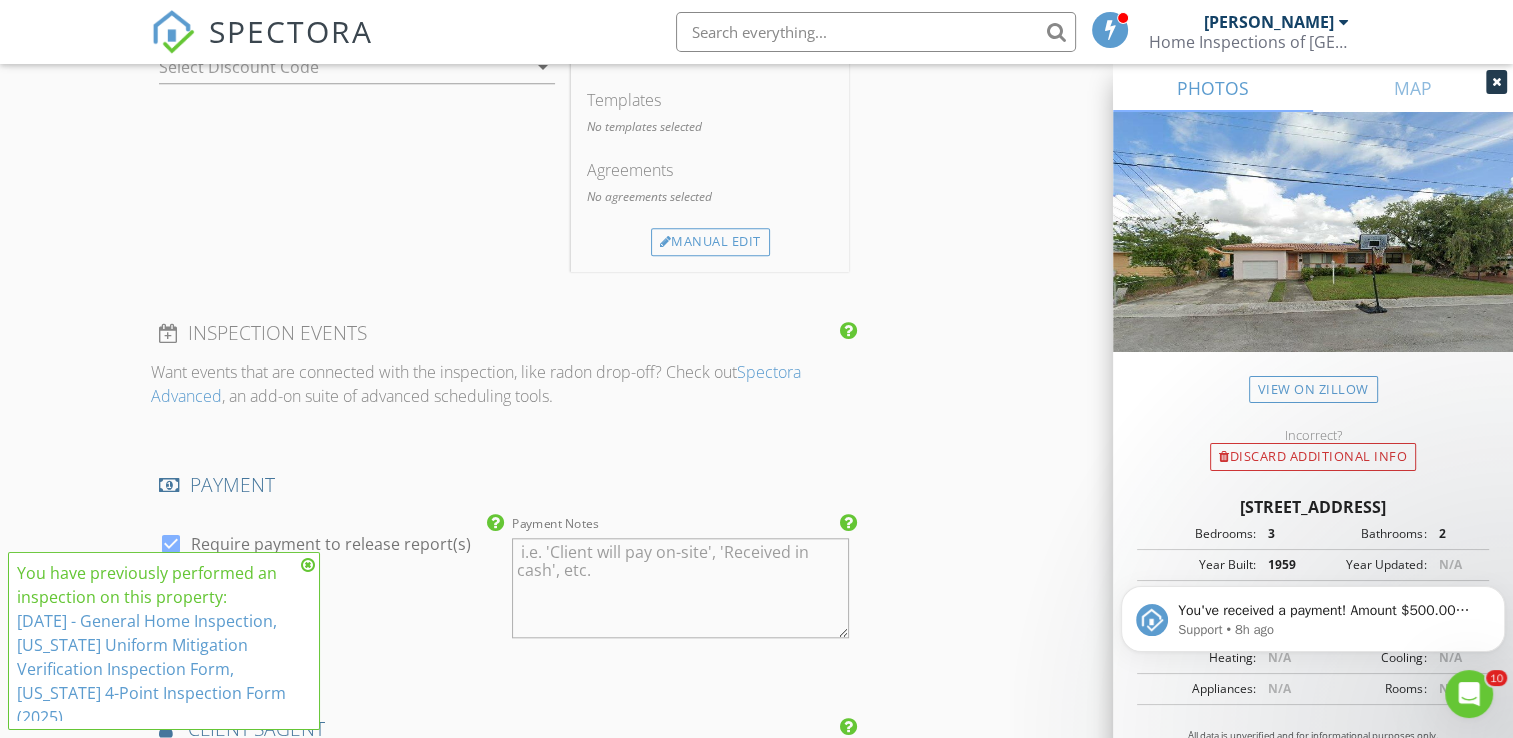 click at bounding box center (1499, 592) 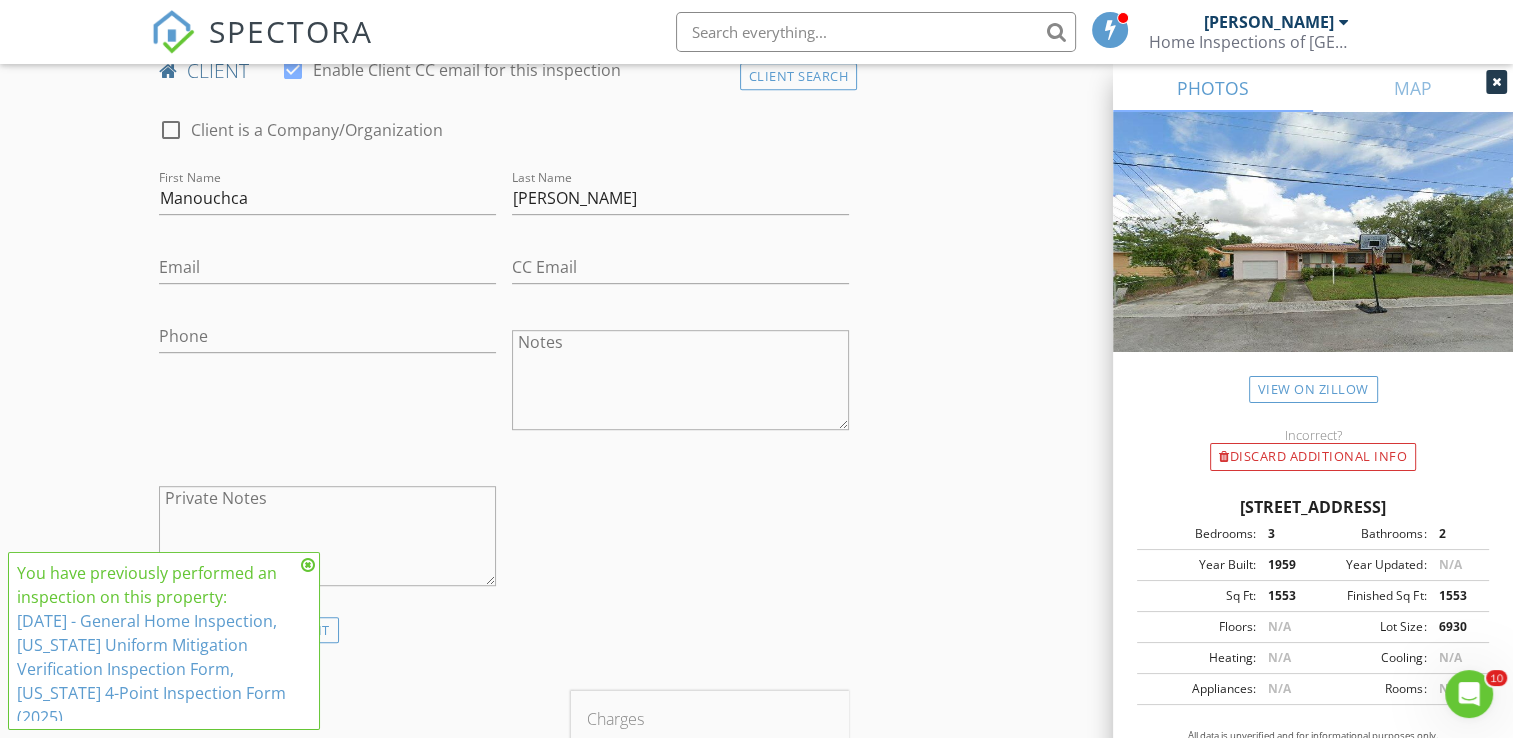 scroll, scrollTop: 1000, scrollLeft: 0, axis: vertical 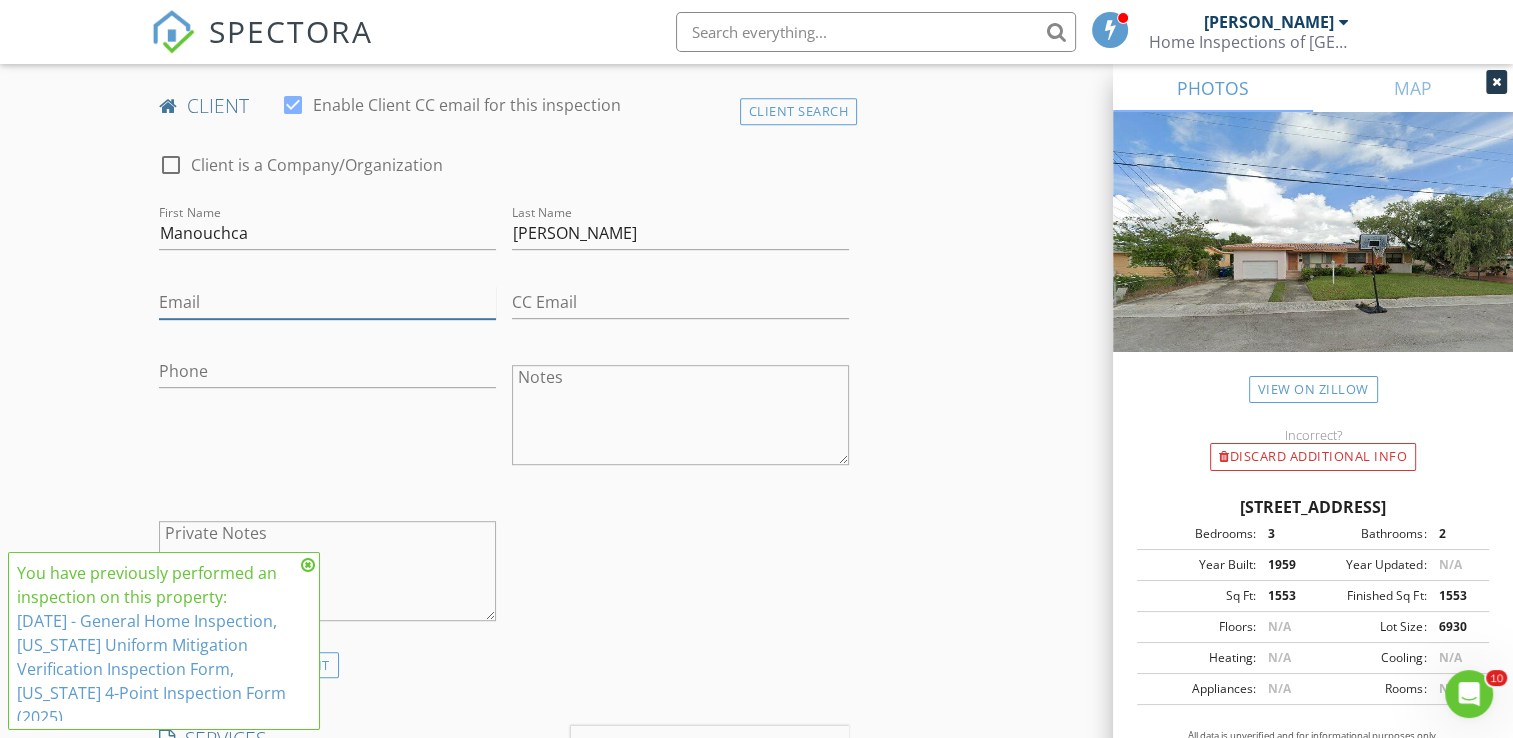 click on "Email" at bounding box center (327, 302) 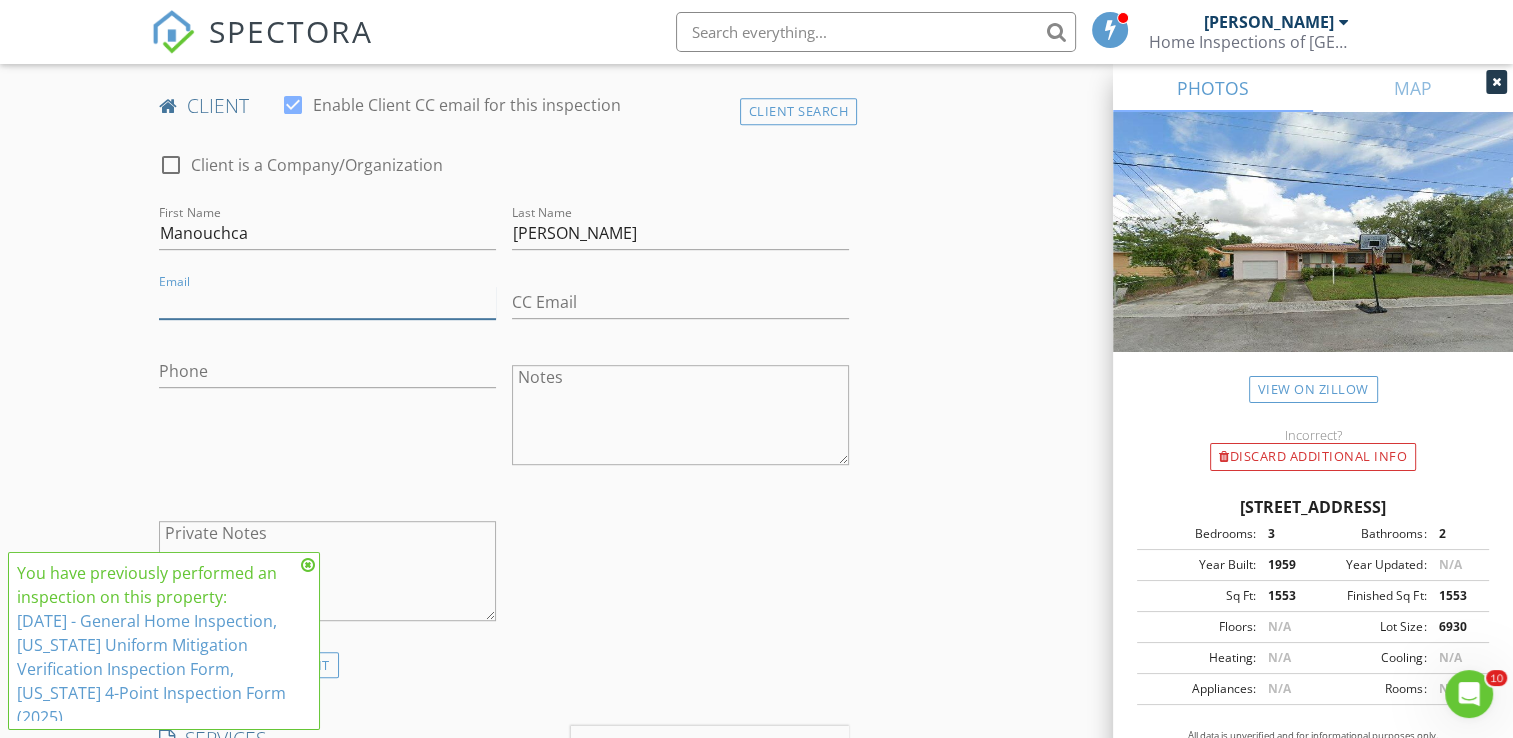 paste on "manouchcasainvilus@gmail.com" 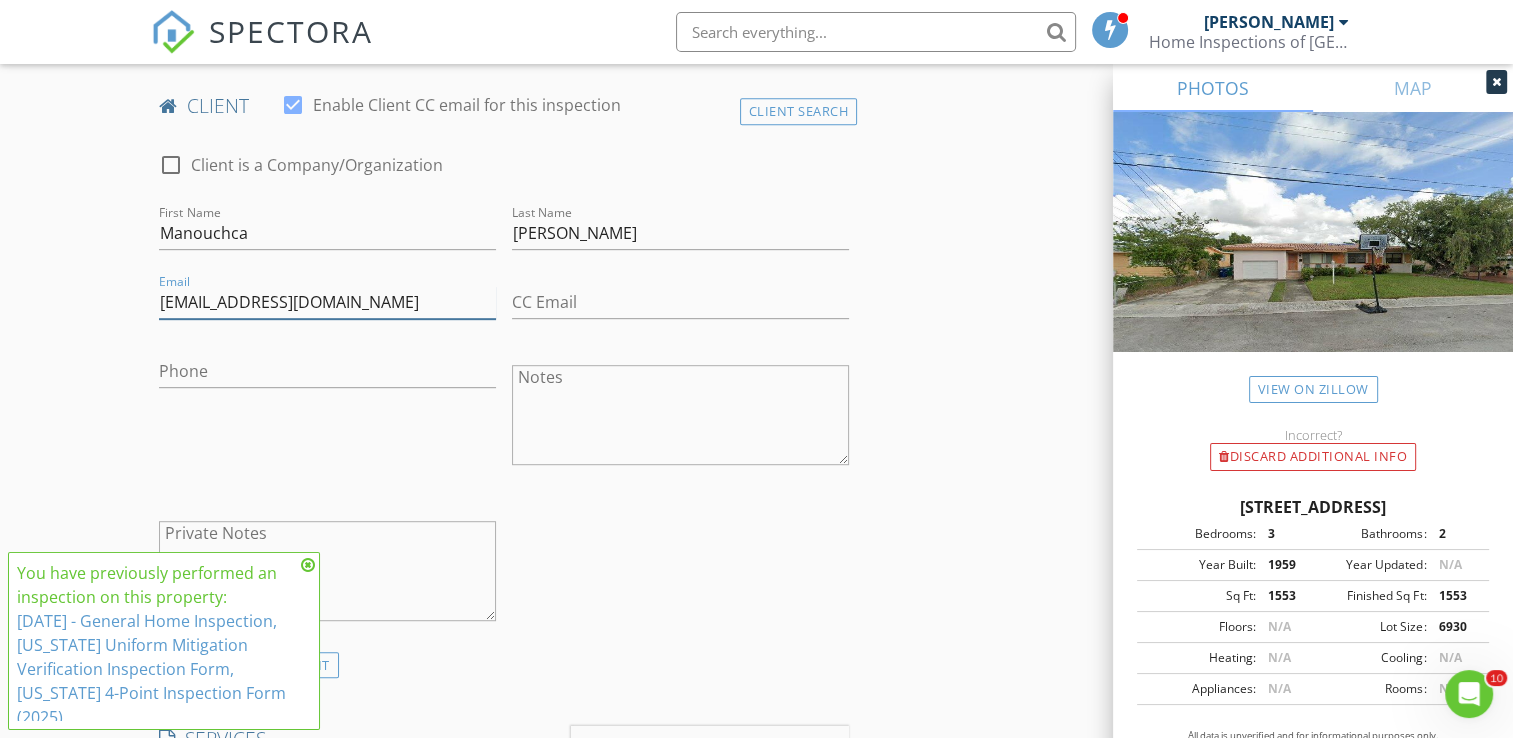 type on "manouchcasainvilus@gmail.com" 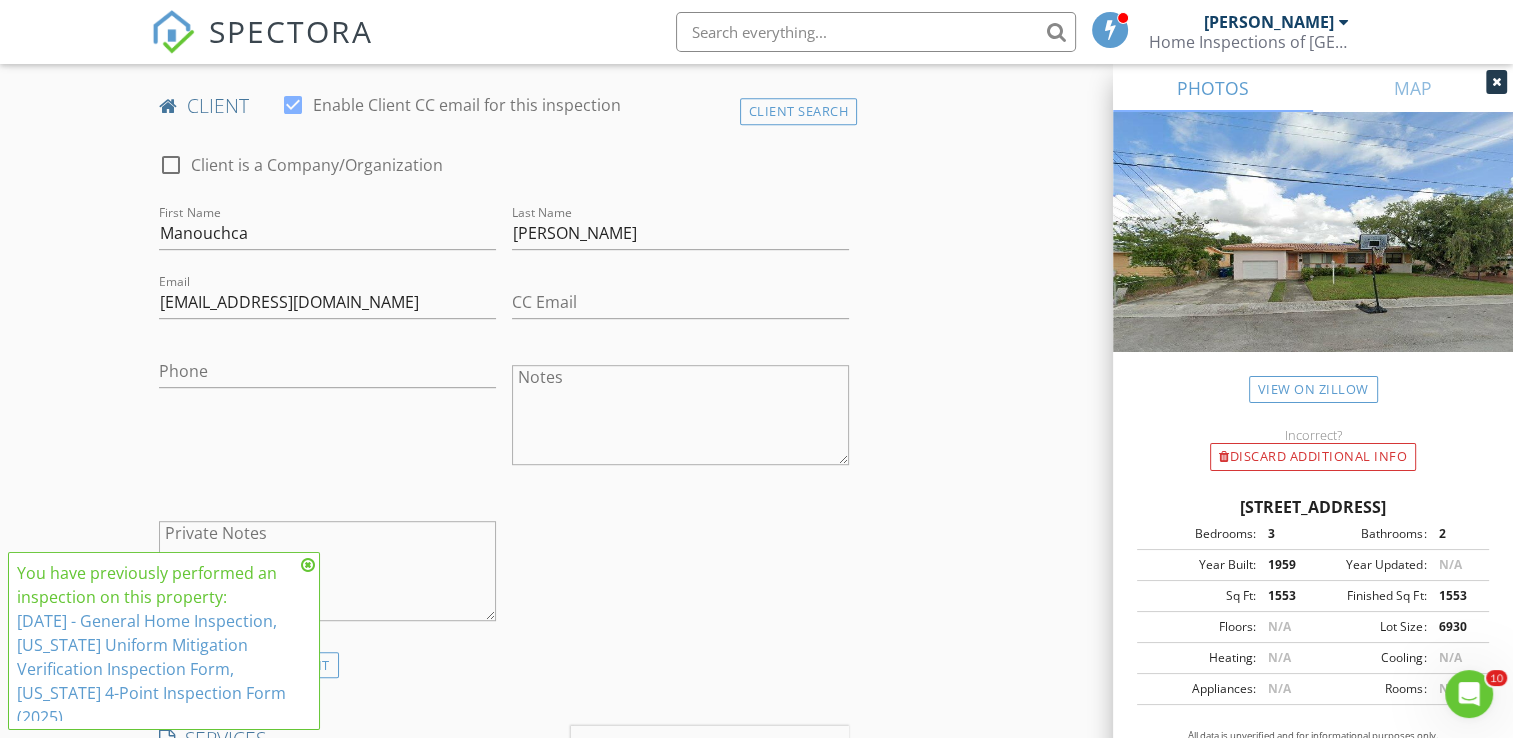 click on "New Inspection
Click here to use the New Order Form
INSPECTOR(S)
check_box_outline_blank   Alexis Espinosa     check_box   Randy Gonzalez   PRIMARY   check_box_outline_blank   Felipe M Martinez     Randy Gonzalez arrow_drop_down   check_box_outline_blank Randy Gonzalez specifically requested
Date/Time
07/11/2025 1:00 PM
Location
Address Search       Address 1369 NW 96th St   Unit   City Miami   State FL   Zip 33147   County Miami-Dade     Square Feet 1553   Year Built 1959   Foundation arrow_drop_down     Randy Gonzalez     4.6 miles     (10 minutes)
client
check_box Enable Client CC email for this inspection   Client Search     check_box_outline_blank Client is a Company/Organization     First Name Manouchca   Last Name Sainvilus   Email manouchcasainvilus@gmail.com   CC Email   Phone           Notes   Private Notes" at bounding box center [756, 858] 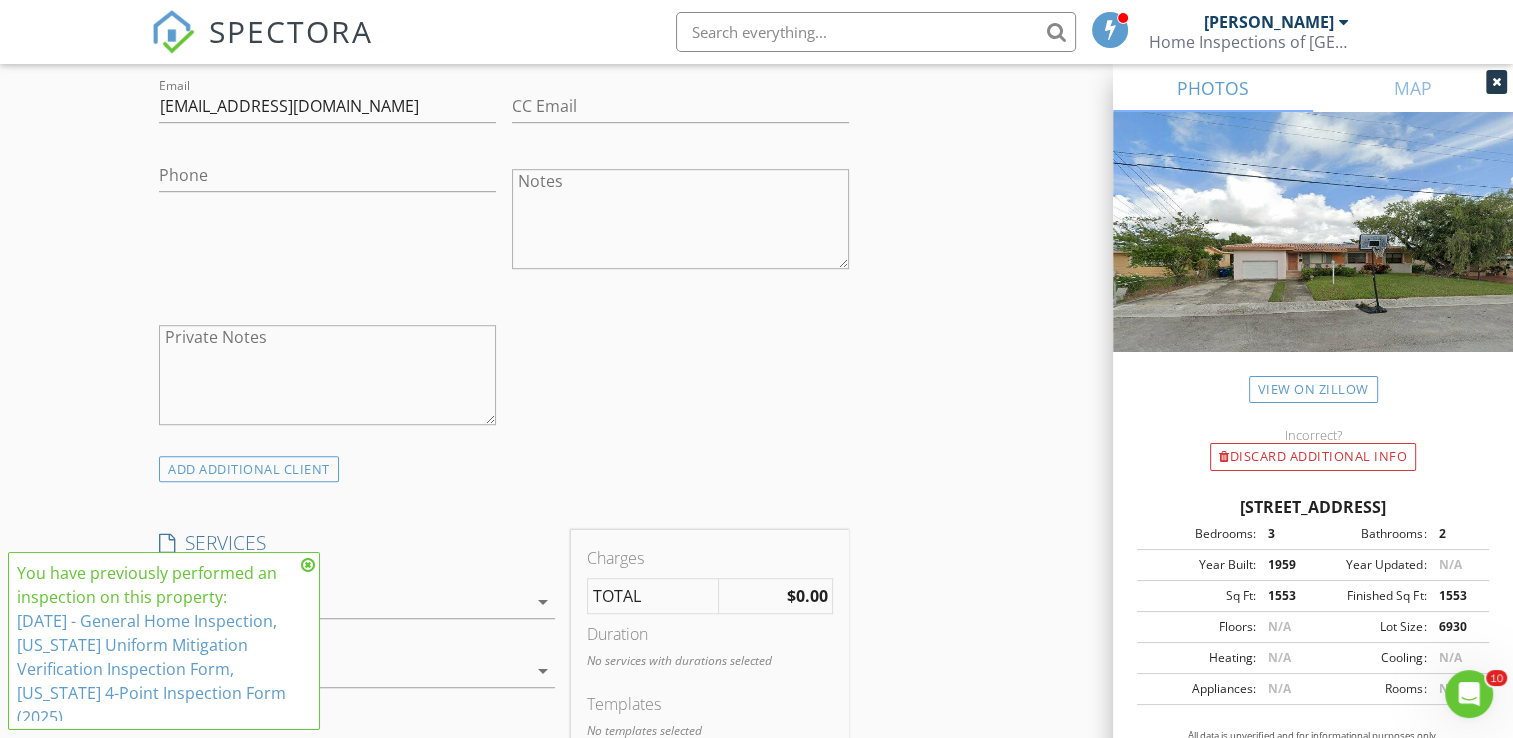 scroll, scrollTop: 1200, scrollLeft: 0, axis: vertical 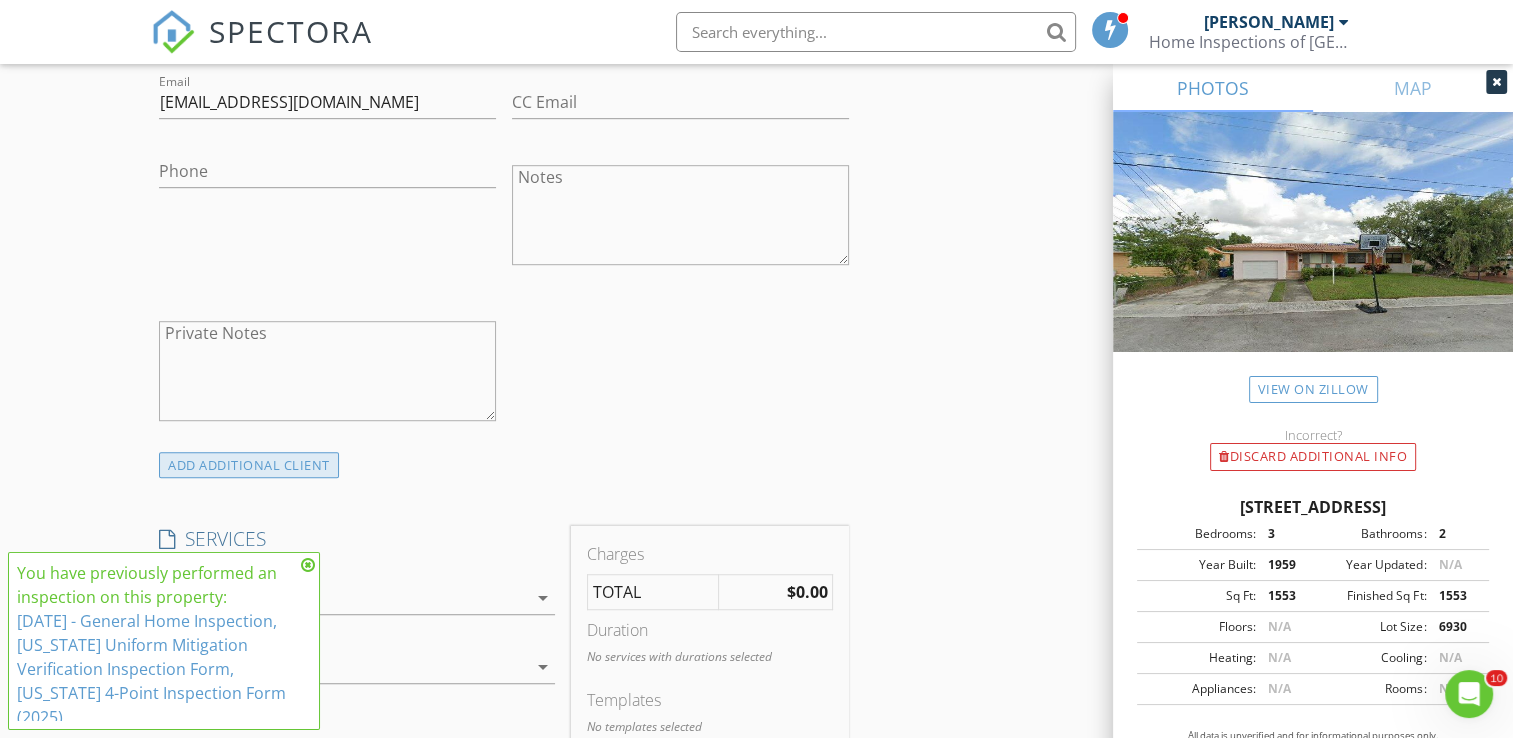 click on "ADD ADDITIONAL client" at bounding box center [249, 465] 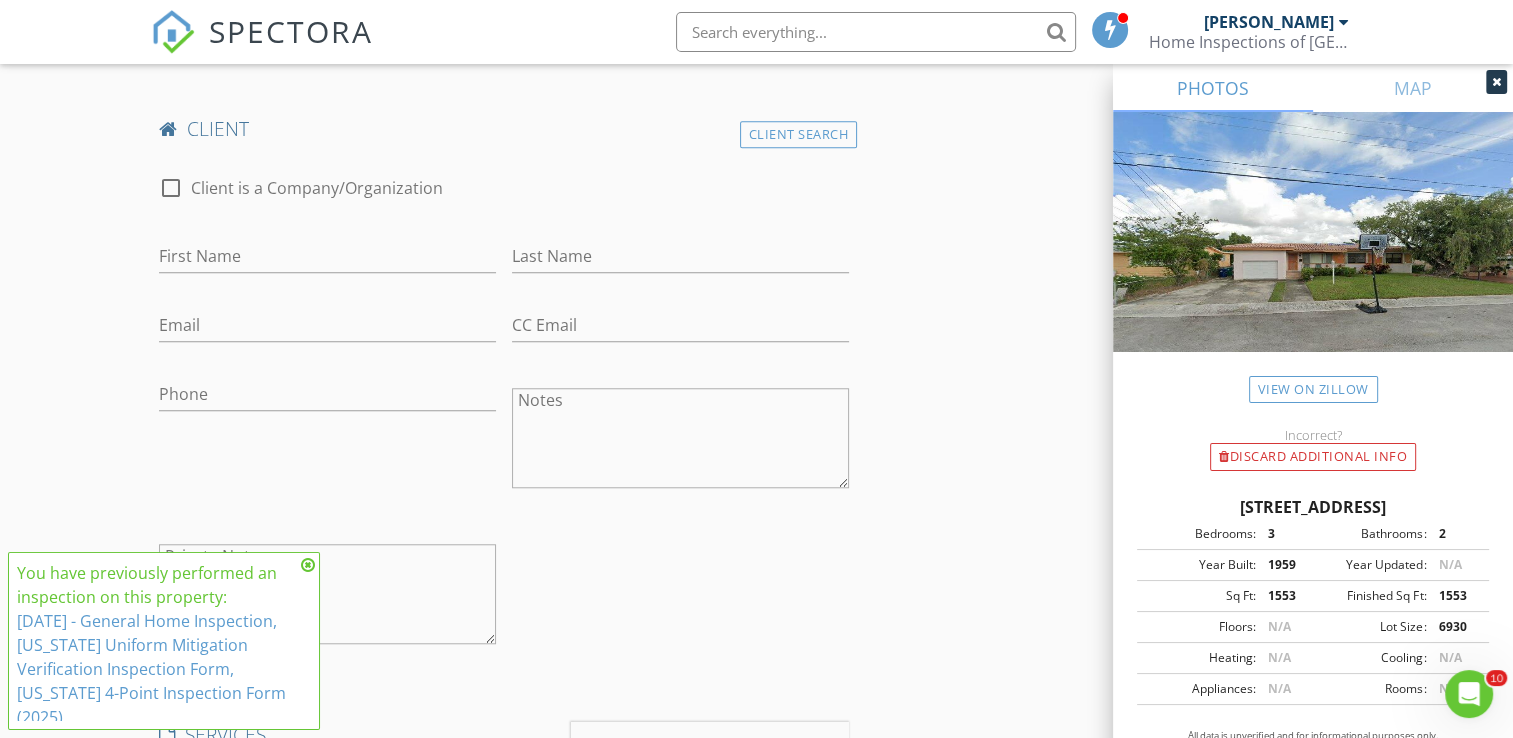 scroll, scrollTop: 1600, scrollLeft: 0, axis: vertical 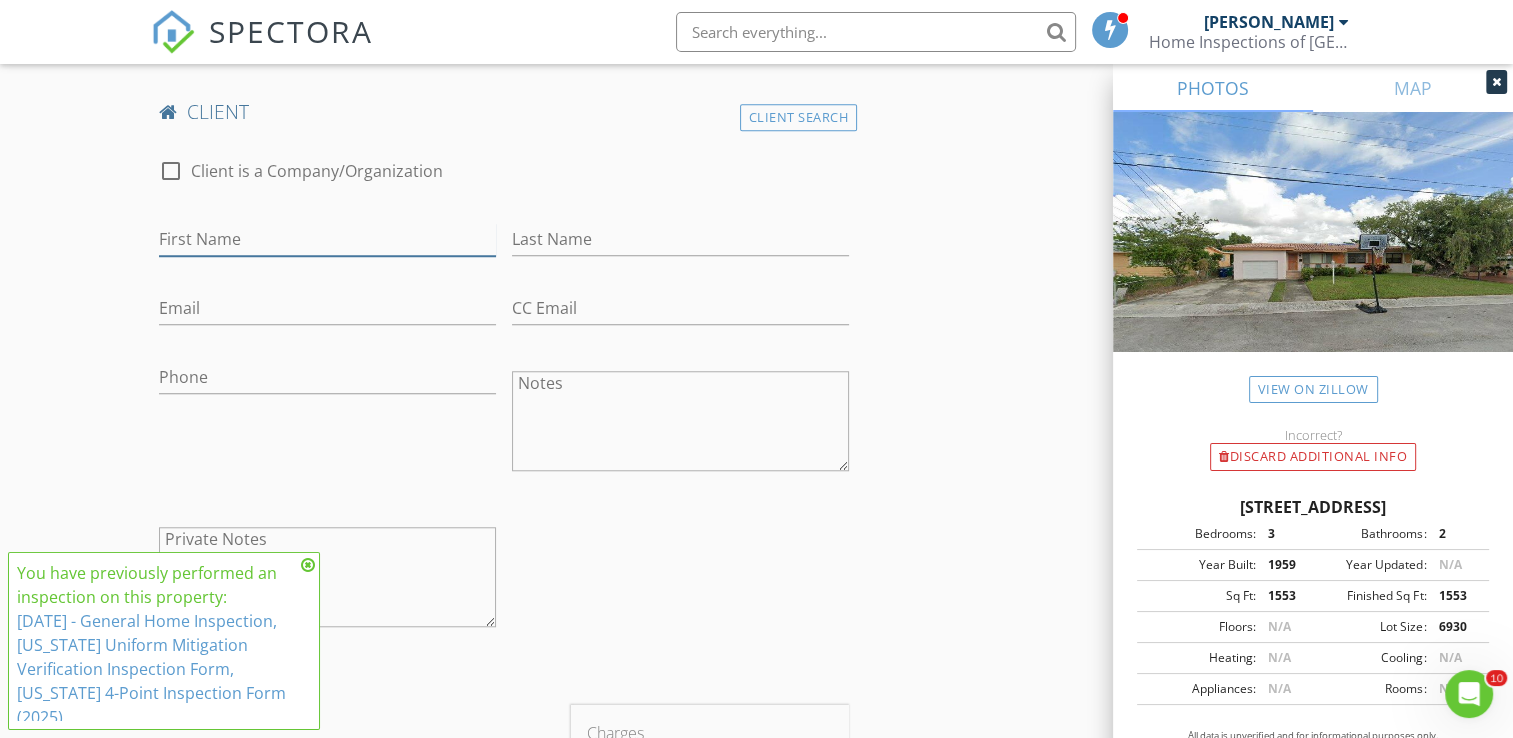 click on "First Name" at bounding box center [327, 239] 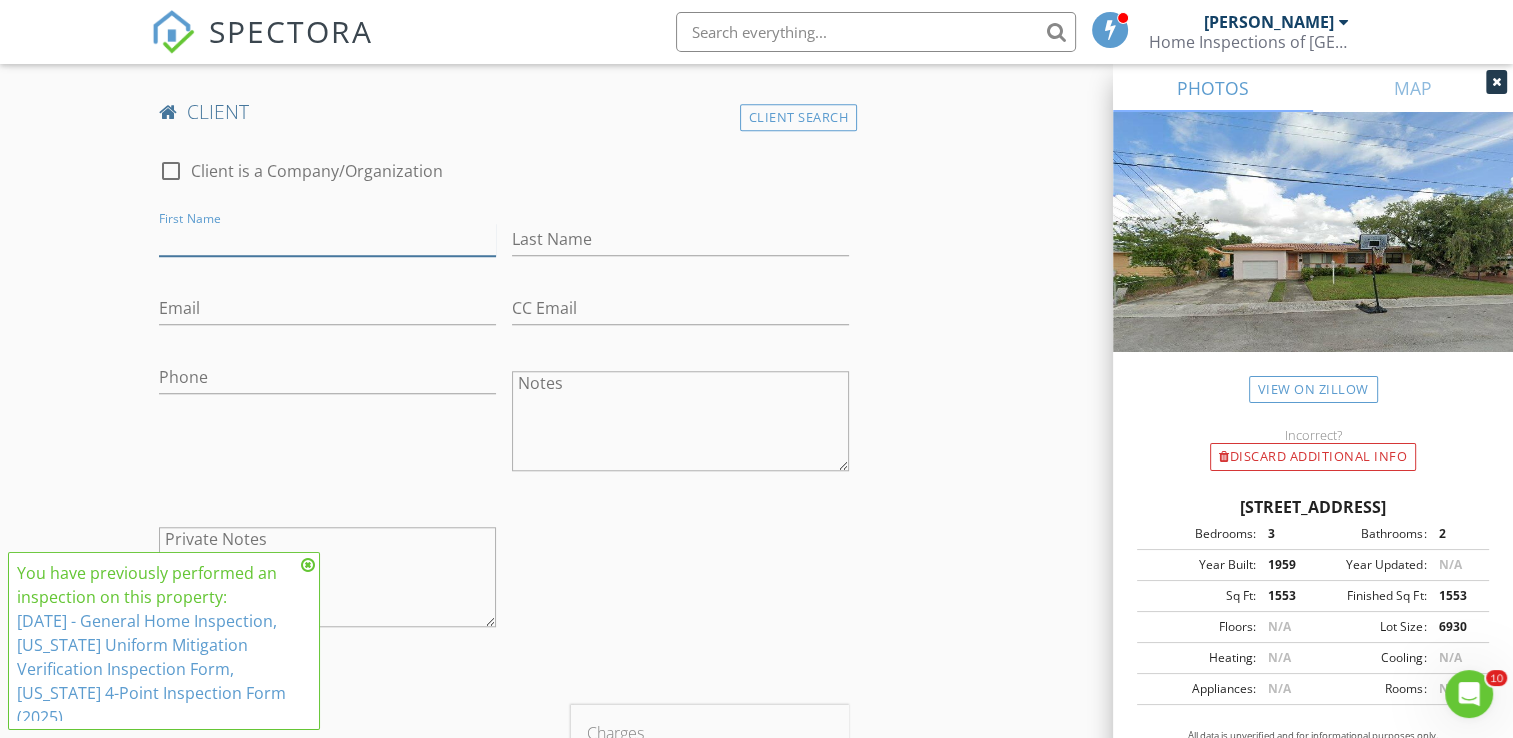 paste on "Neica Sainvilus" 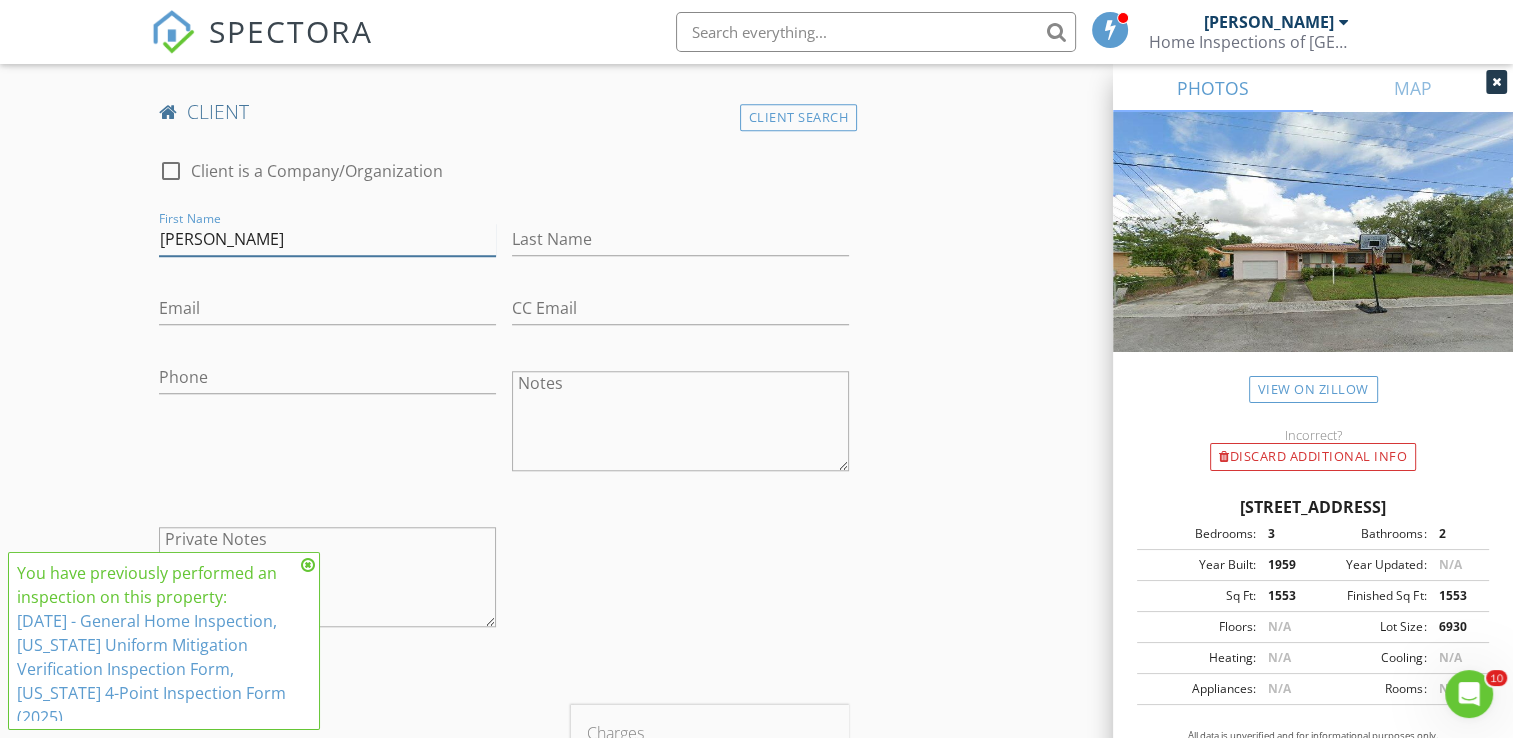 drag, startPoint x: 208, startPoint y: 233, endPoint x: 371, endPoint y: 245, distance: 163.44112 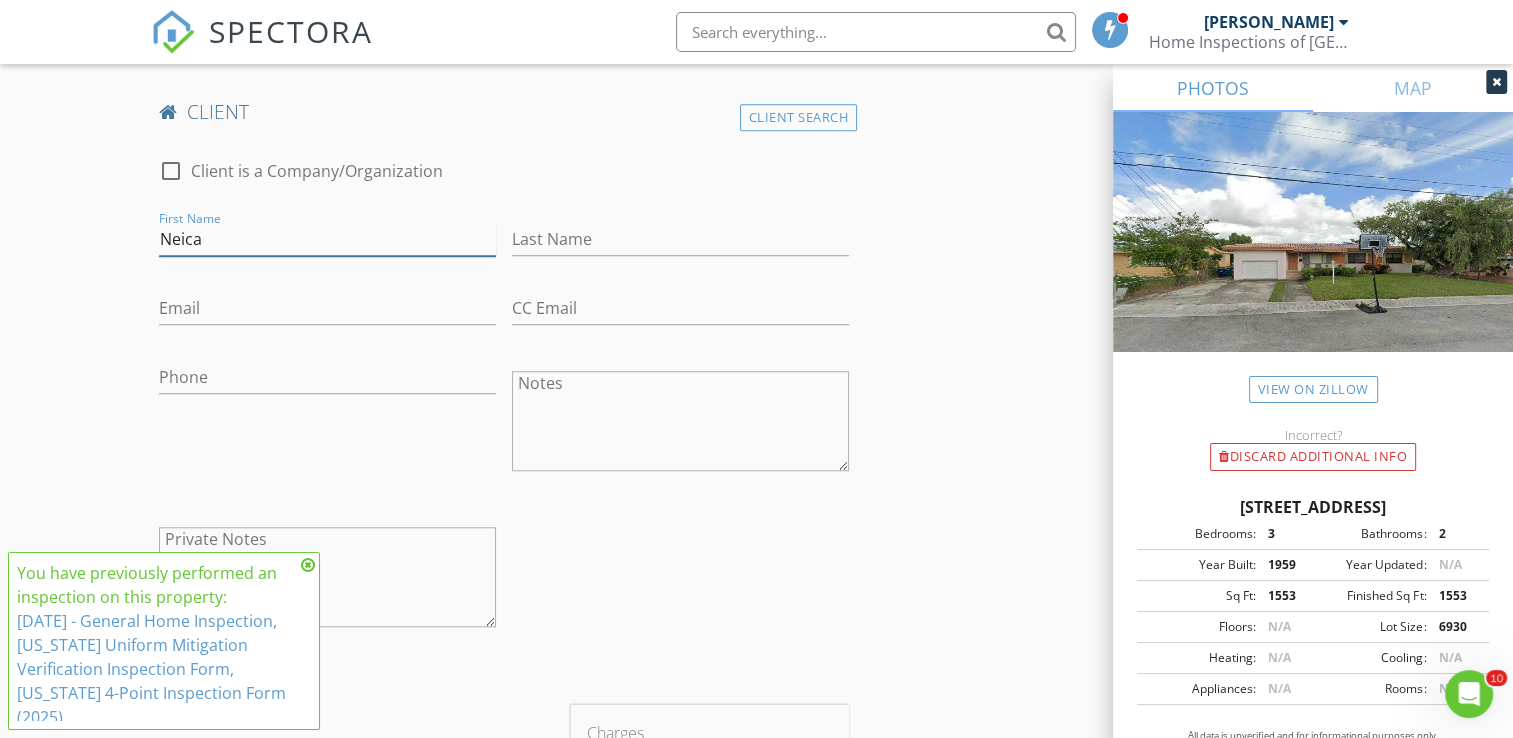 type on "Neica" 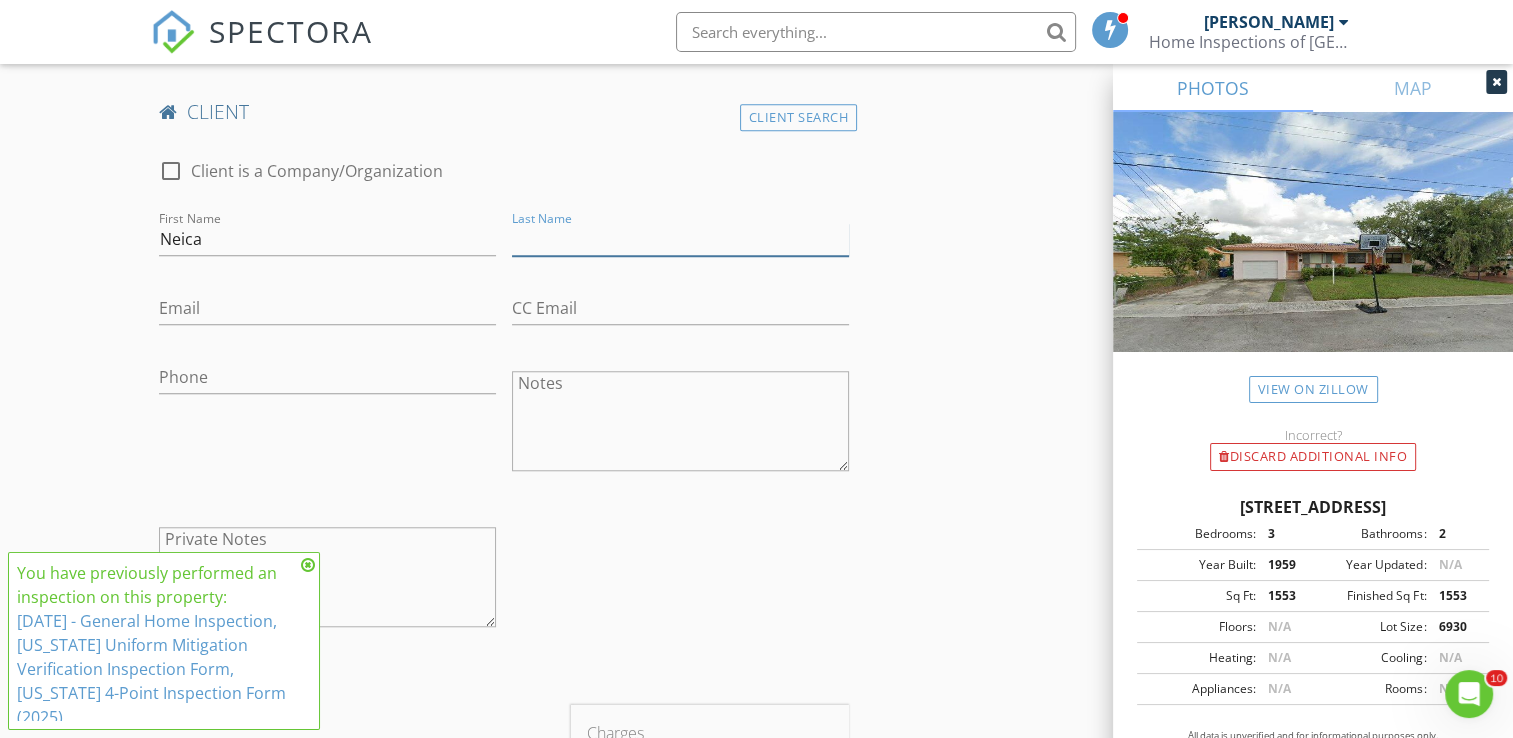paste on "Sainvilus" 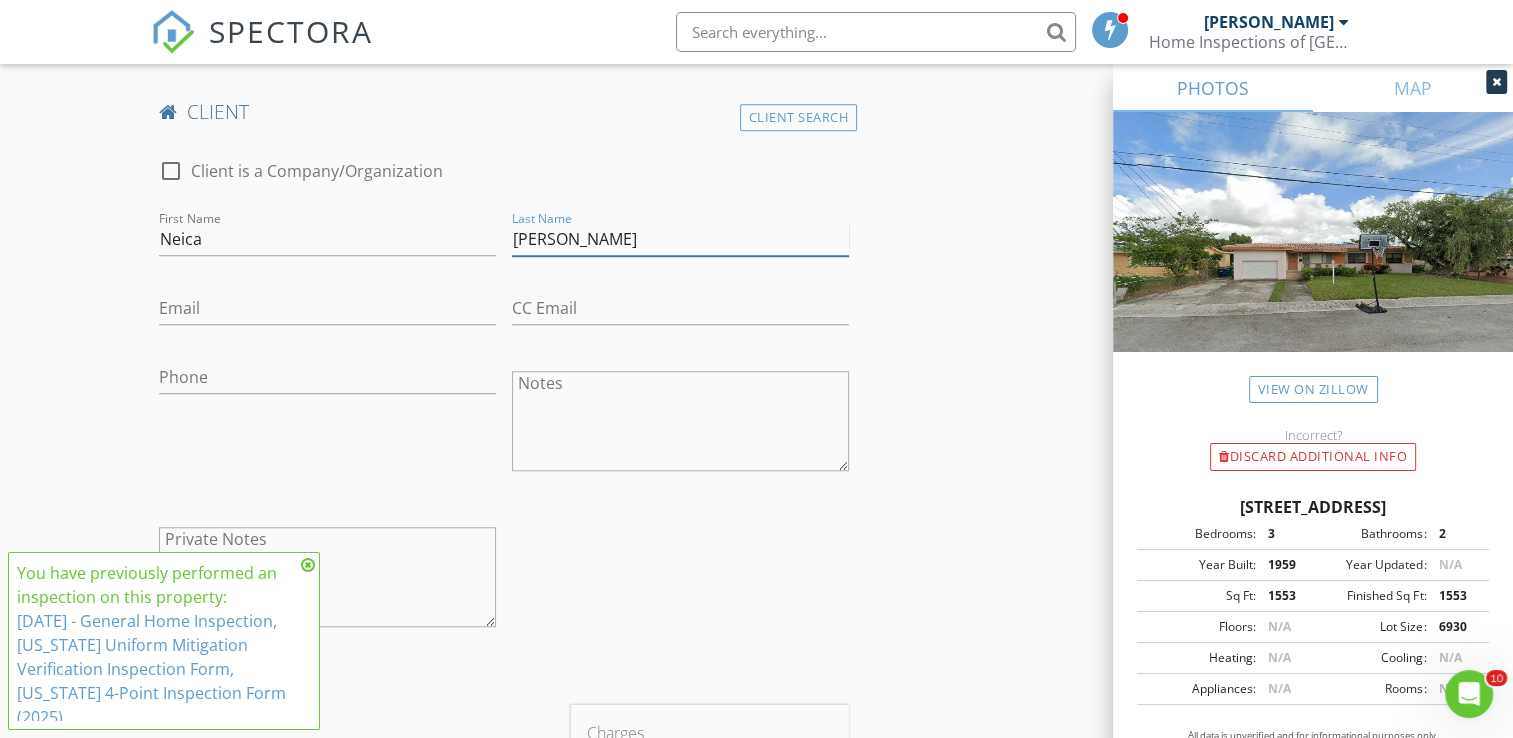 type on "Sainvilus" 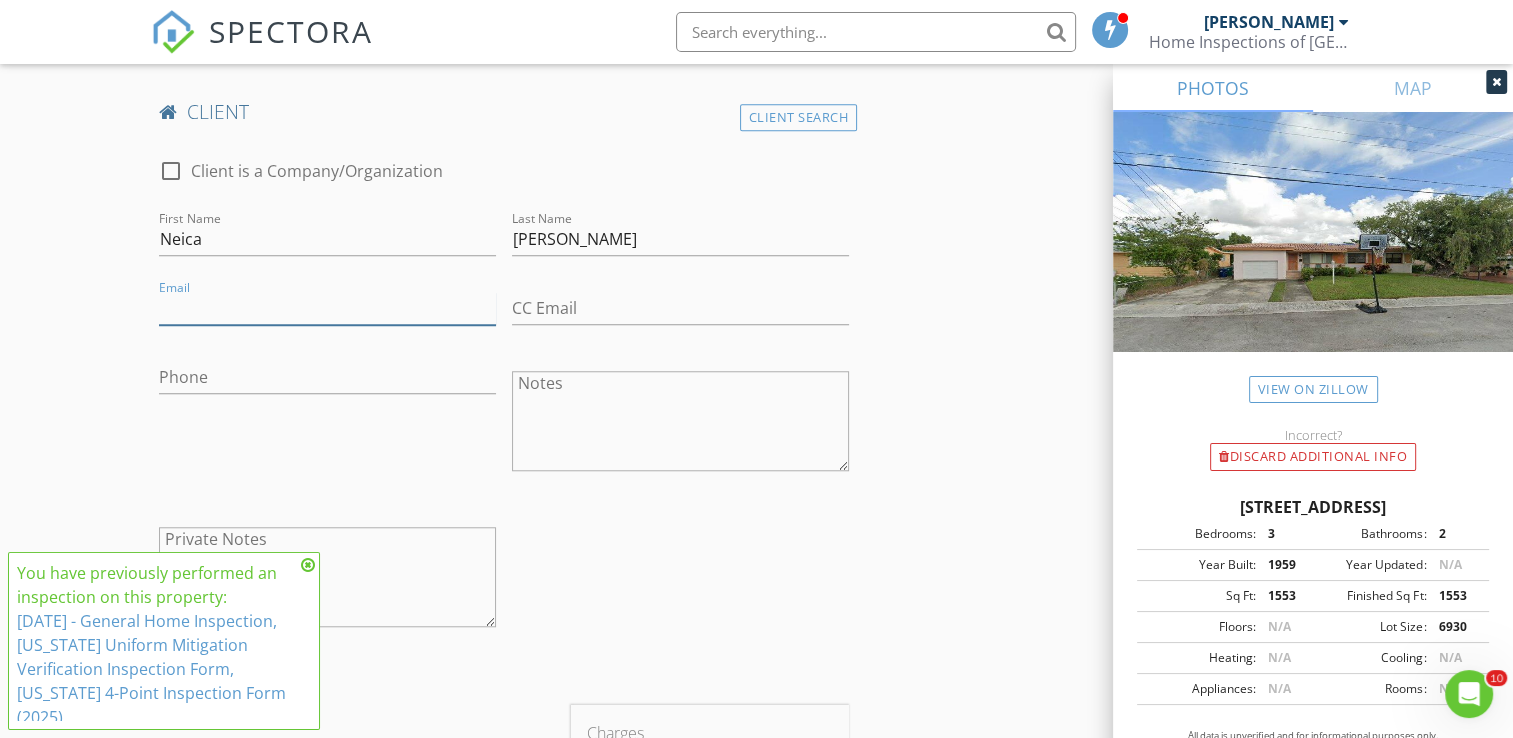 click on "Email" at bounding box center [327, 308] 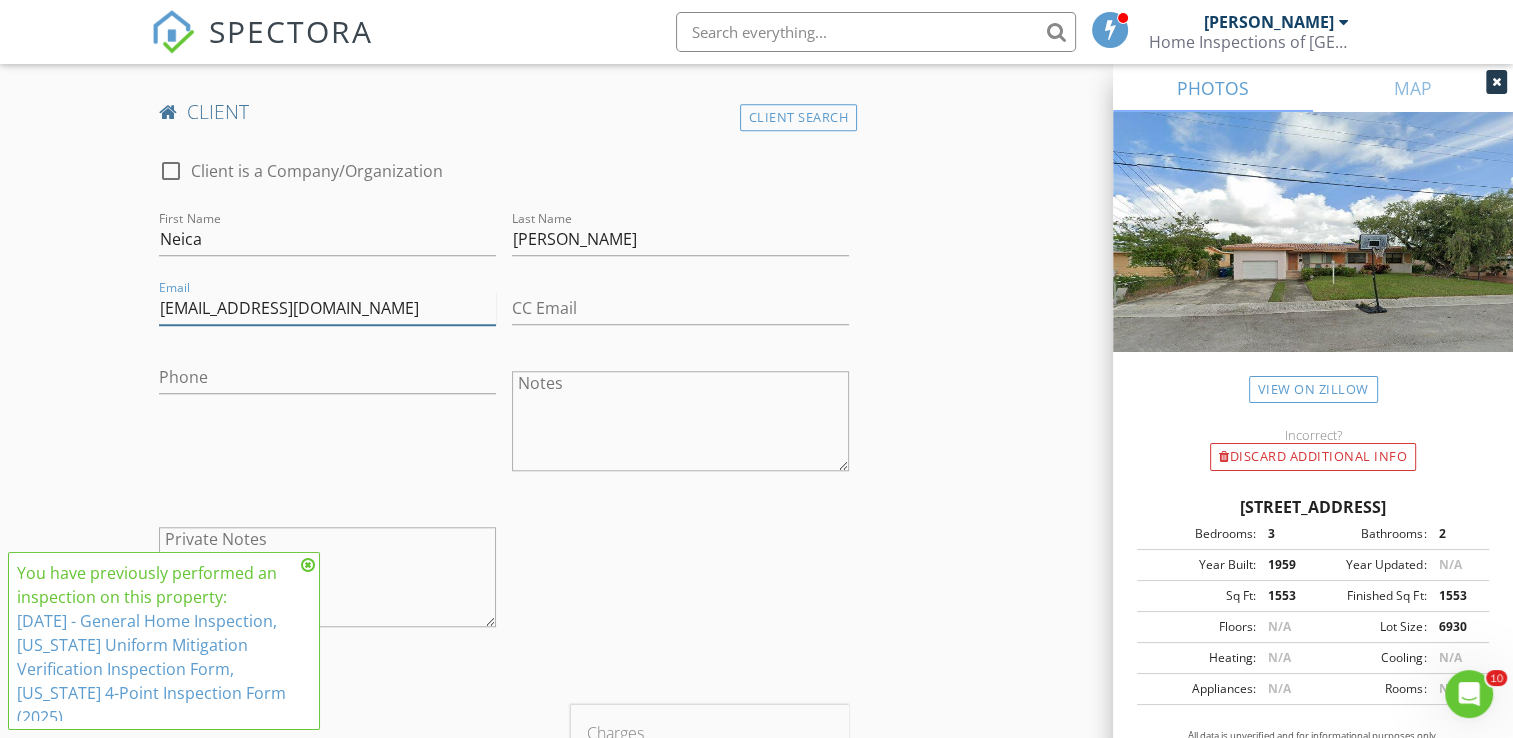 type on "neicasainvilus@gmail.com" 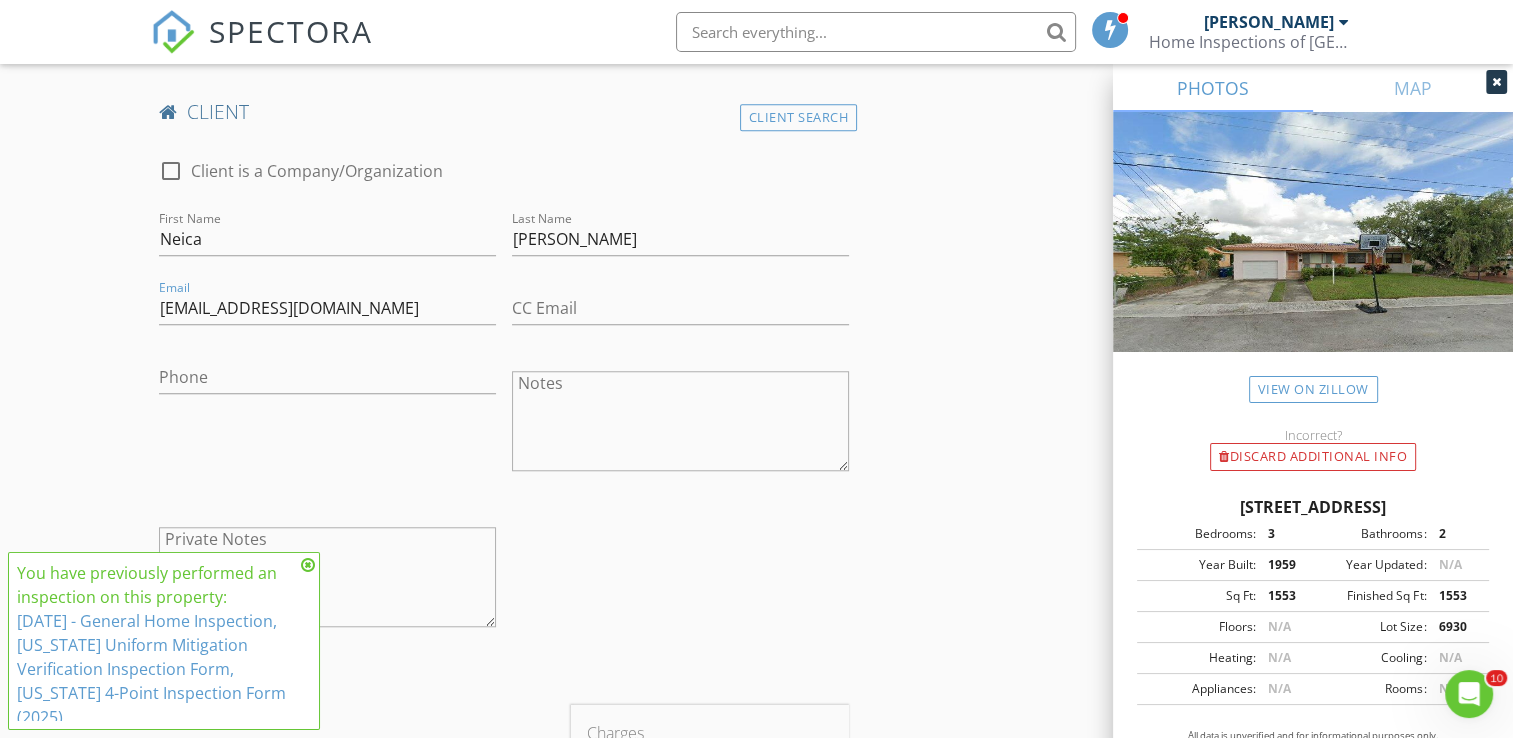 click on "New Inspection
Click here to use the New Order Form
INSPECTOR(S)
check_box_outline_blank   Alexis Espinosa     check_box   Randy Gonzalez   PRIMARY   check_box_outline_blank   Felipe M Martinez     Randy Gonzalez arrow_drop_down   check_box_outline_blank Randy Gonzalez specifically requested
Date/Time
07/11/2025 1:00 PM
Location
Address Search       Address 1369 NW 96th St   Unit   City Miami   State FL   Zip 33147   County Miami-Dade     Square Feet 1553   Year Built 1959   Foundation arrow_drop_down     Randy Gonzalez     4.6 miles     (10 minutes)
client
check_box Enable Client CC email for this inspection   Client Search     check_box_outline_blank Client is a Company/Organization     First Name Manouchca   Last Name Sainvilus   Email manouchcasainvilus@gmail.com   CC Email   Phone           Notes   Private Notes       Client Search" at bounding box center [756, 547] 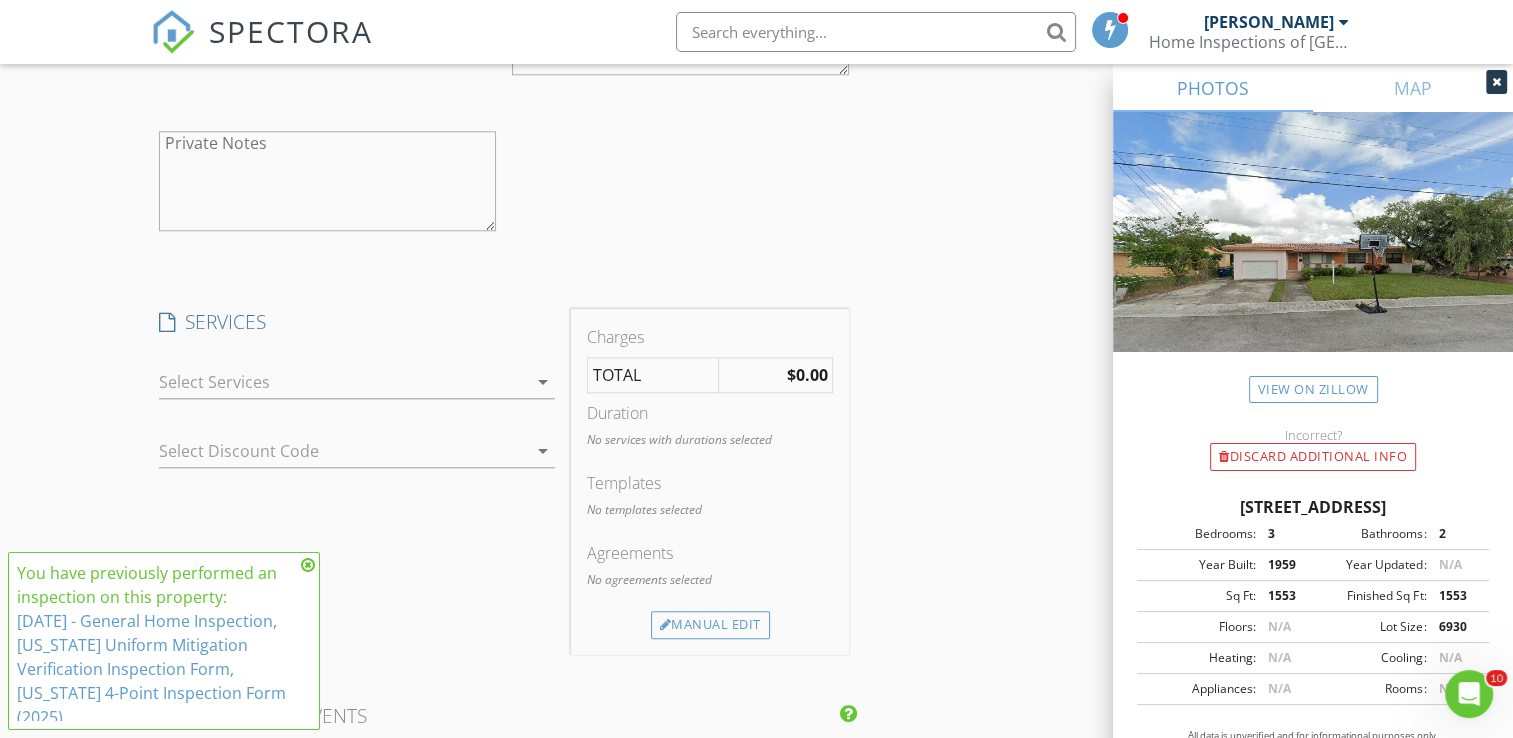 scroll, scrollTop: 2000, scrollLeft: 0, axis: vertical 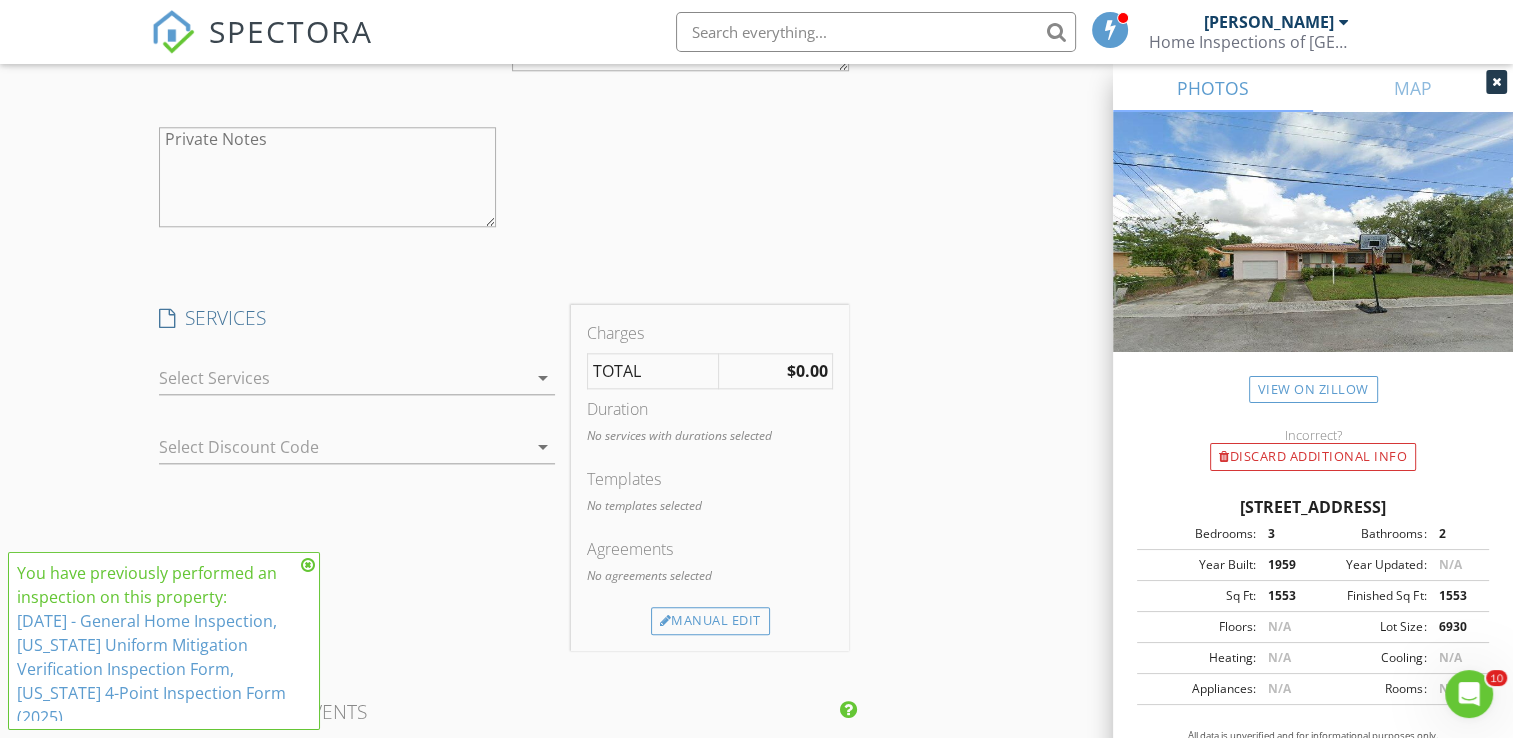 click at bounding box center [343, 378] 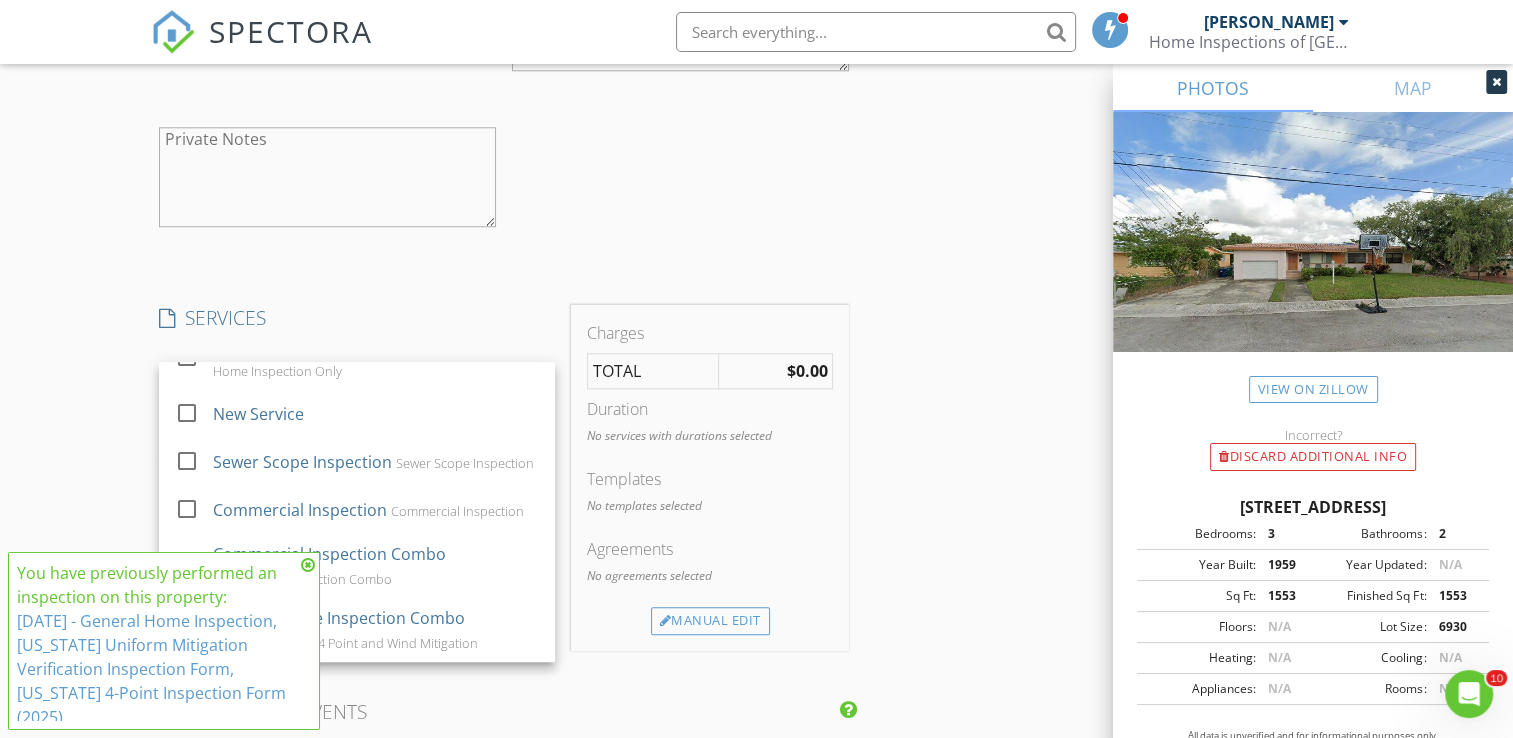 scroll, scrollTop: 428, scrollLeft: 0, axis: vertical 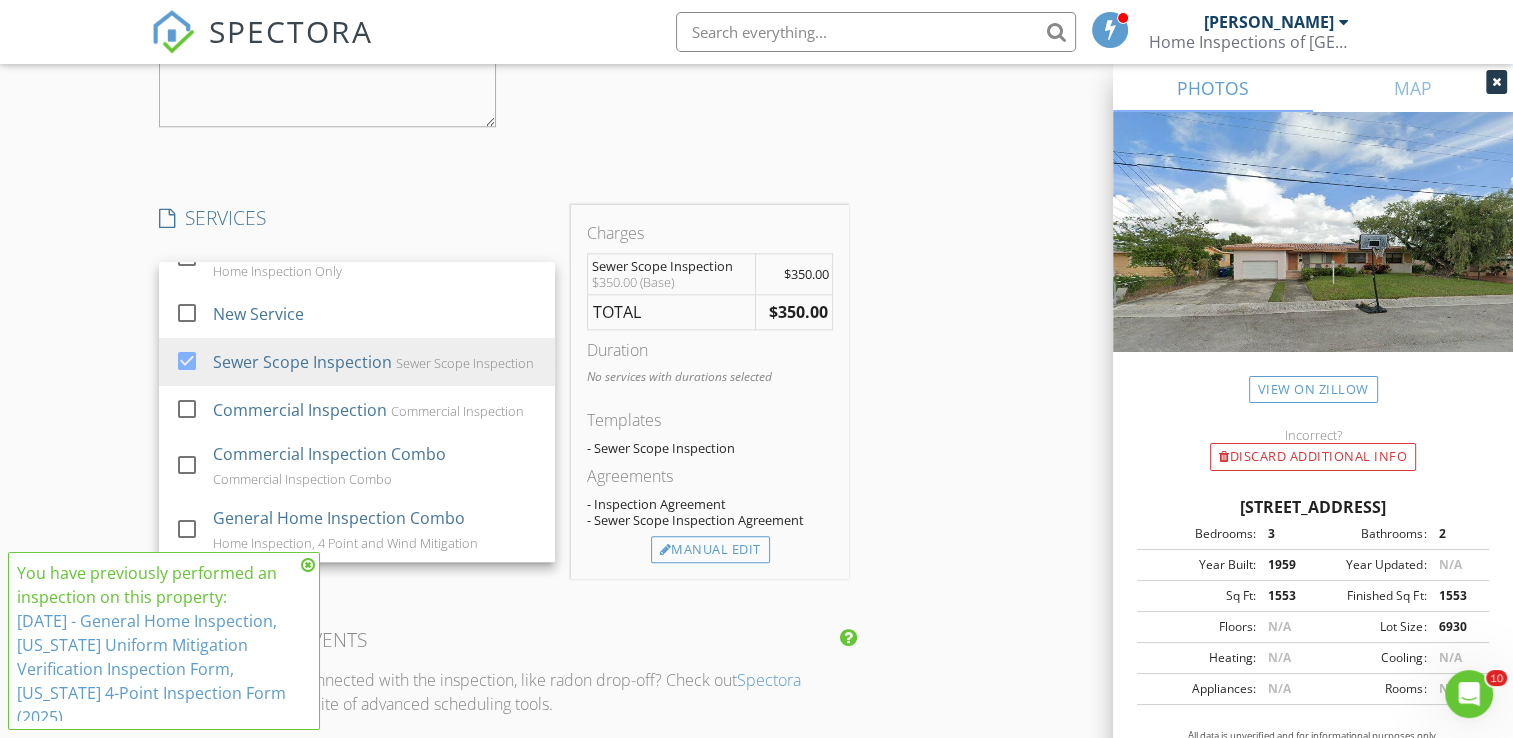 click on "Charges    Sewer Scope Inspection
$350.00 (Base)
$350.00    TOTAL   $350.00    Duration    No services with durations selected      Templates
- Sewer Scope Inspection
Agreements
- Inspection Agreement
- Sewer Scope Inspection Agreement
Manual Edit" at bounding box center (710, 392) 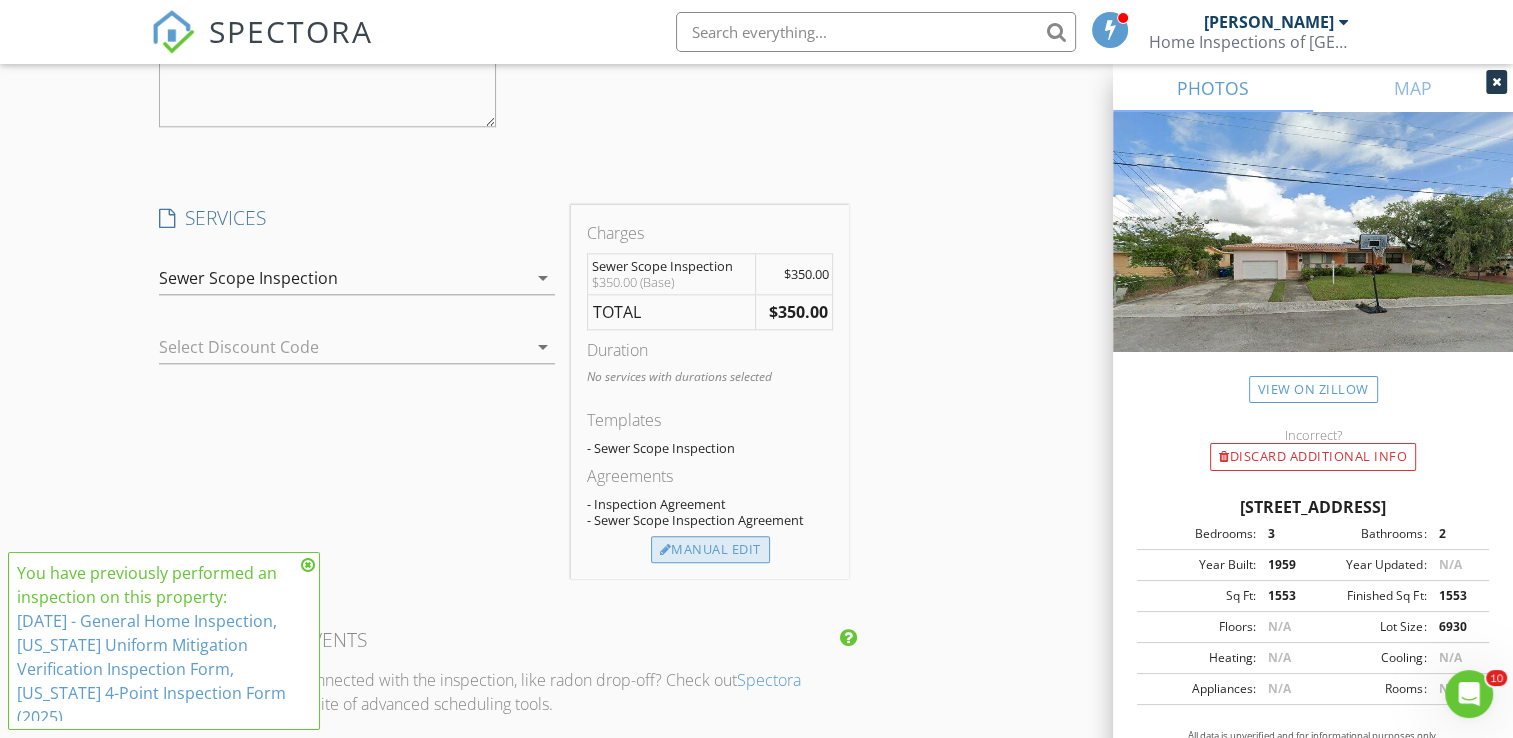click on "Manual Edit" at bounding box center [710, 550] 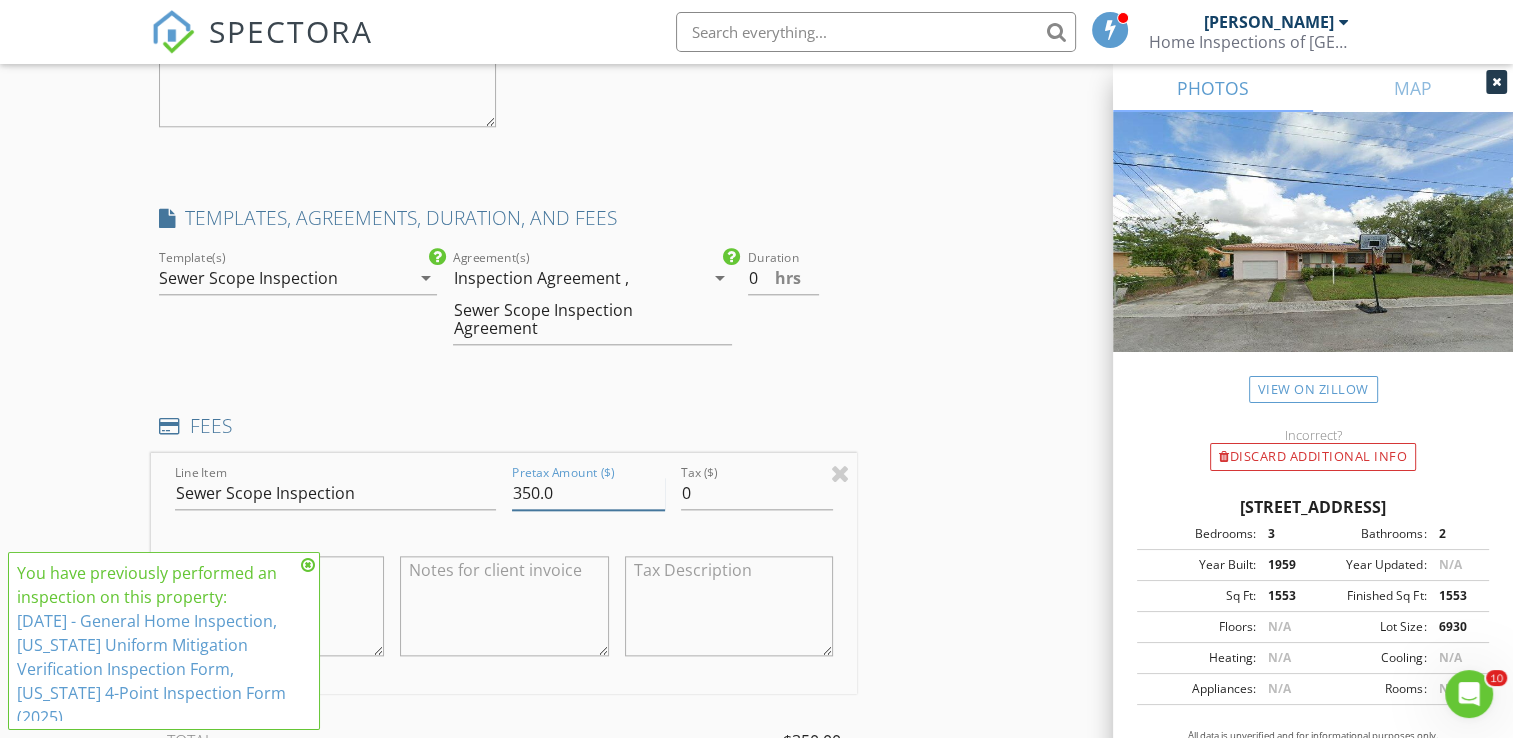 click on "350.0" at bounding box center (588, 493) 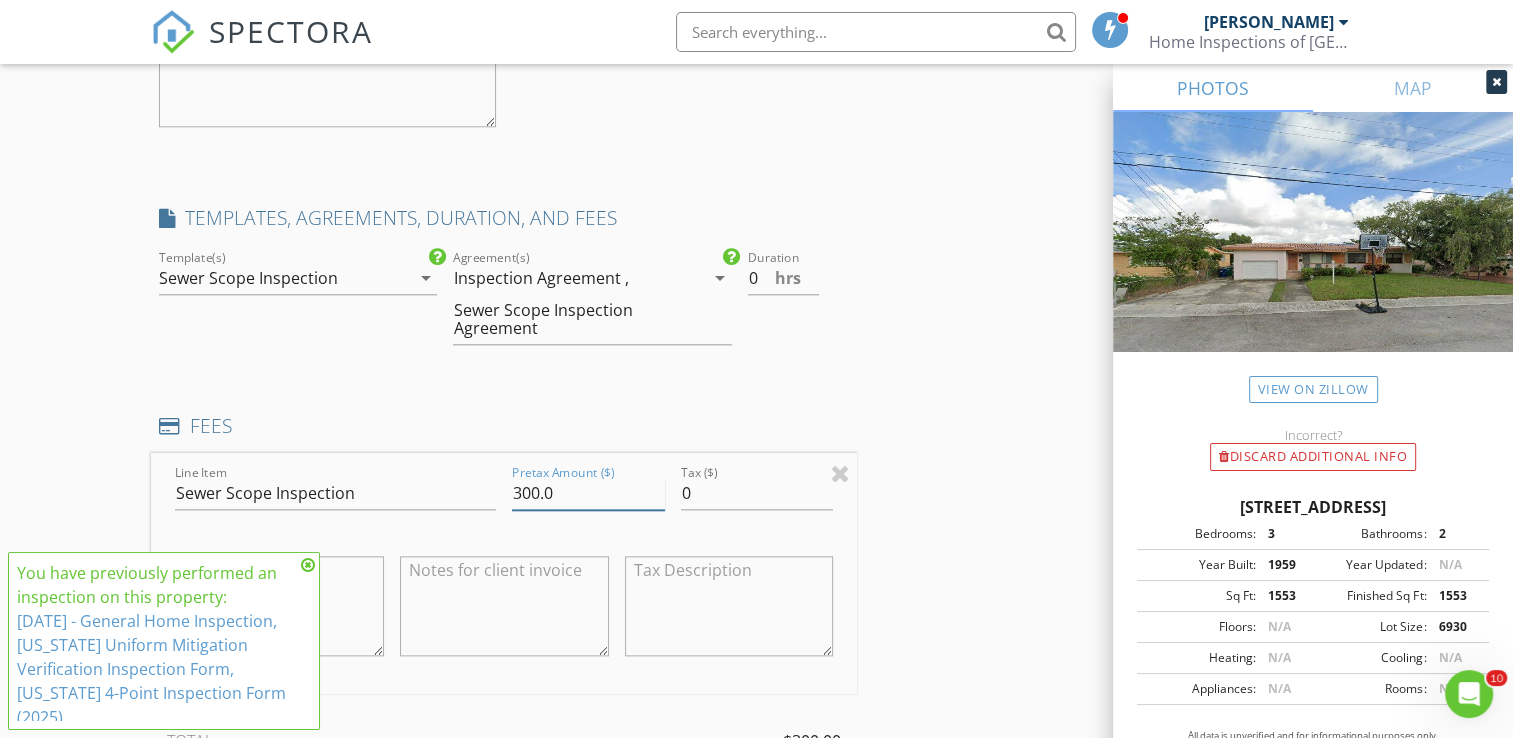 type on "300.0" 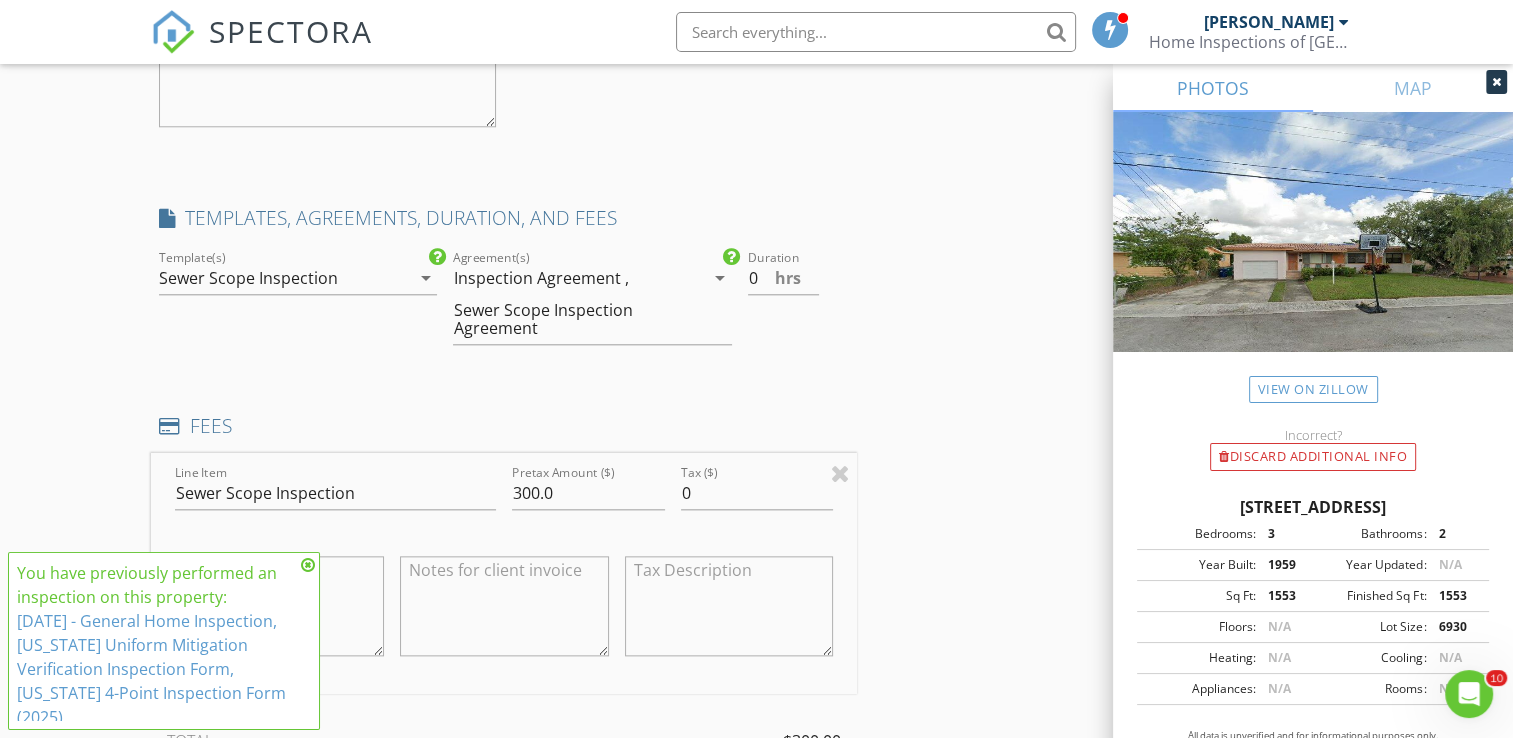 click on "INSPECTOR(S)
check_box_outline_blank   Alexis Espinosa     check_box   Randy Gonzalez   PRIMARY   check_box_outline_blank   Felipe M Martinez     Randy Gonzalez arrow_drop_down   check_box_outline_blank Randy Gonzalez specifically requested
Date/Time
07/11/2025 1:00 PM
Location
Address Search       Address 1369 NW 96th St   Unit   City Miami   State FL   Zip 33147   County Miami-Dade     Square Feet 1553   Year Built 1959   Foundation arrow_drop_down     Randy Gonzalez     4.6 miles     (10 minutes)
client
check_box Enable Client CC email for this inspection   Client Search     check_box_outline_blank Client is a Company/Organization     First Name Manouchca   Last Name Sainvilus   Email manouchcasainvilus@gmail.com   CC Email   Phone           Notes   Private Notes
client
Client Search     check_box_outline_blank" at bounding box center [756, 216] 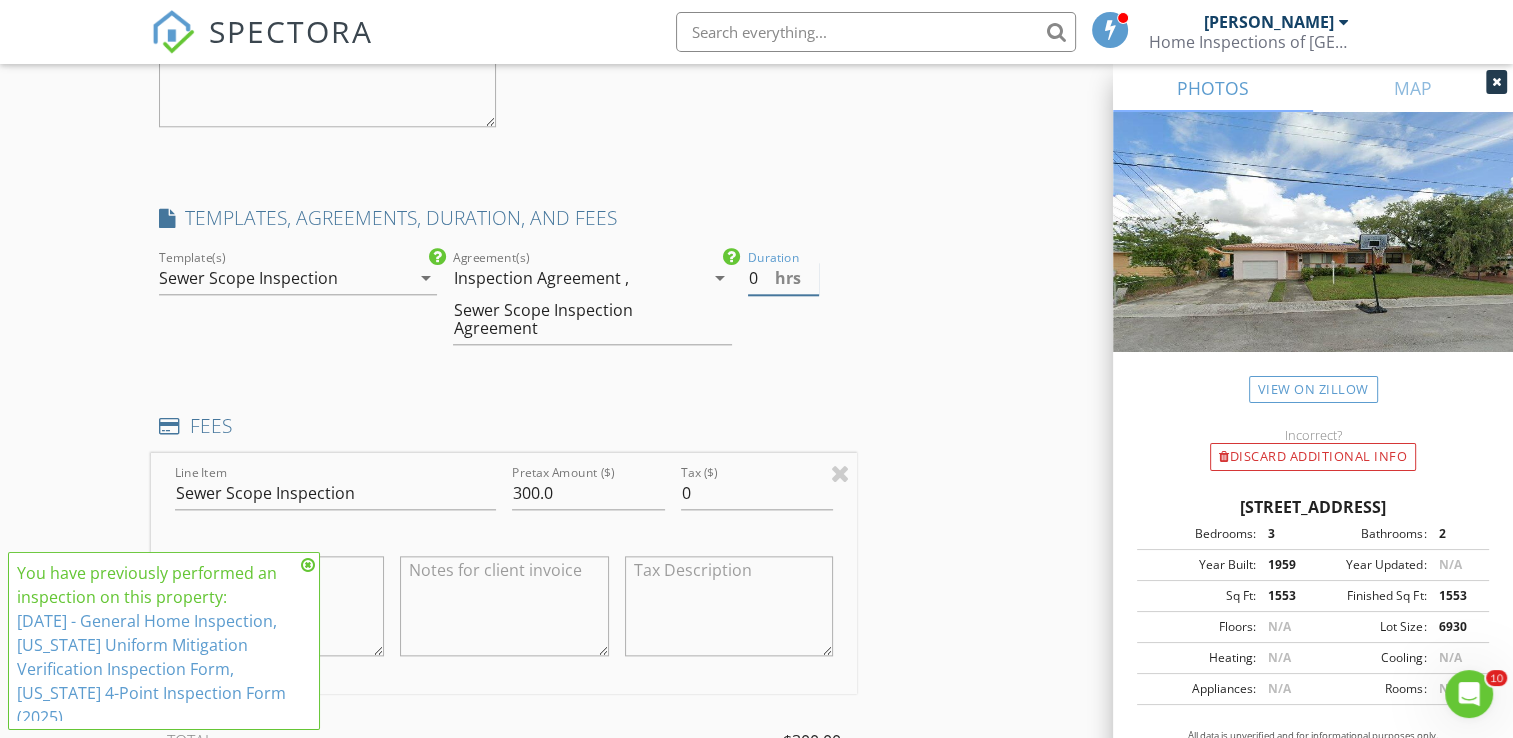 click on "0" at bounding box center [784, 278] 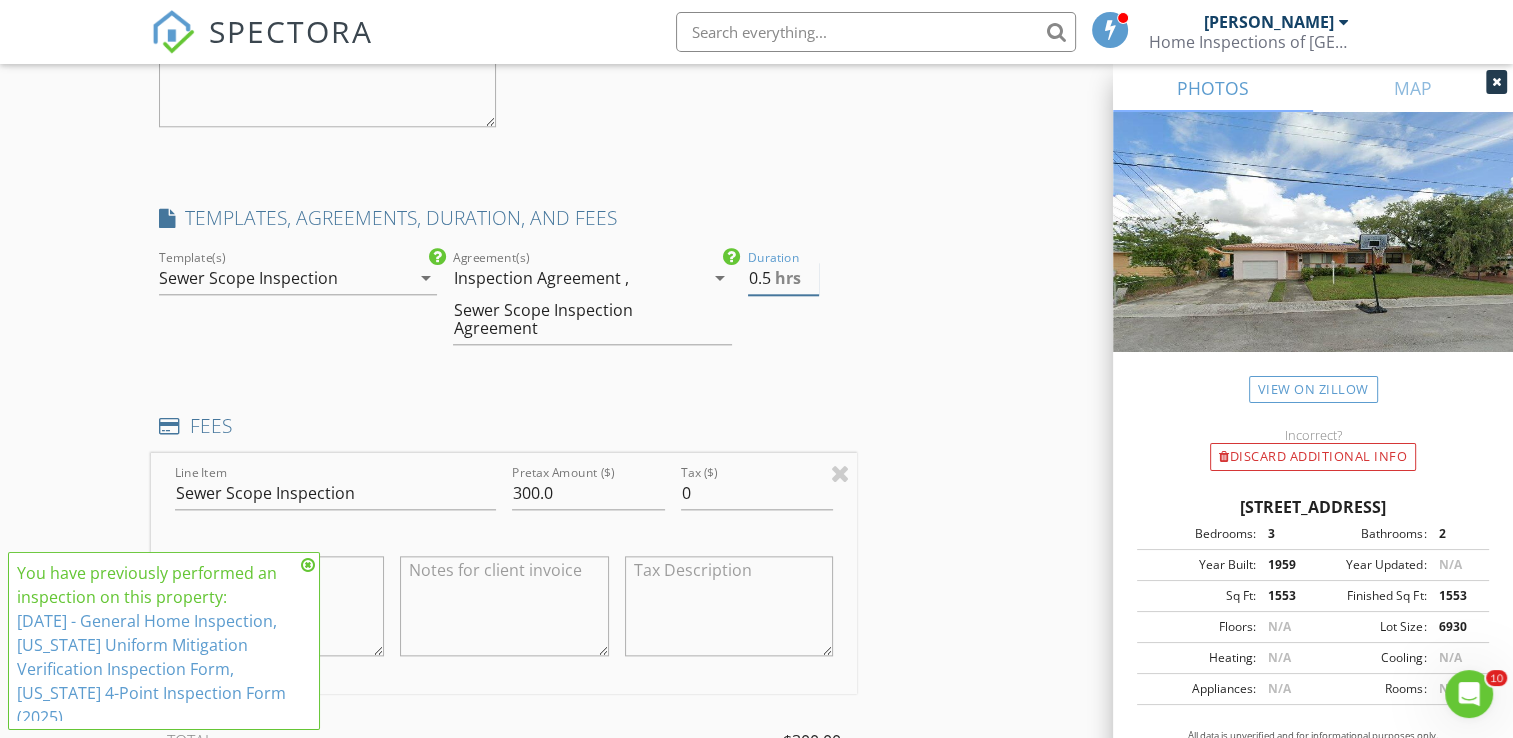 type on "0.5" 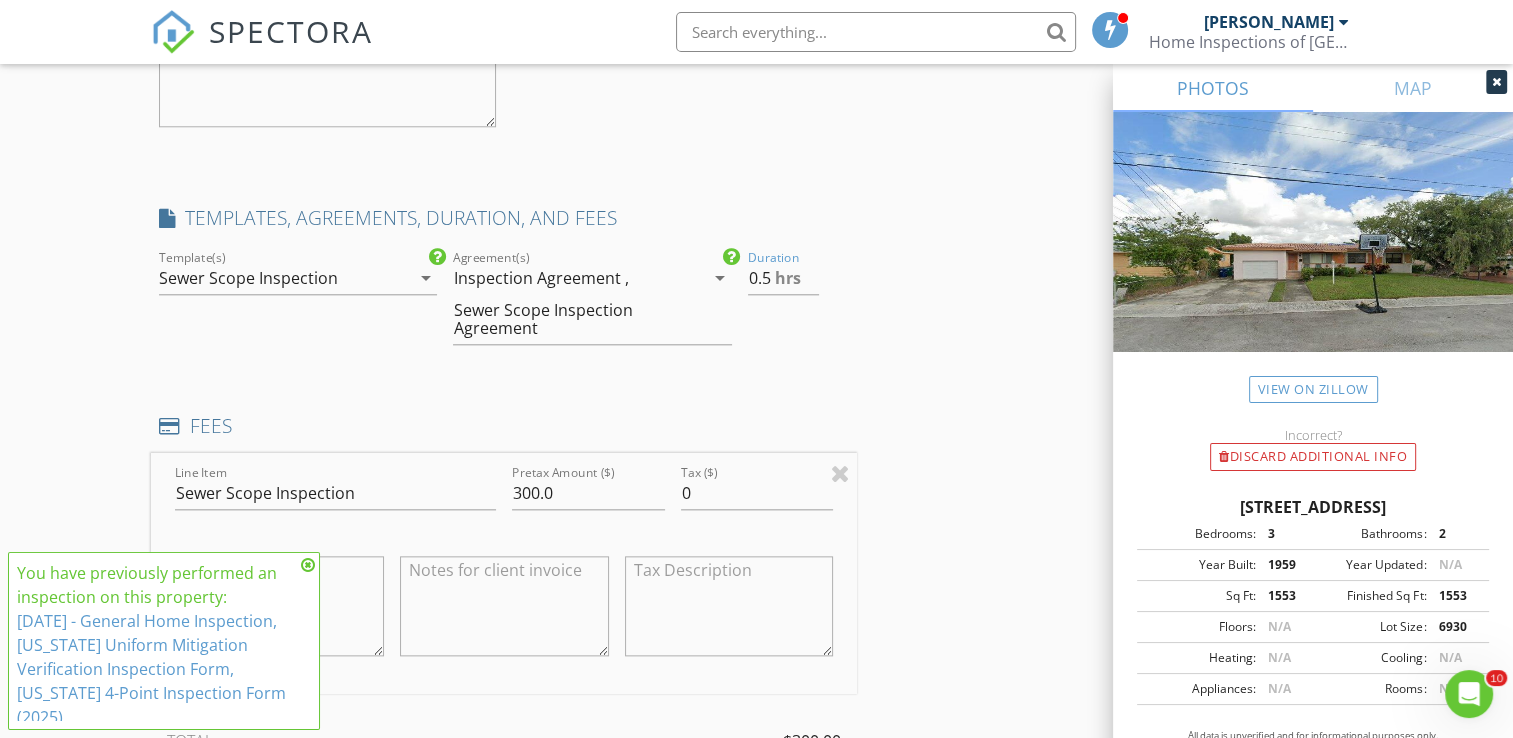 click on "INSPECTOR(S)
check_box_outline_blank   Alexis Espinosa     check_box   Randy Gonzalez   PRIMARY   check_box_outline_blank   Felipe M Martinez     Randy Gonzalez arrow_drop_down   check_box_outline_blank Randy Gonzalez specifically requested
Date/Time
07/11/2025 1:00 PM
Location
Address Search       Address 1369 NW 96th St   Unit   City Miami   State FL   Zip 33147   County Miami-Dade     Square Feet 1553   Year Built 1959   Foundation arrow_drop_down     Randy Gonzalez     4.6 miles     (10 minutes)
client
check_box Enable Client CC email for this inspection   Client Search     check_box_outline_blank Client is a Company/Organization     First Name Manouchca   Last Name Sainvilus   Email manouchcasainvilus@gmail.com   CC Email   Phone           Notes   Private Notes
client
Client Search     check_box_outline_blank" at bounding box center [756, 216] 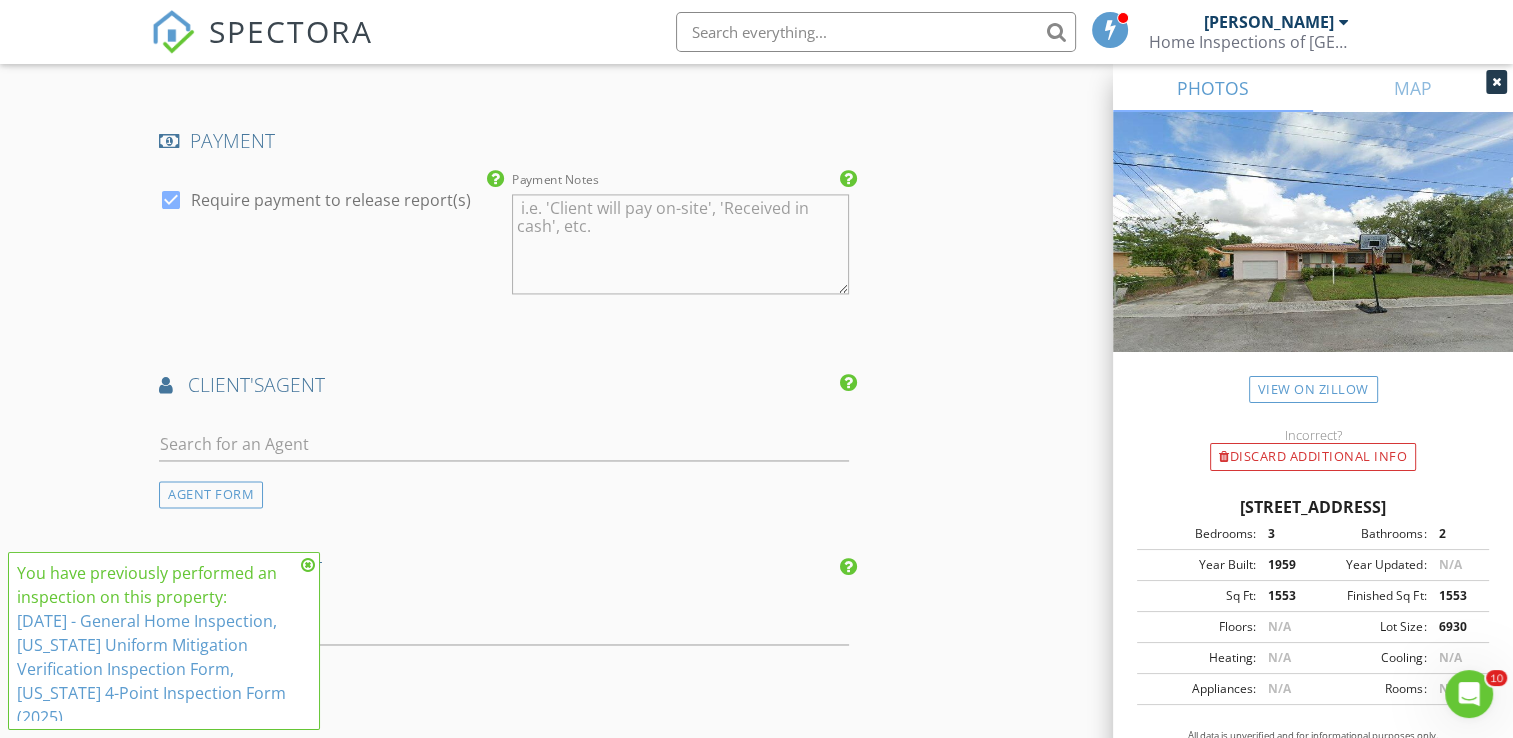 scroll, scrollTop: 3000, scrollLeft: 0, axis: vertical 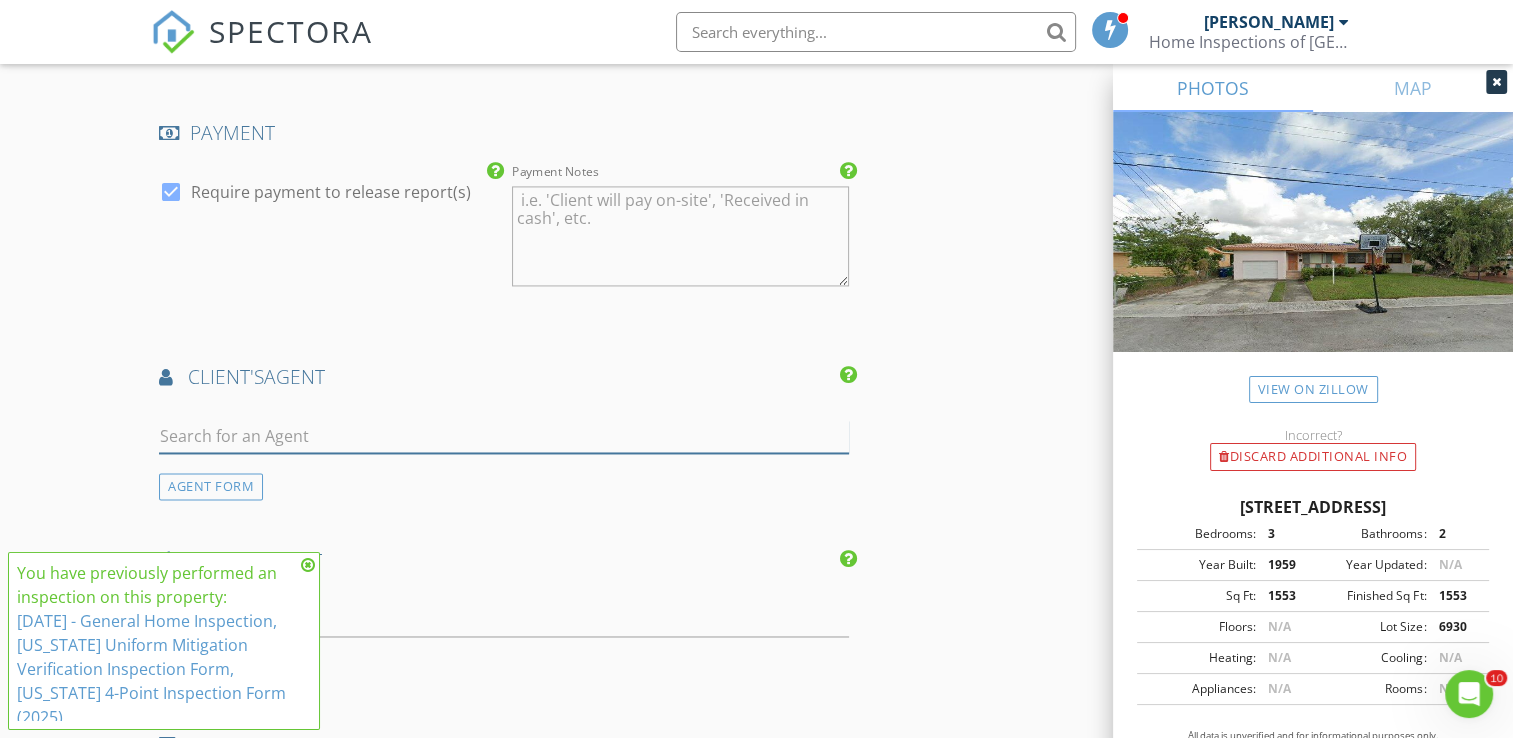 click at bounding box center [504, 436] 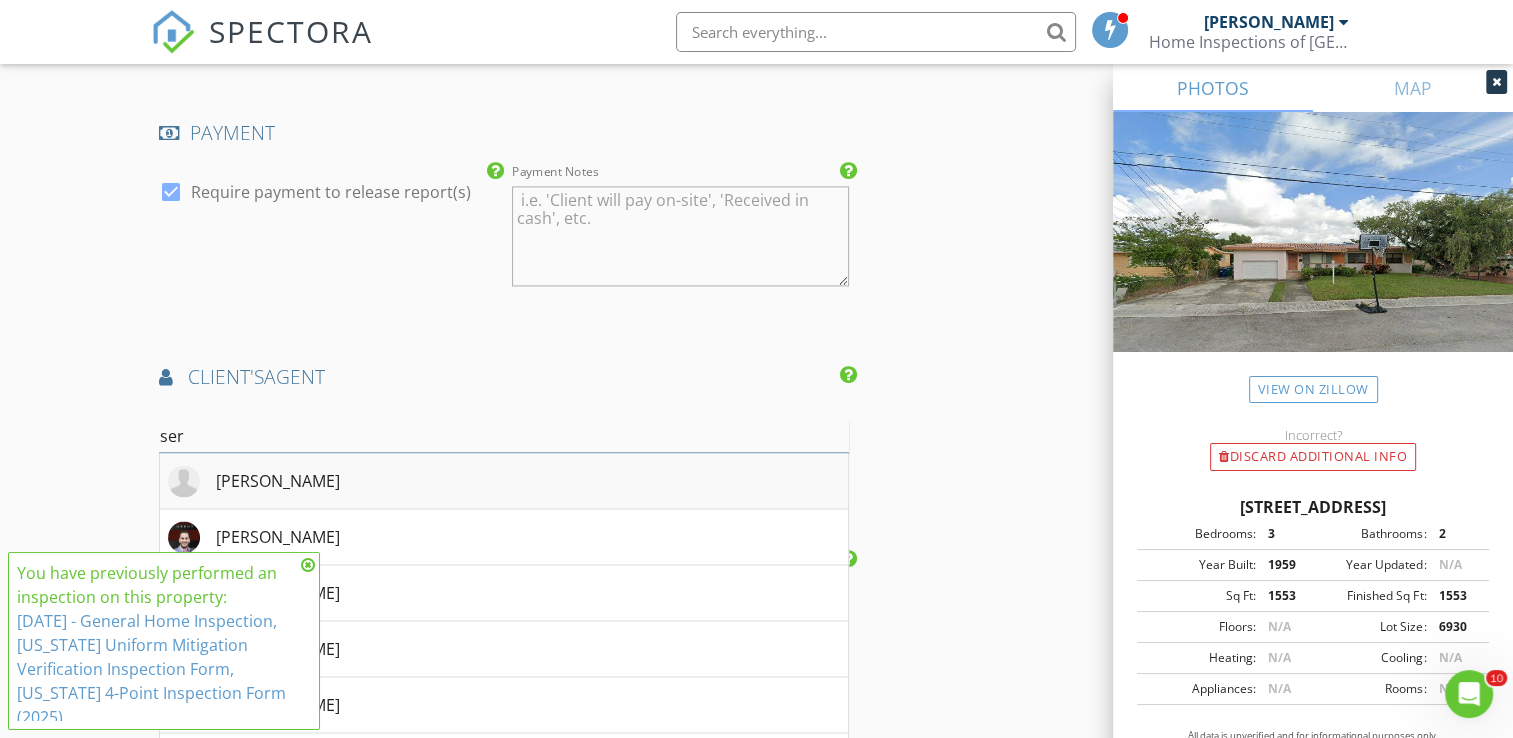 type on "ser" 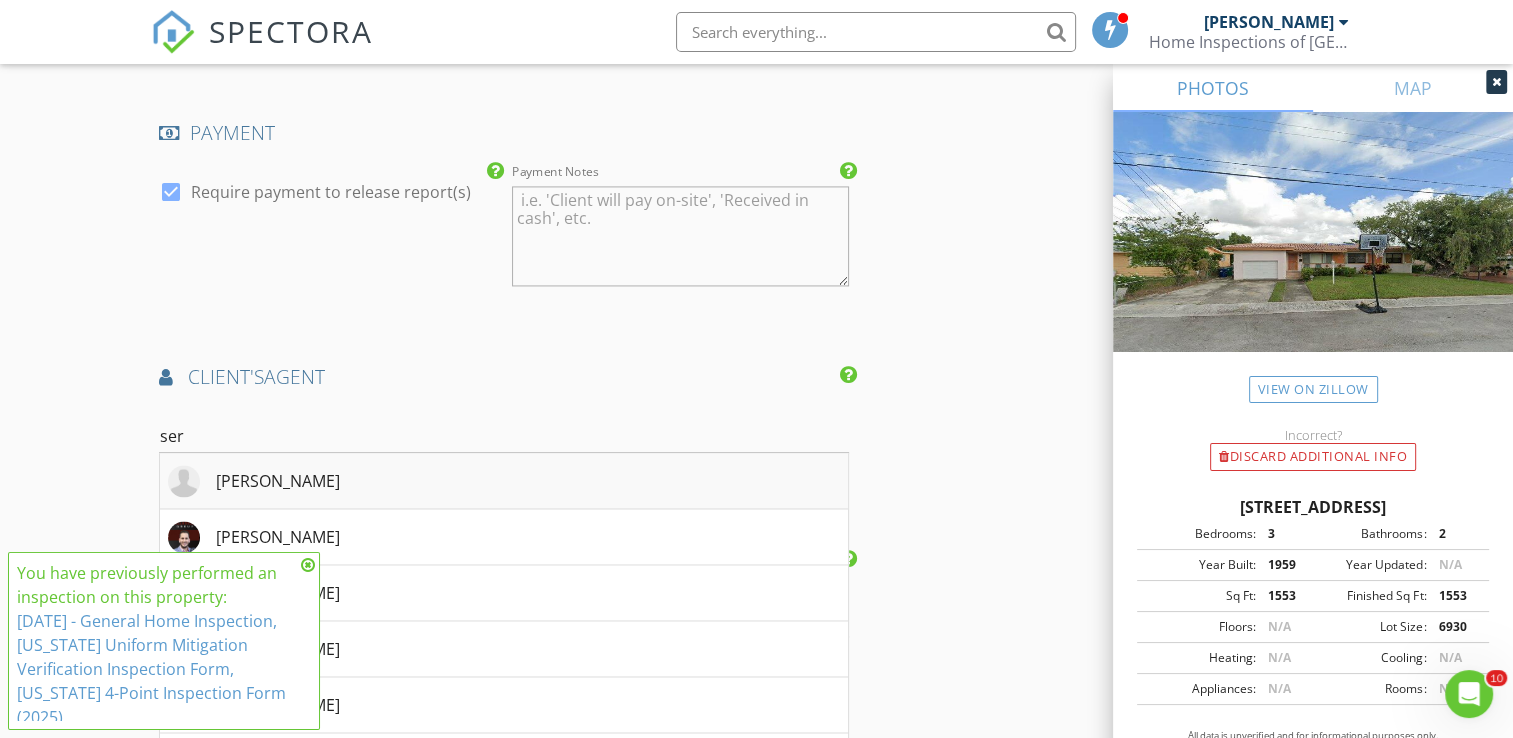click on "Serge Cleriser" at bounding box center [278, 481] 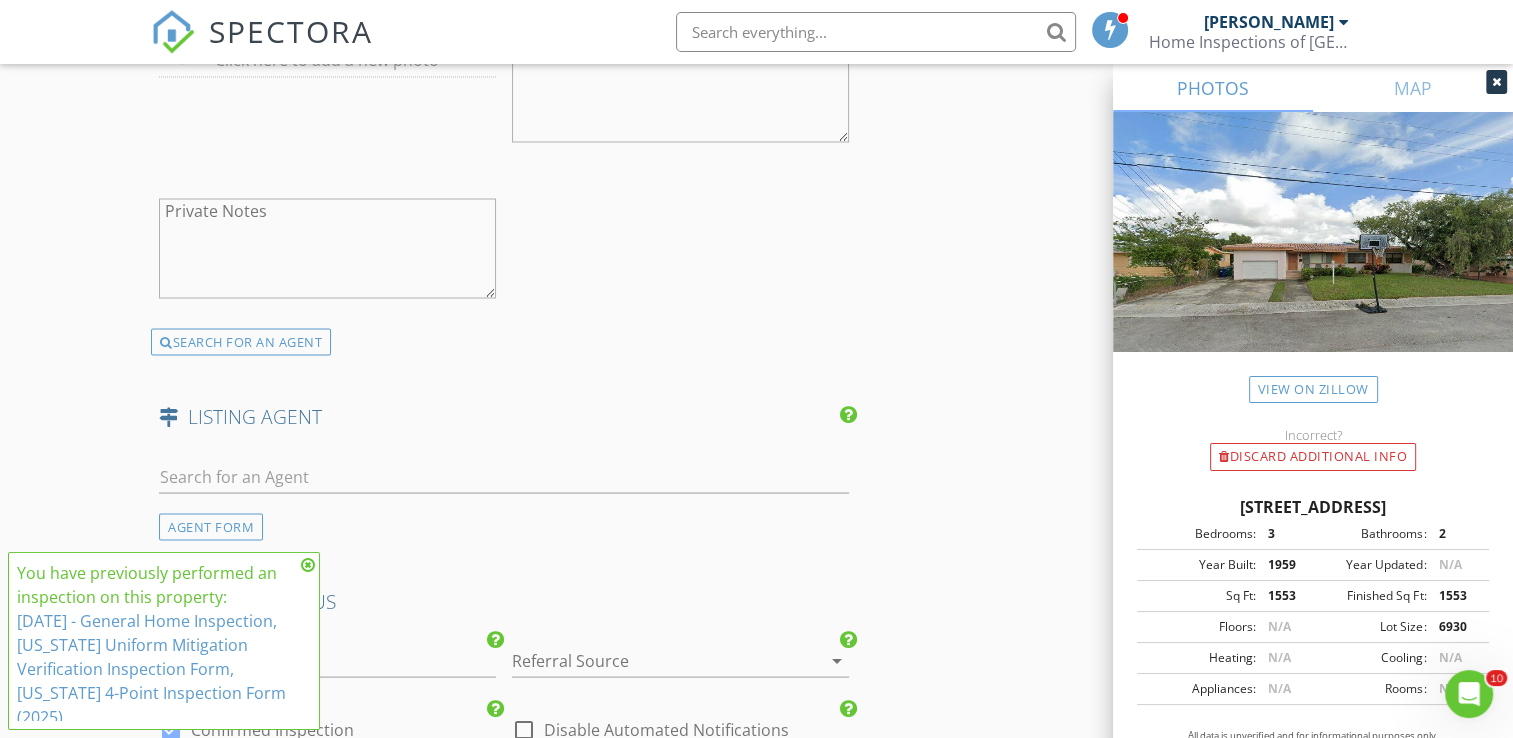 scroll, scrollTop: 4100, scrollLeft: 0, axis: vertical 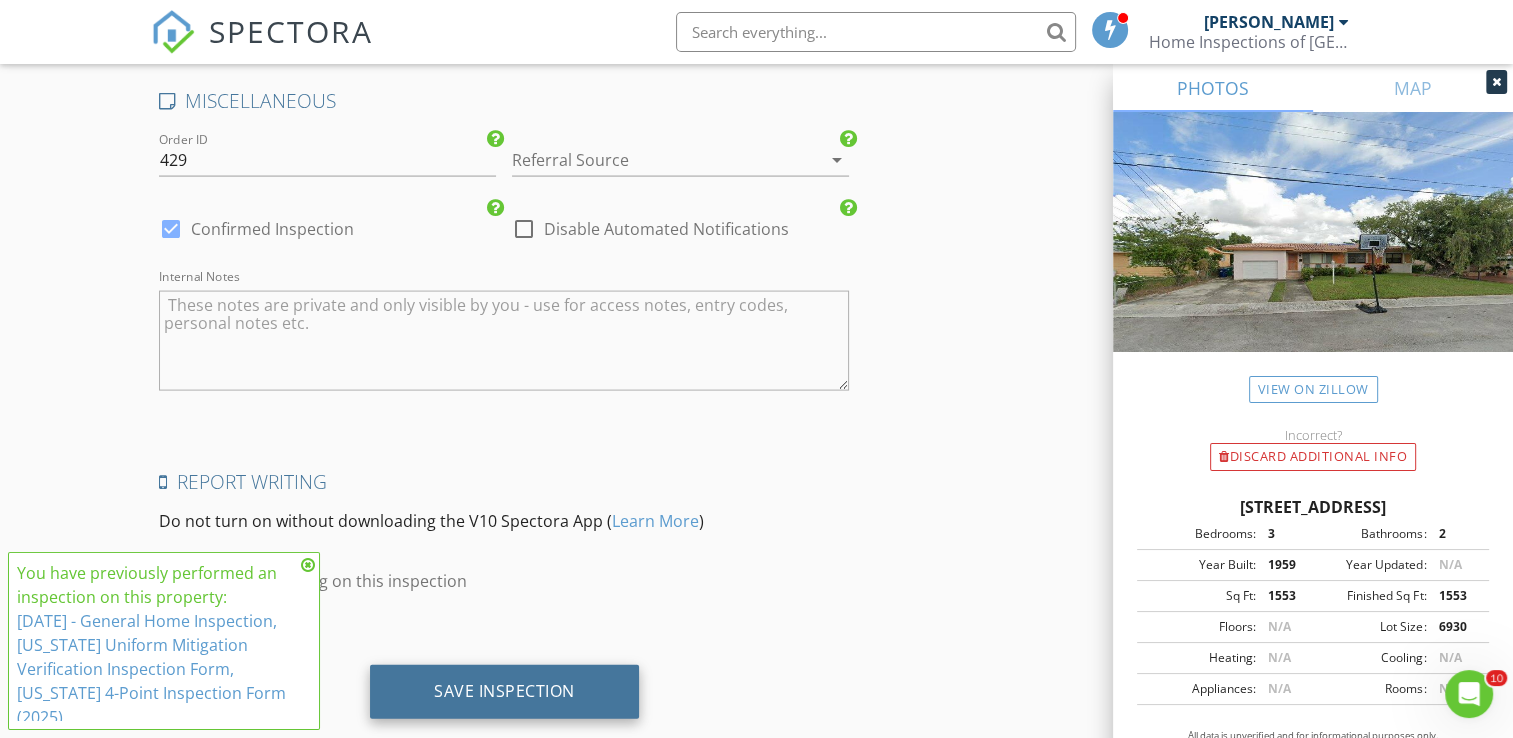 click on "Save Inspection" at bounding box center [504, 692] 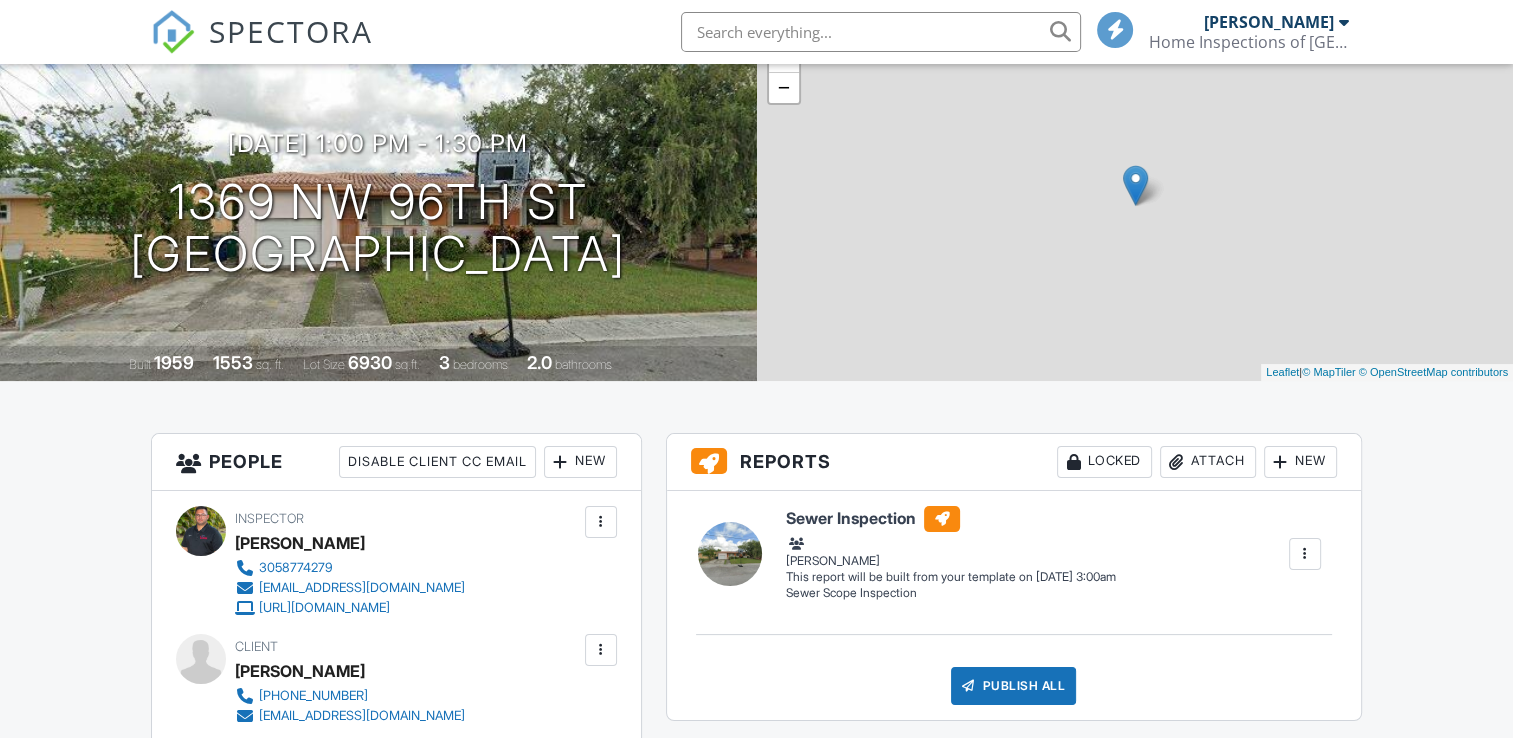 scroll, scrollTop: 400, scrollLeft: 0, axis: vertical 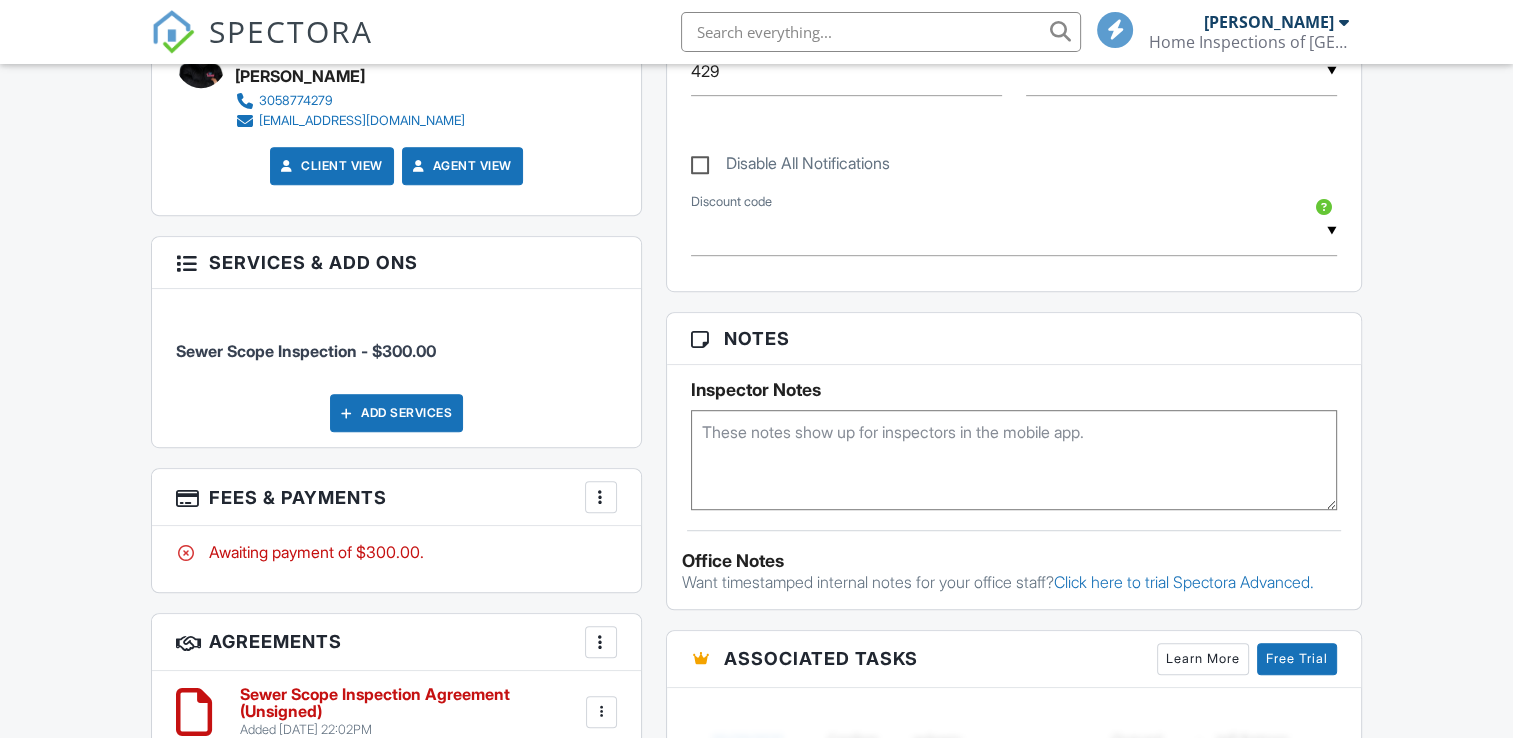 click on "More" at bounding box center [601, 497] 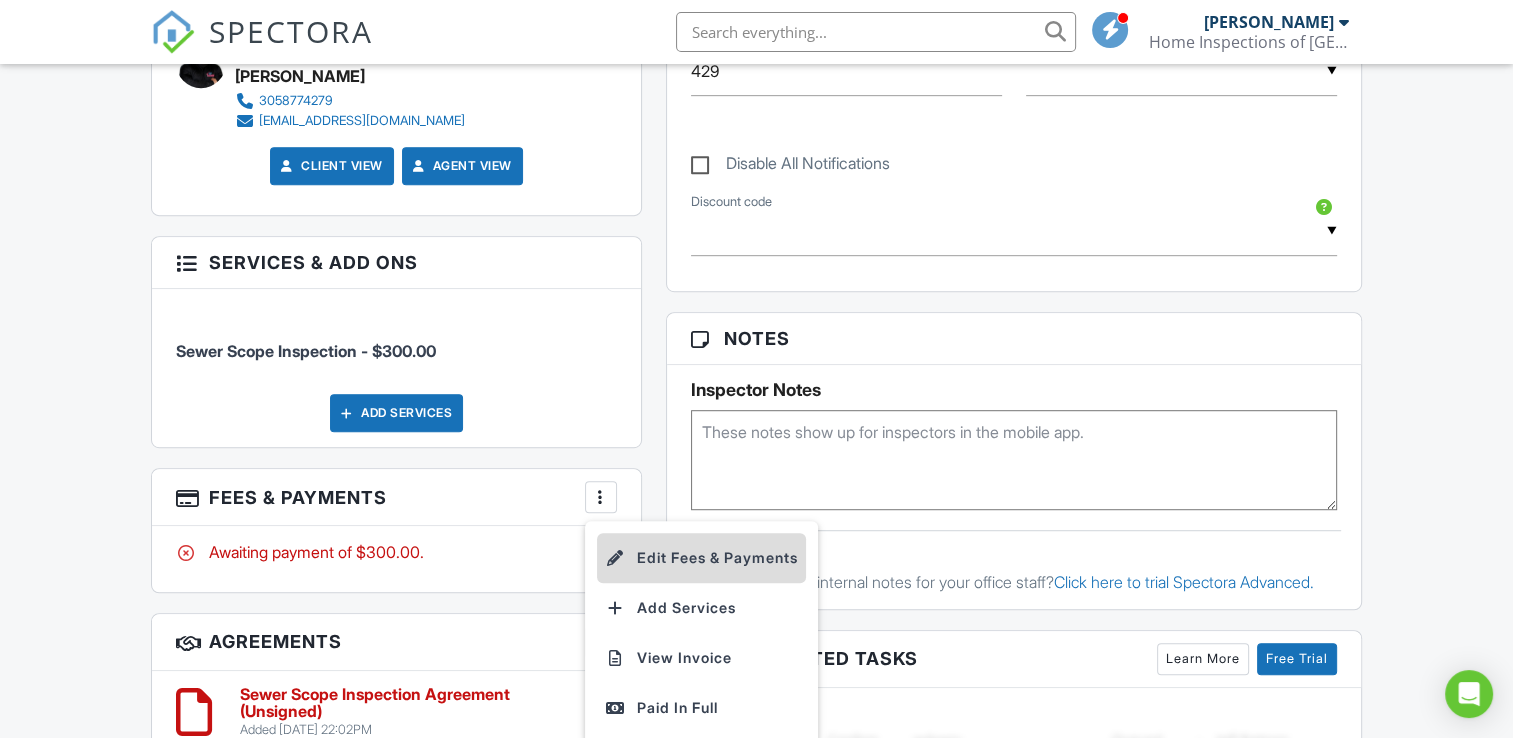 click on "Edit Fees & Payments" at bounding box center (701, 558) 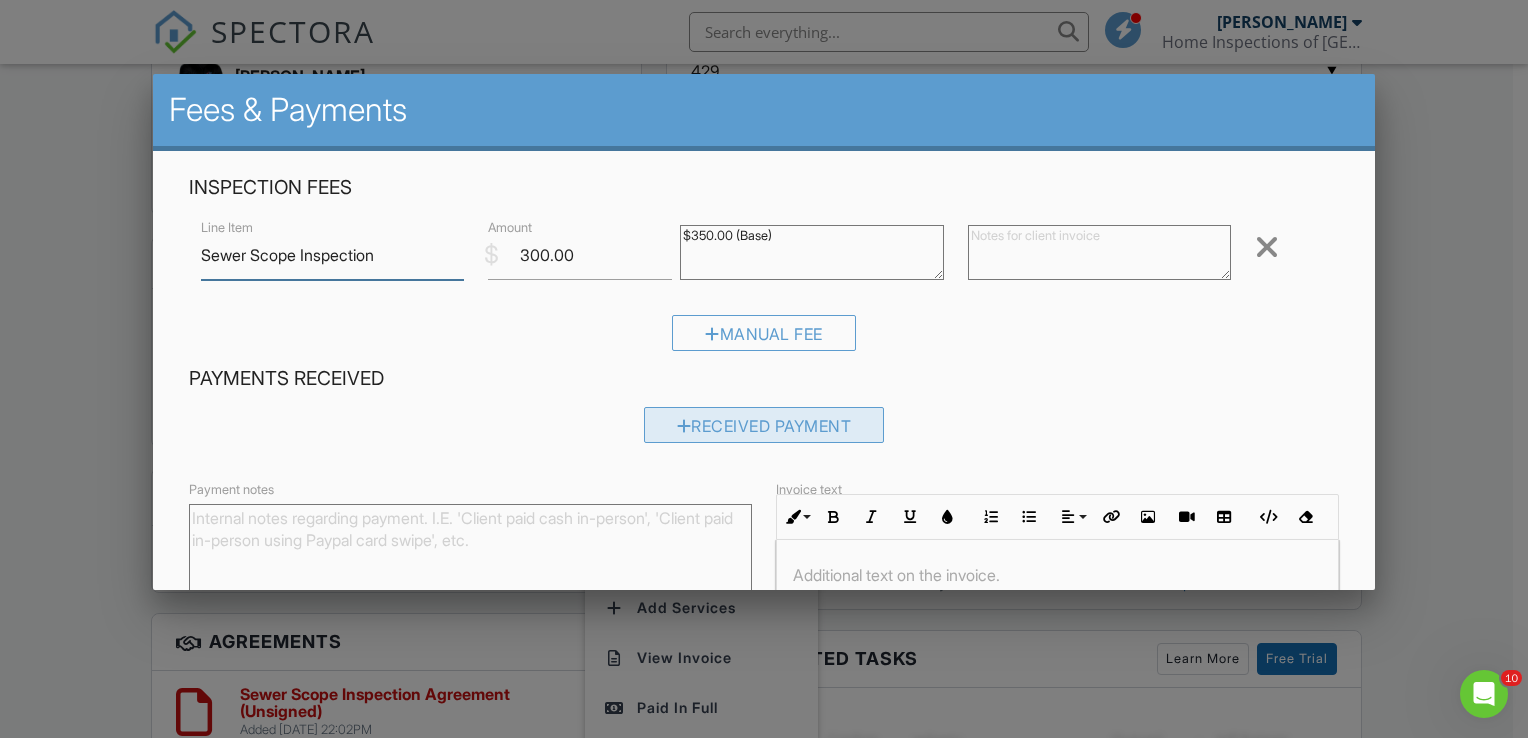 scroll, scrollTop: 0, scrollLeft: 0, axis: both 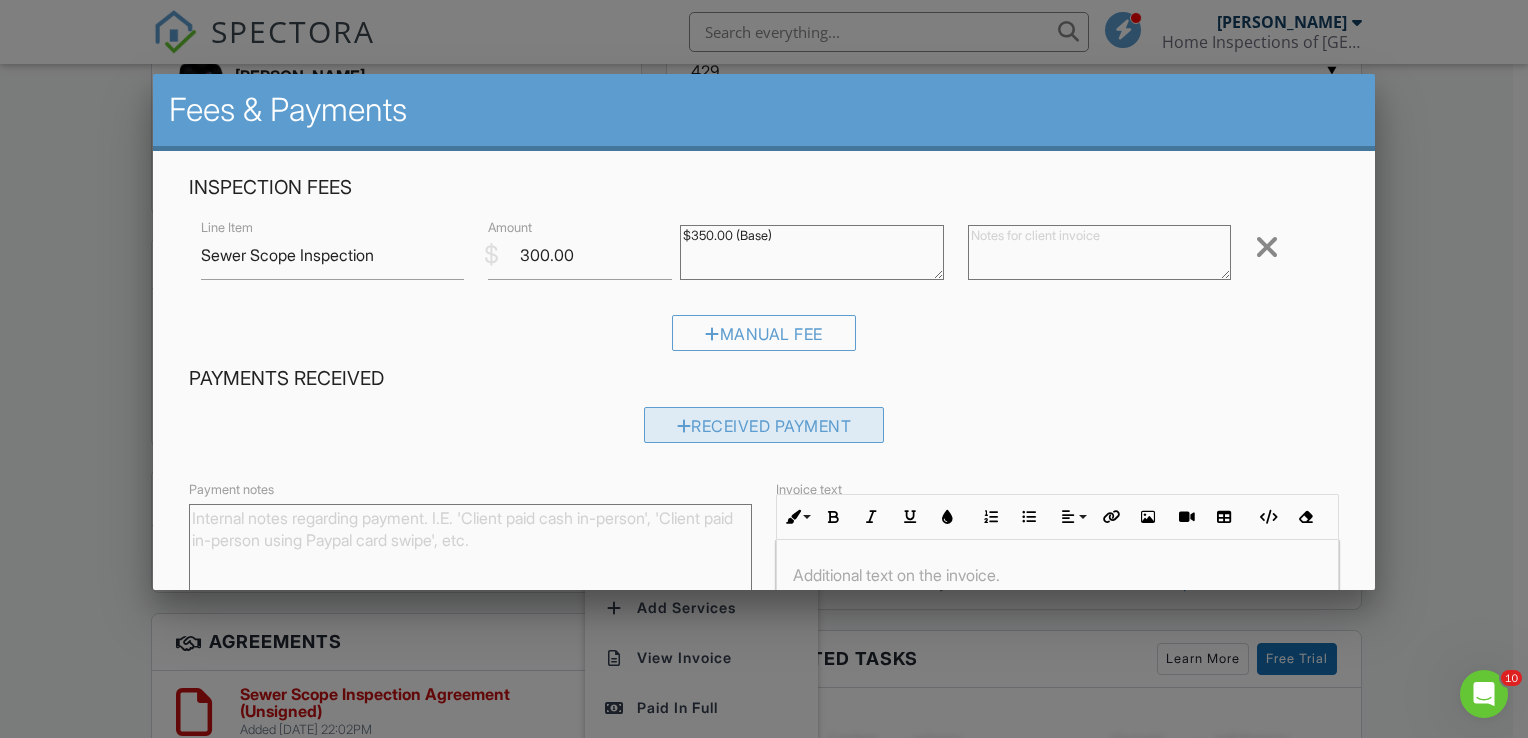 click on "Received Payment" at bounding box center (764, 425) 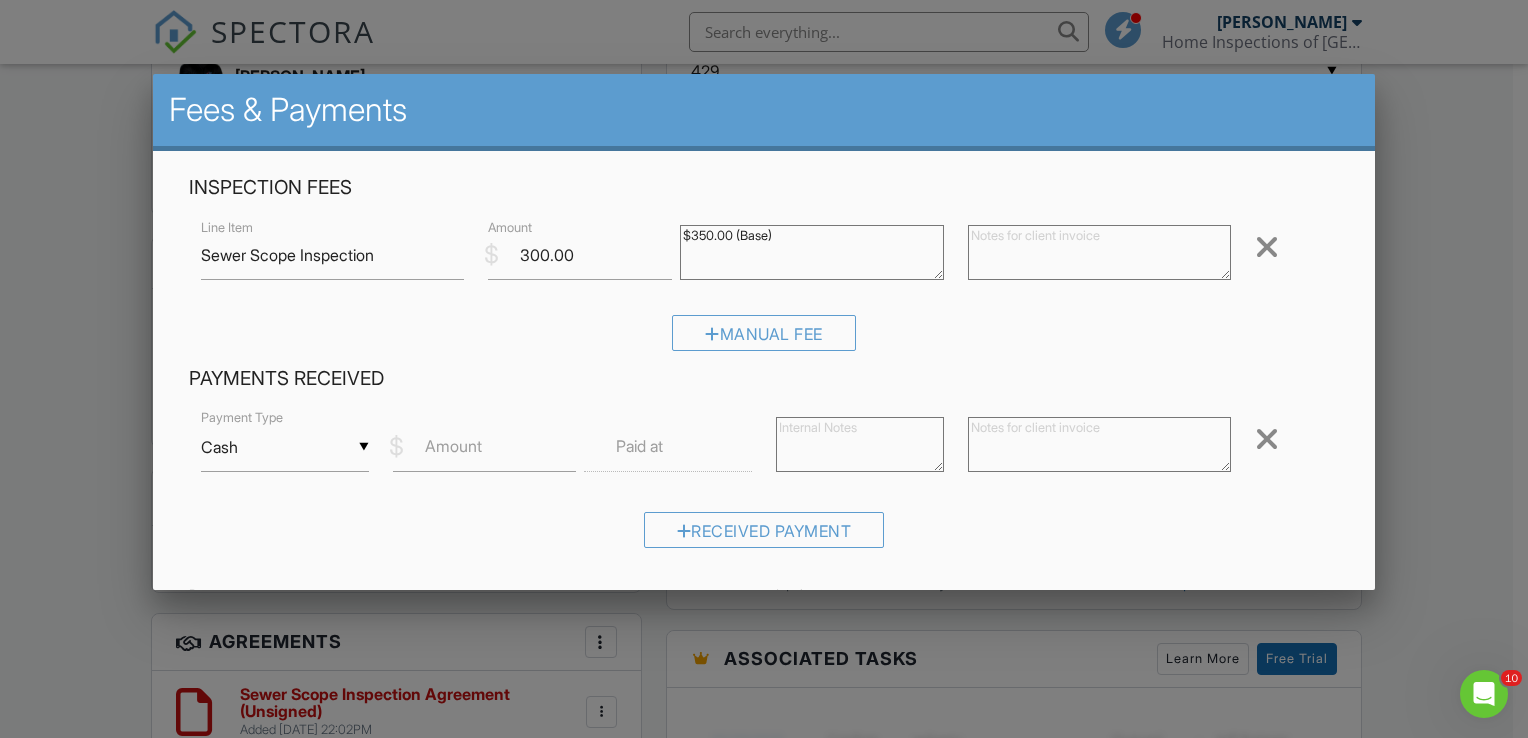 click on "Cash" at bounding box center [285, 447] 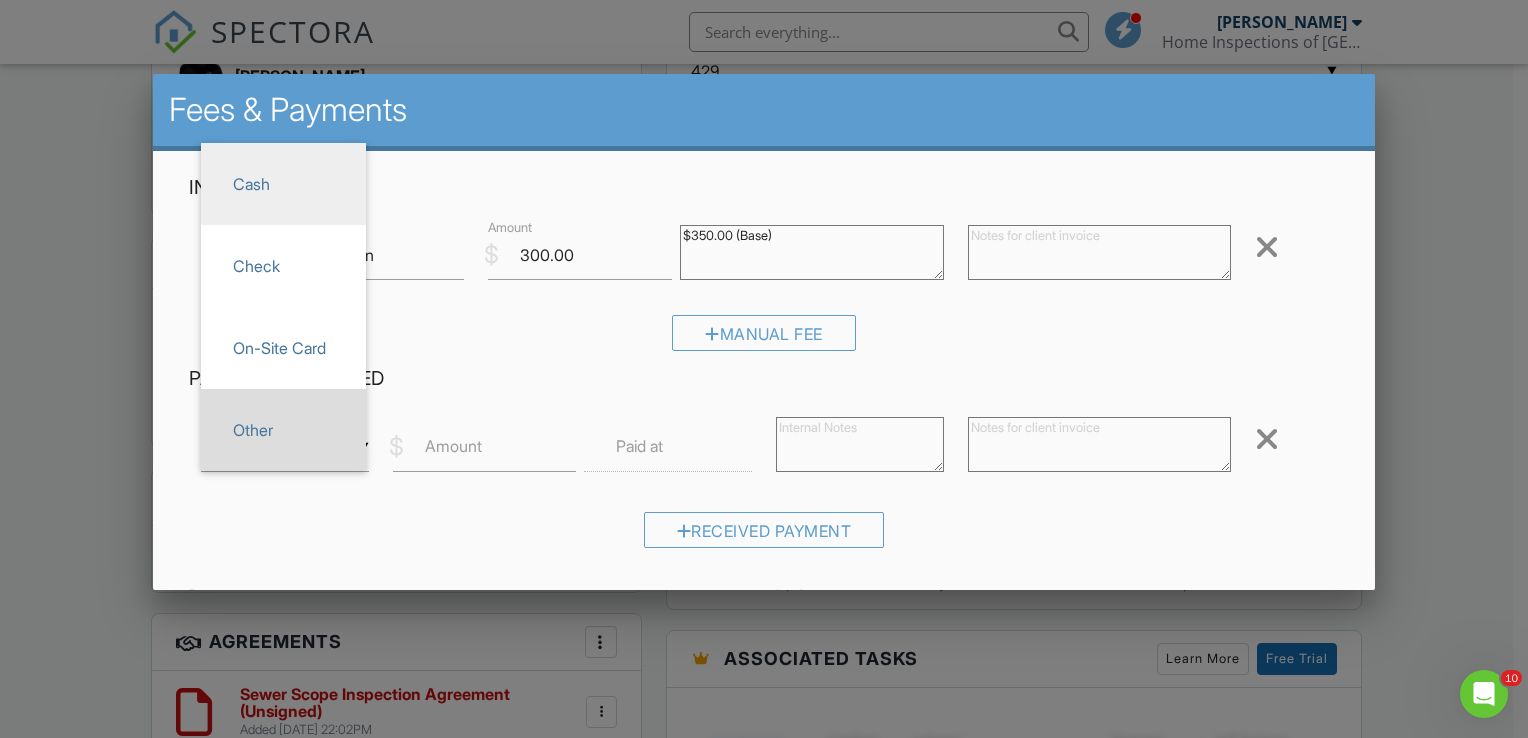 click on "Other" at bounding box center (283, 430) 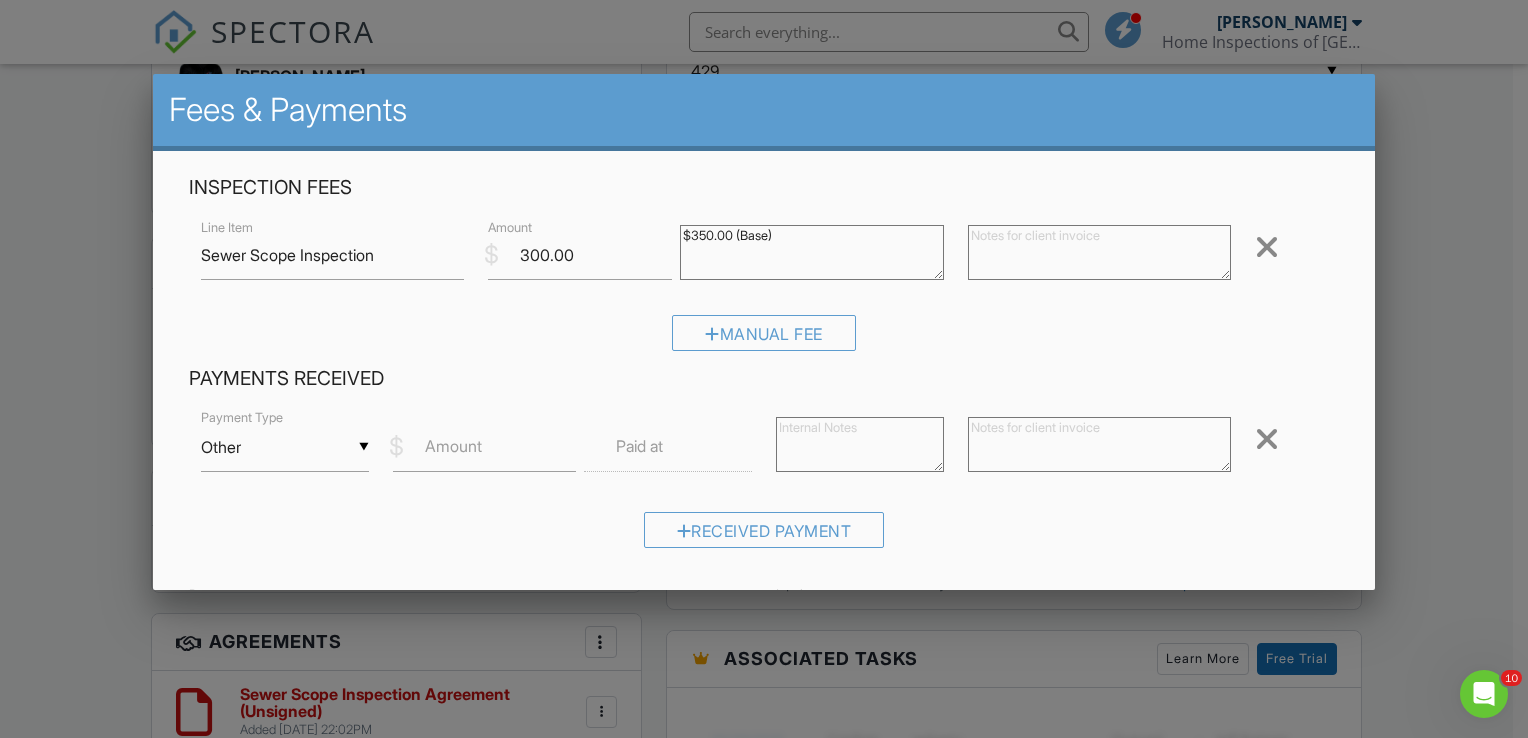click on "Amount" at bounding box center (453, 446) 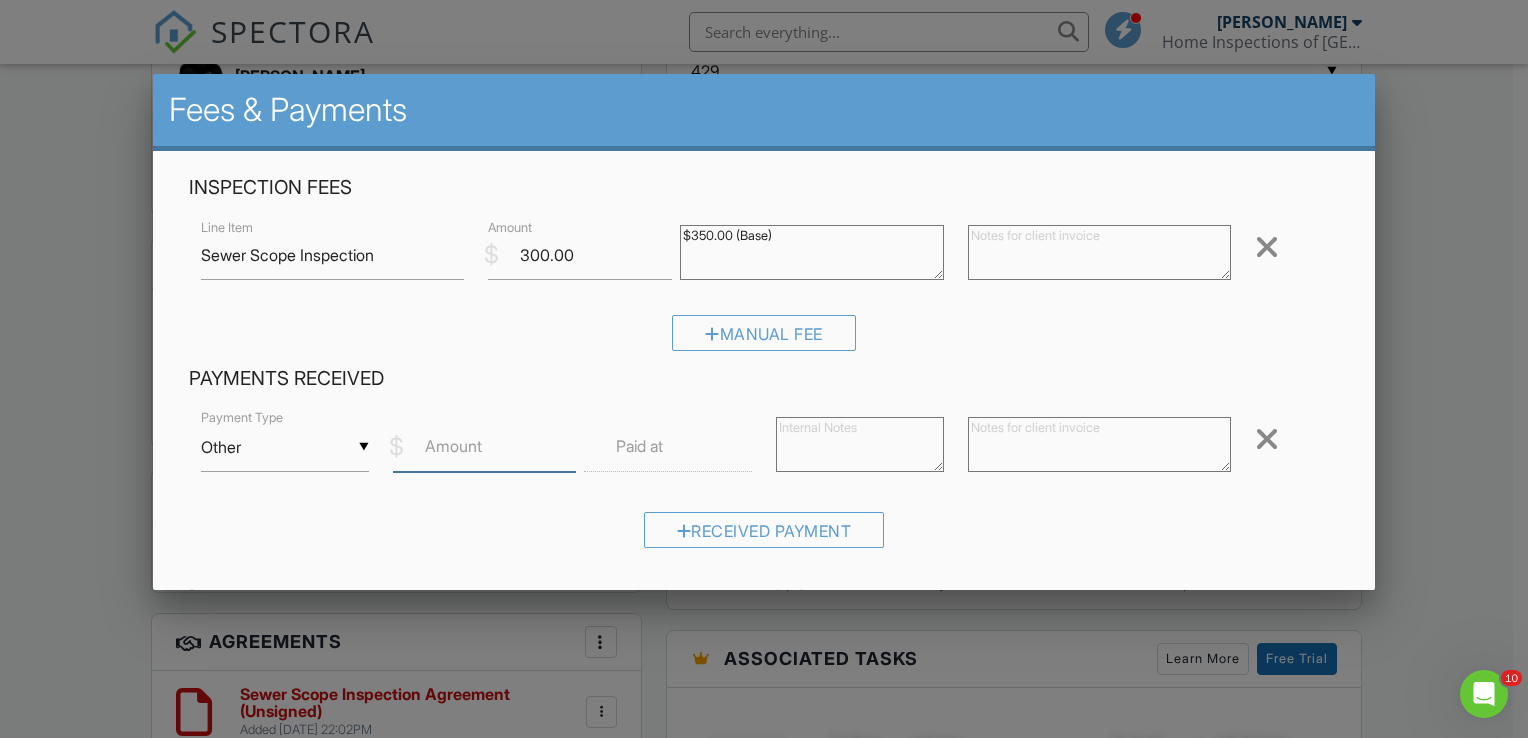 click on "Amount" at bounding box center [485, 447] 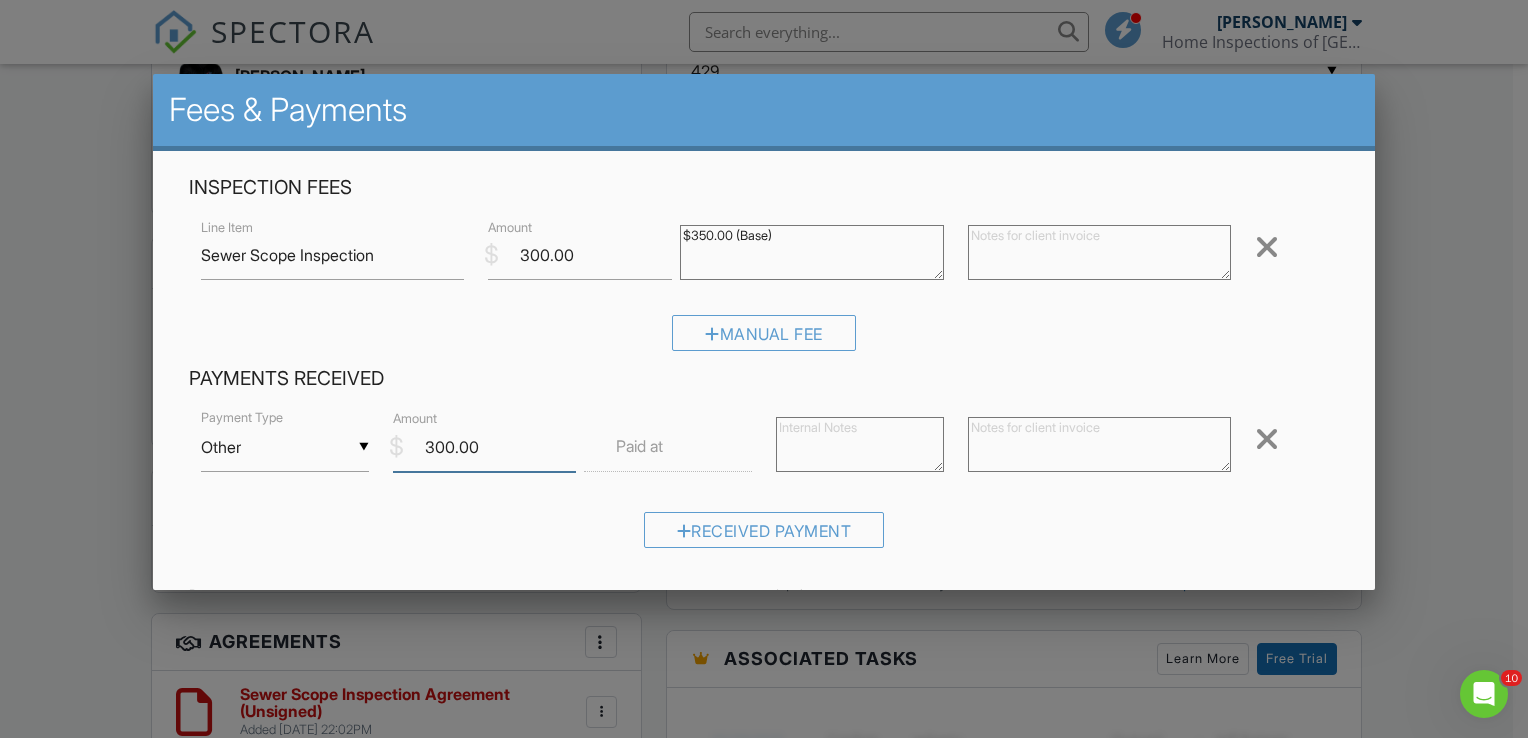 type on "300.00" 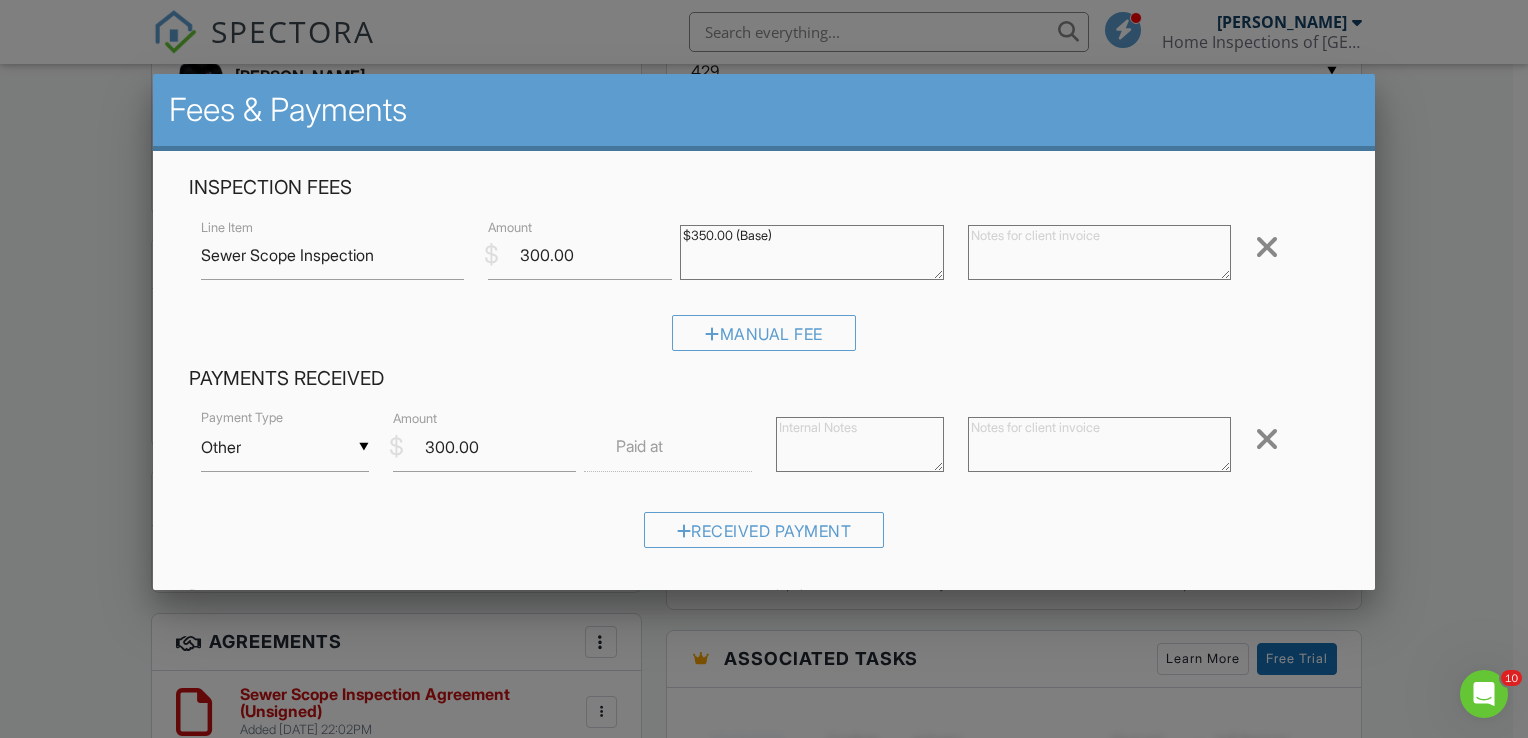 click at bounding box center (860, 444) 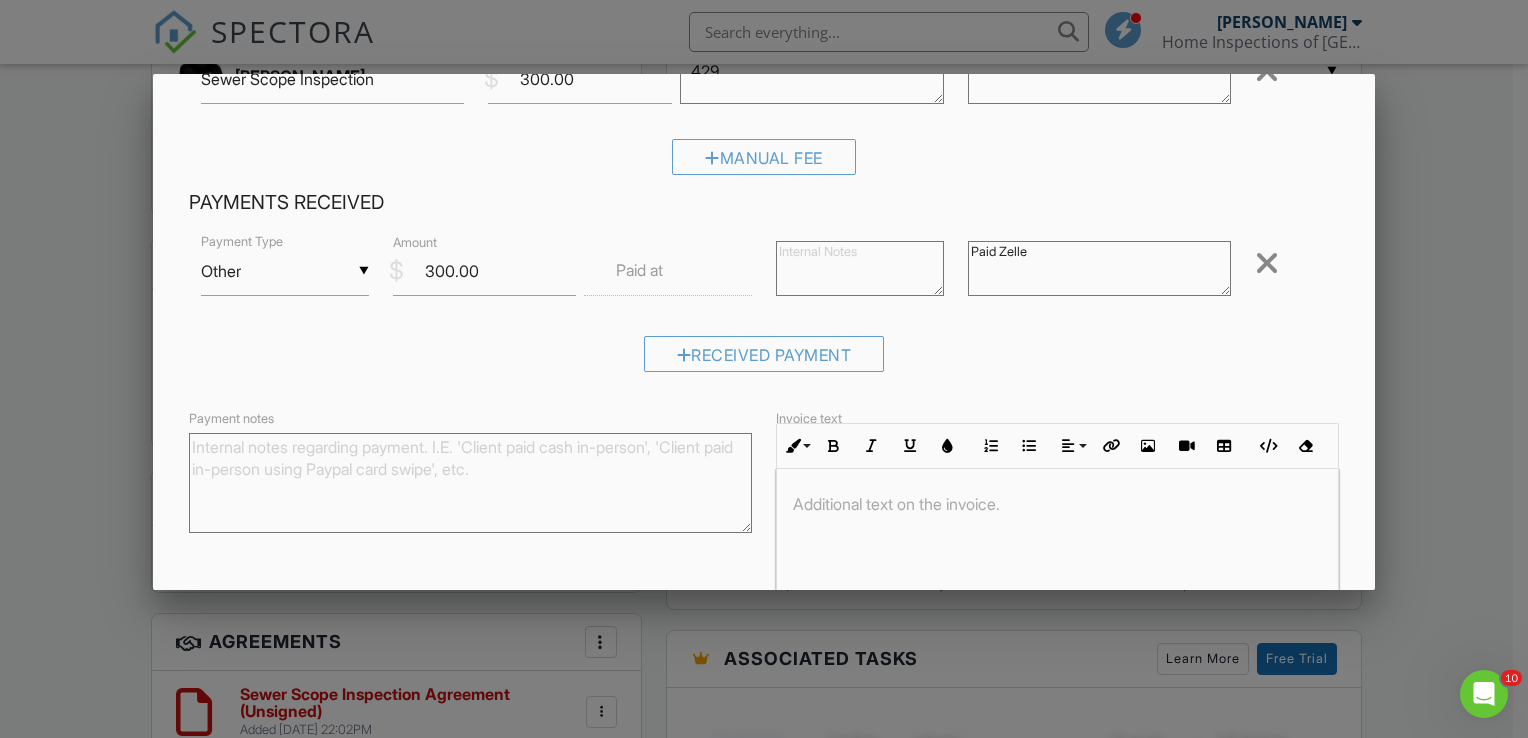 scroll, scrollTop: 298, scrollLeft: 0, axis: vertical 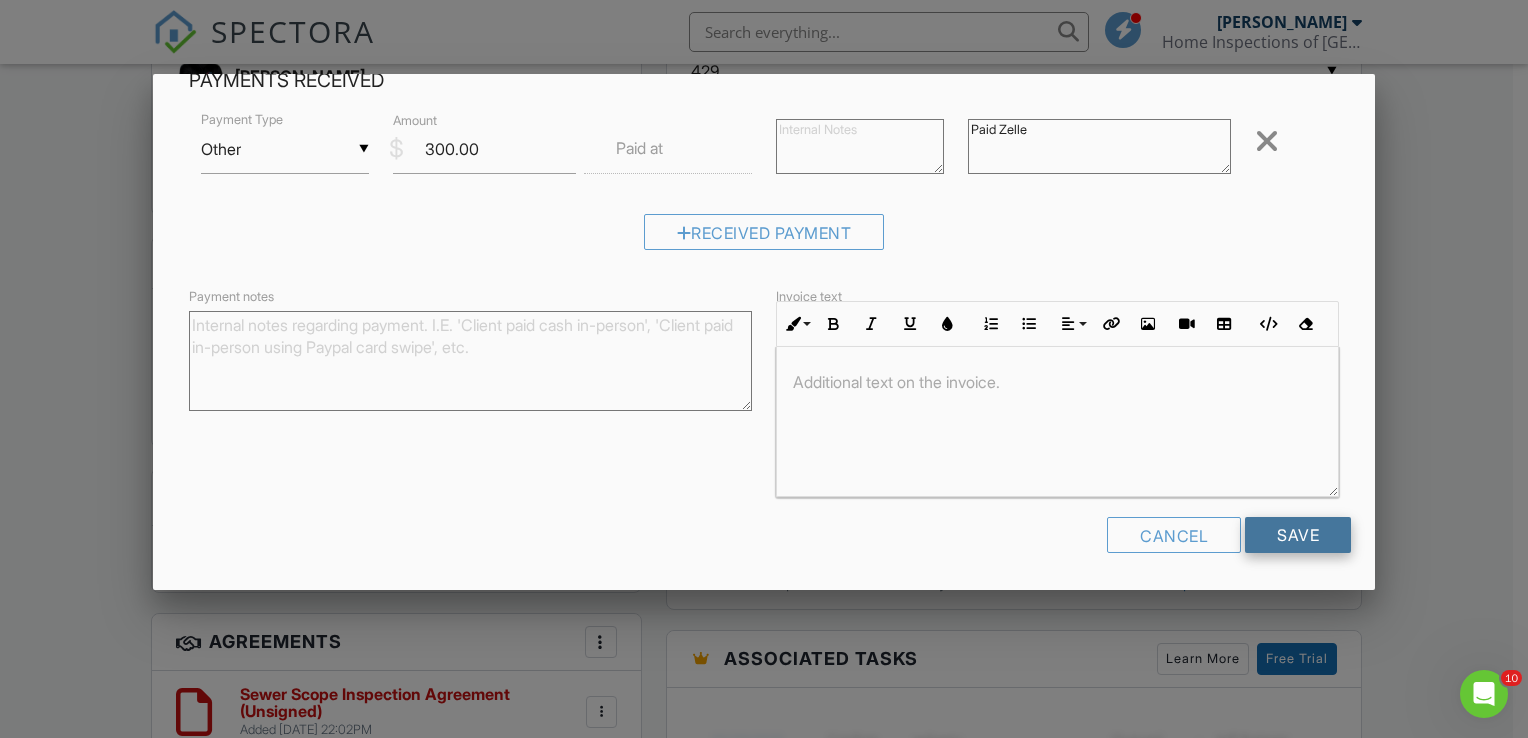 type on "Paid Zelle" 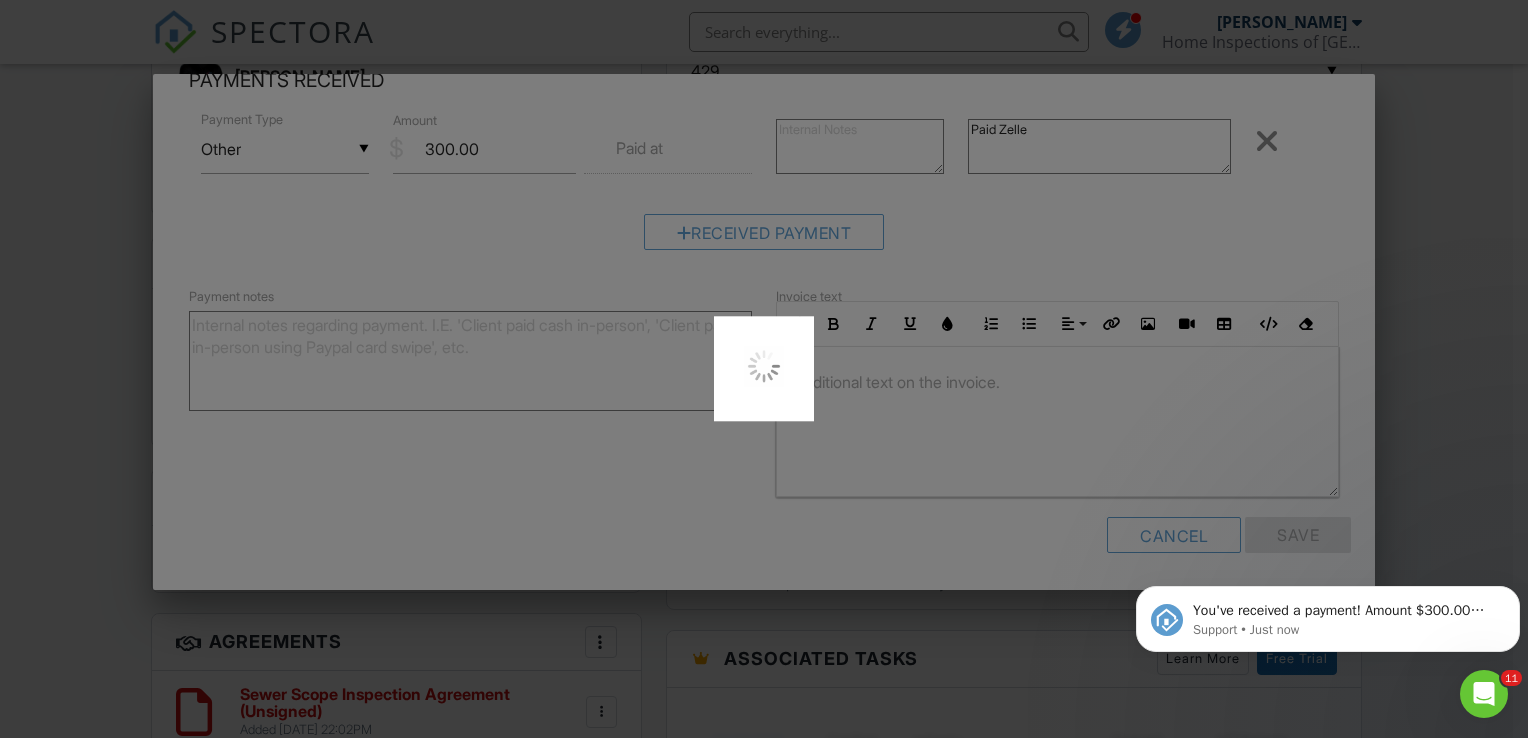 scroll, scrollTop: 0, scrollLeft: 0, axis: both 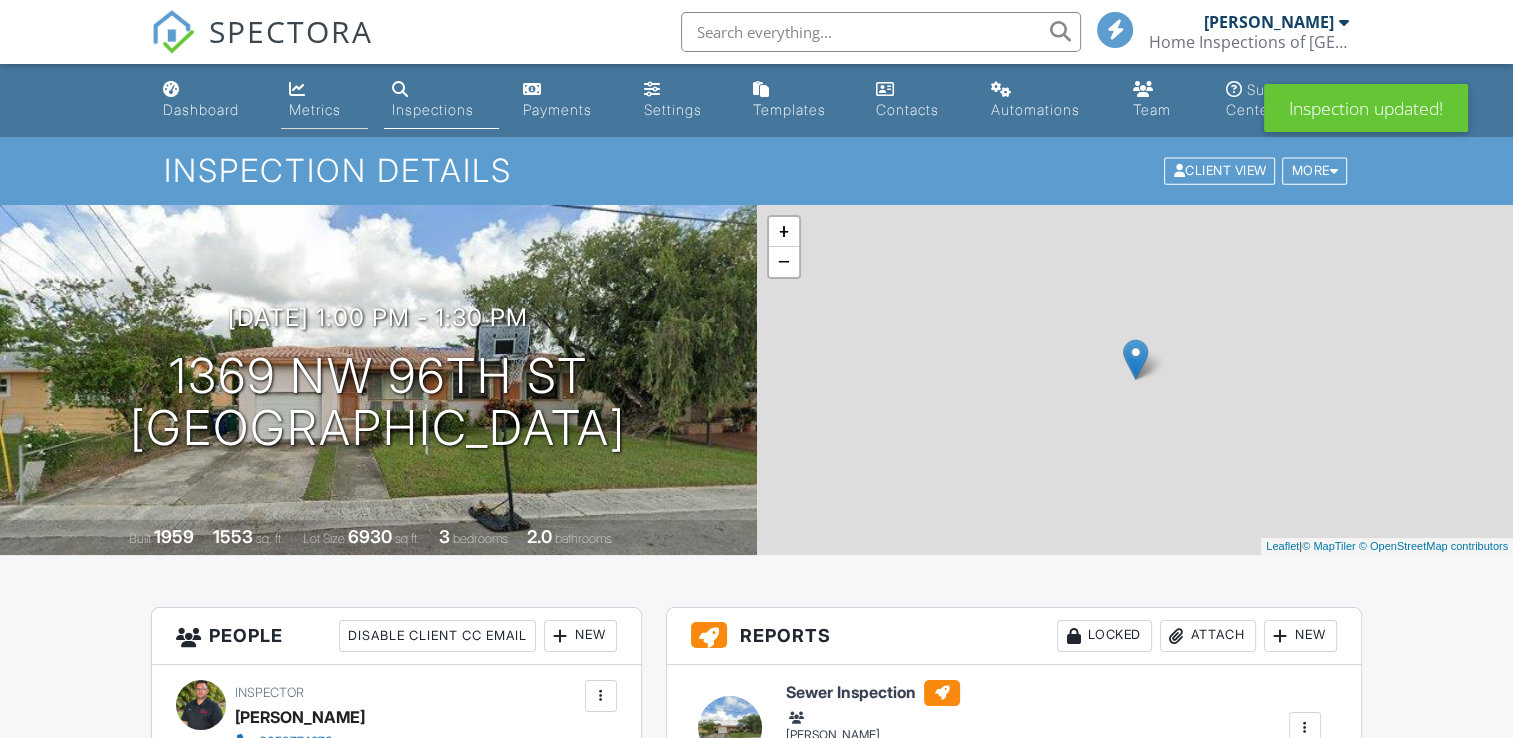 click on "Metrics" at bounding box center (315, 109) 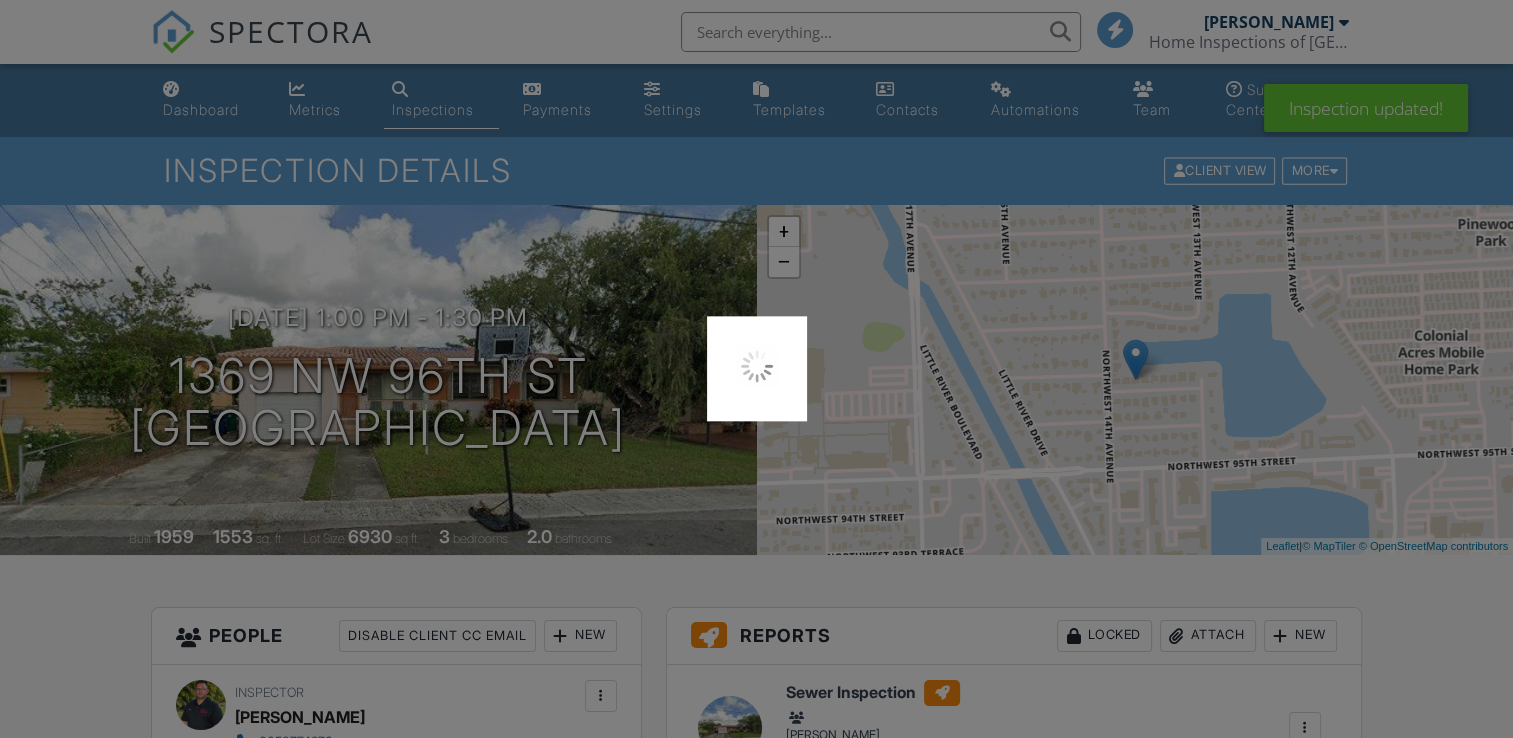 scroll, scrollTop: 0, scrollLeft: 0, axis: both 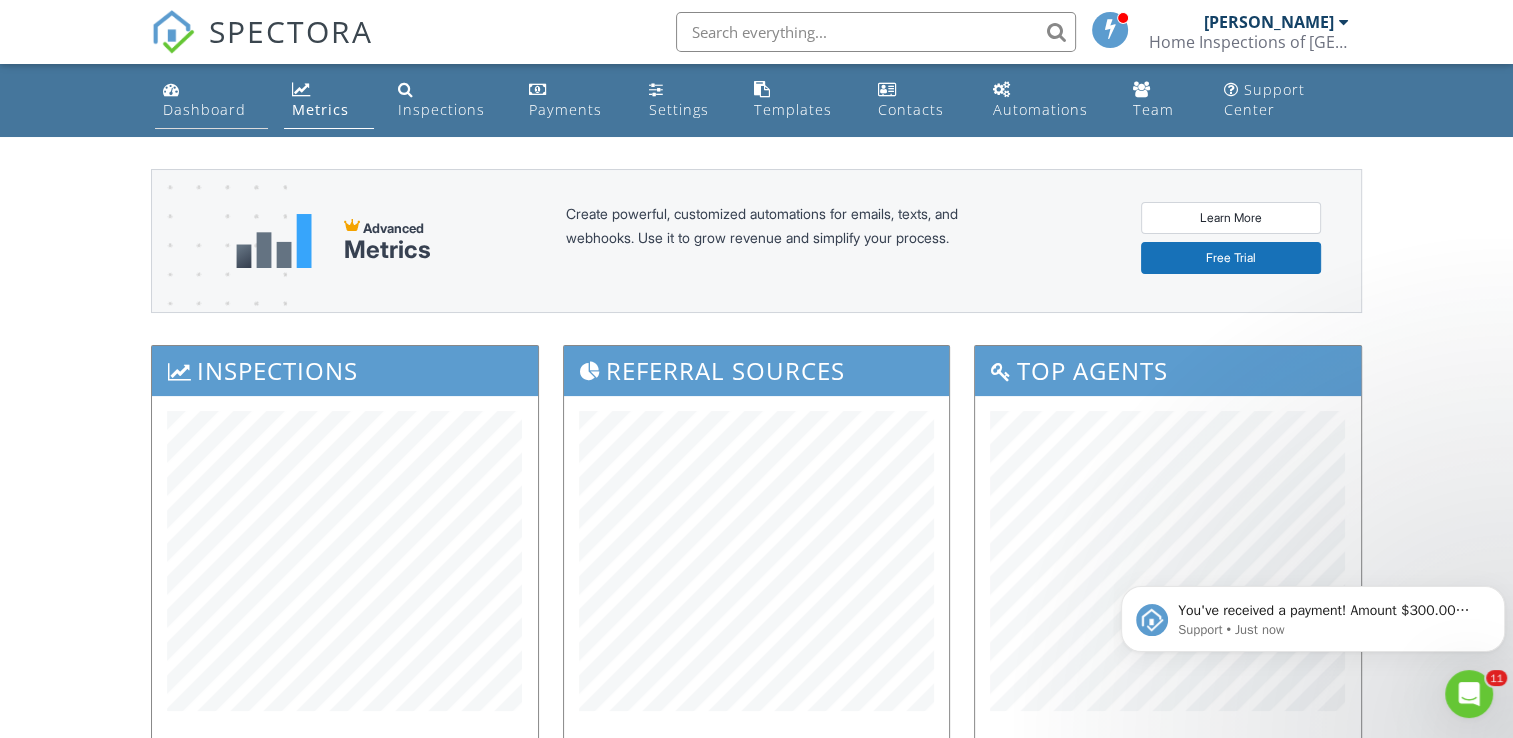 click on "Dashboard" at bounding box center [204, 109] 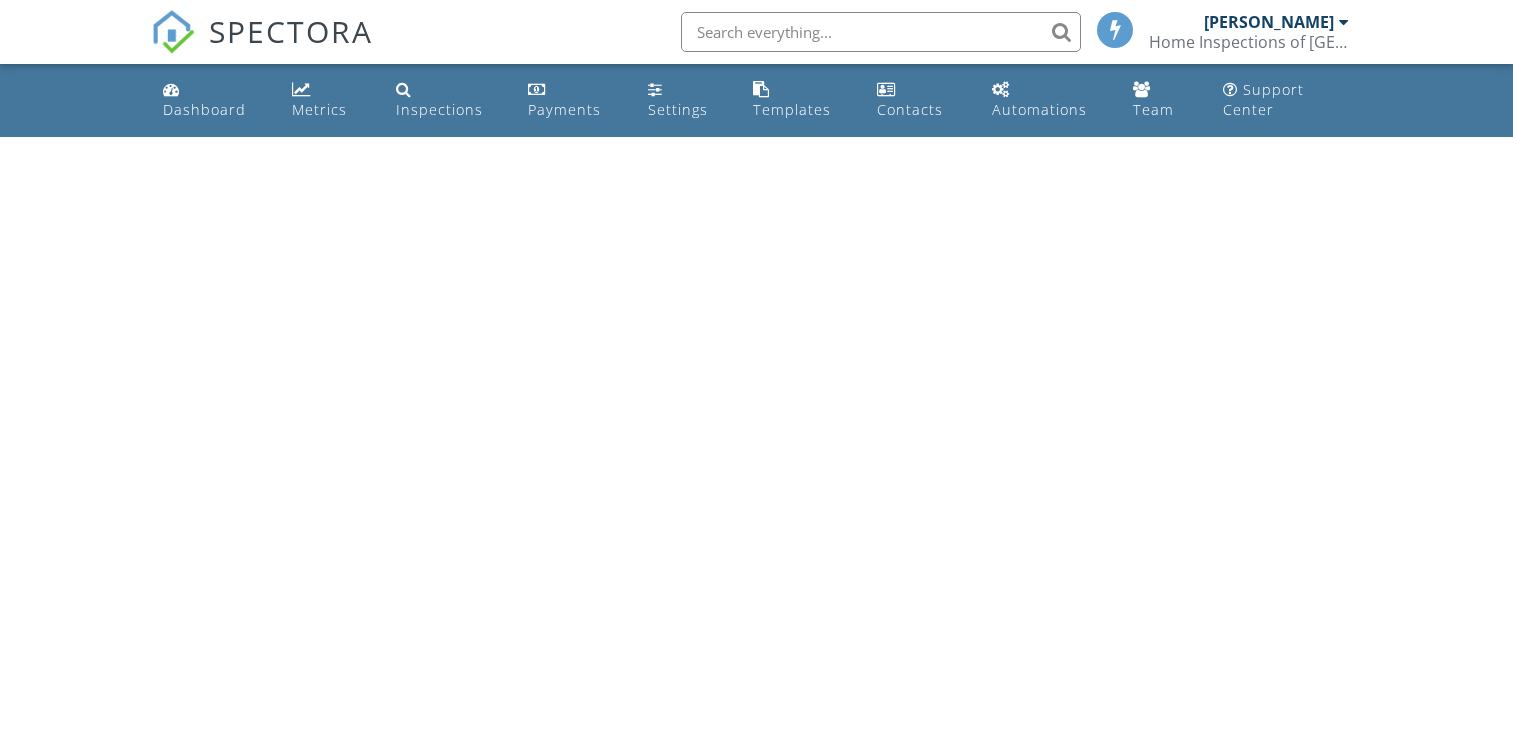 scroll, scrollTop: 0, scrollLeft: 0, axis: both 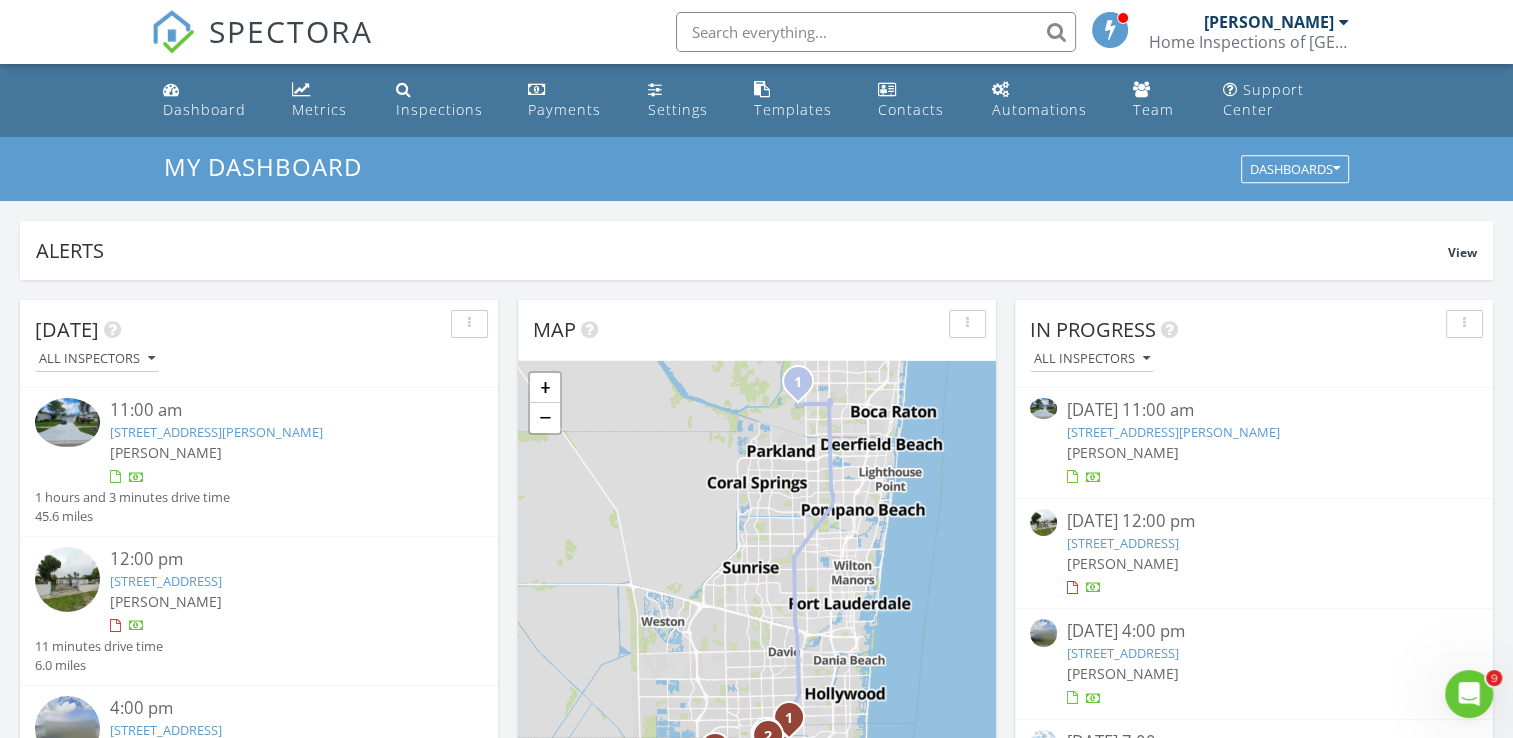 click on "[STREET_ADDRESS][PERSON_NAME]" at bounding box center [1173, 432] 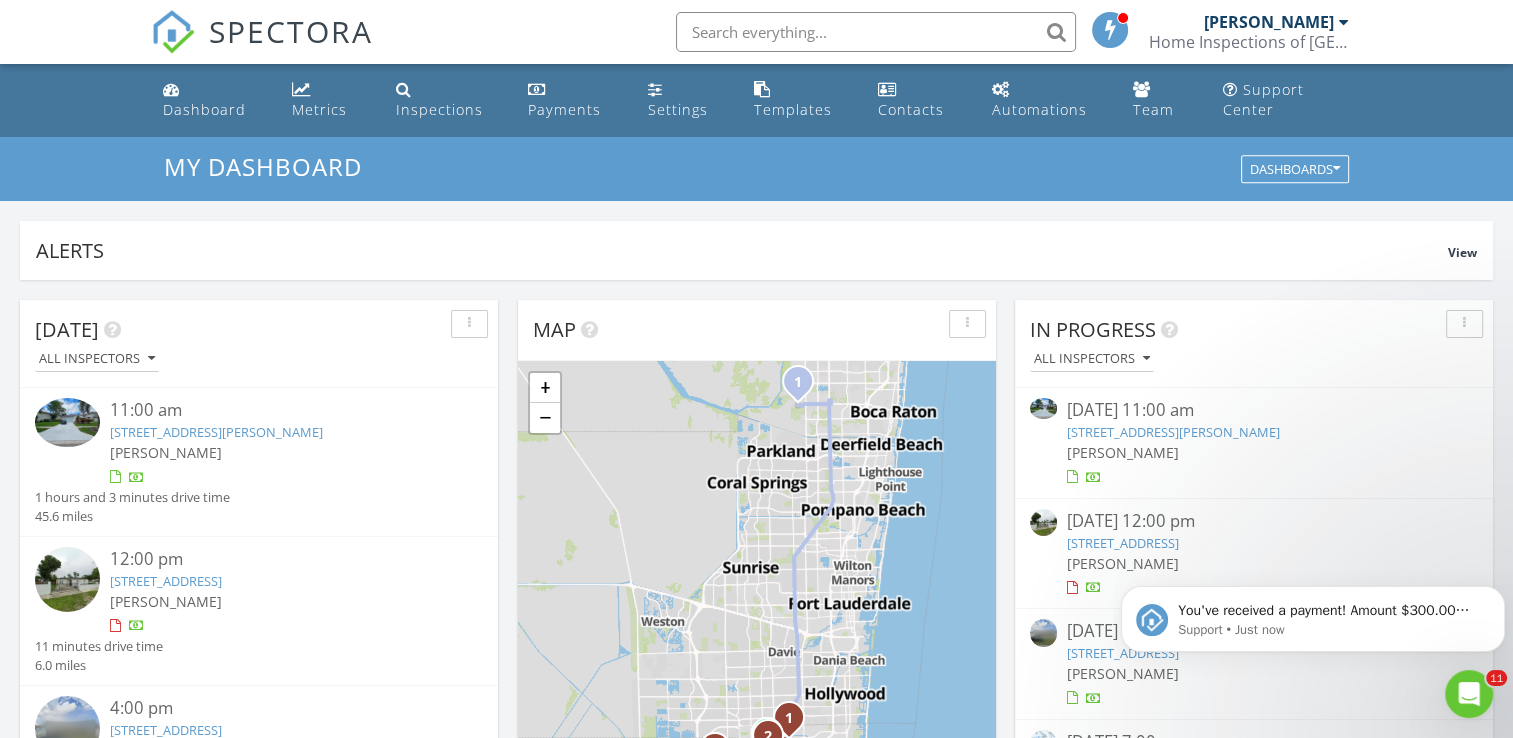 scroll, scrollTop: 0, scrollLeft: 0, axis: both 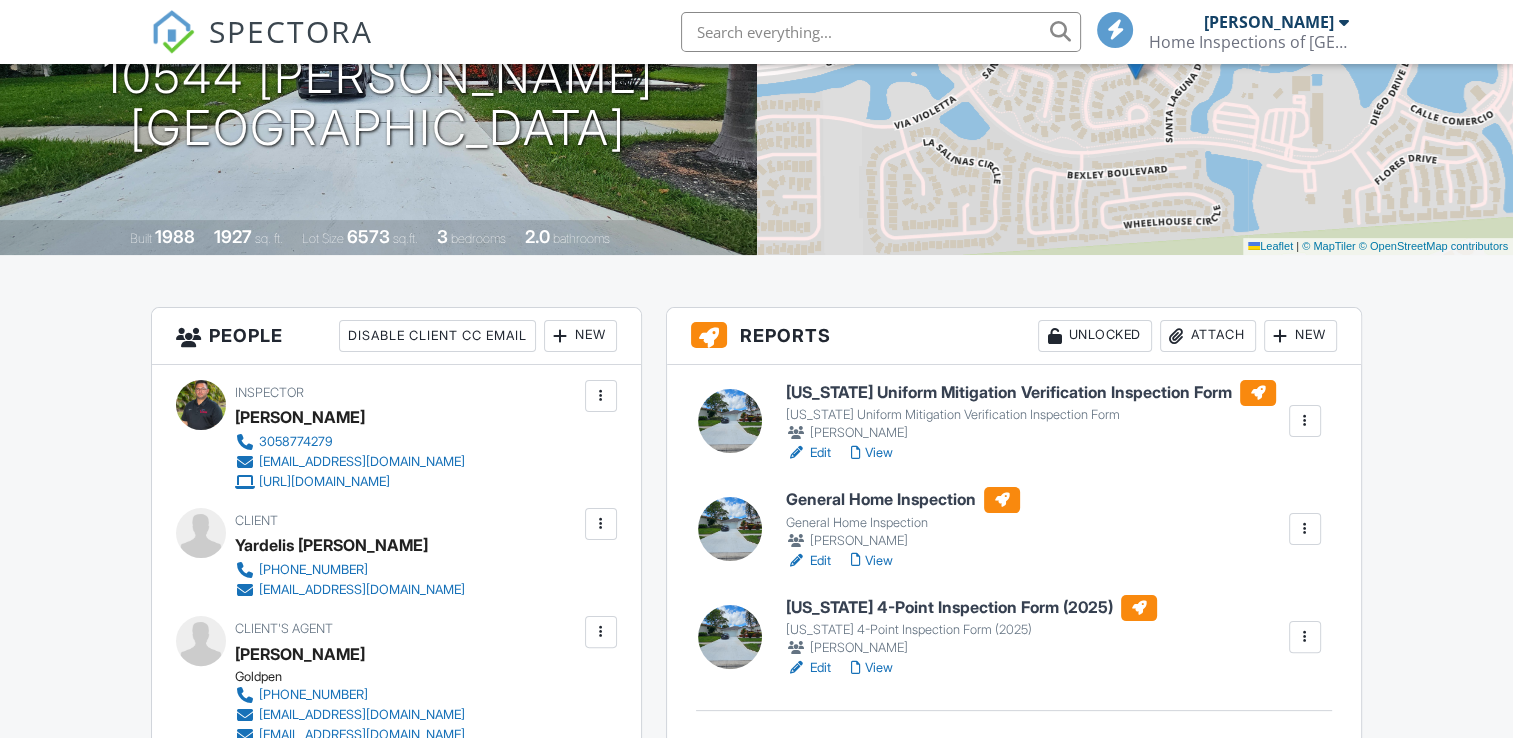 click on "Edit" at bounding box center [808, 561] 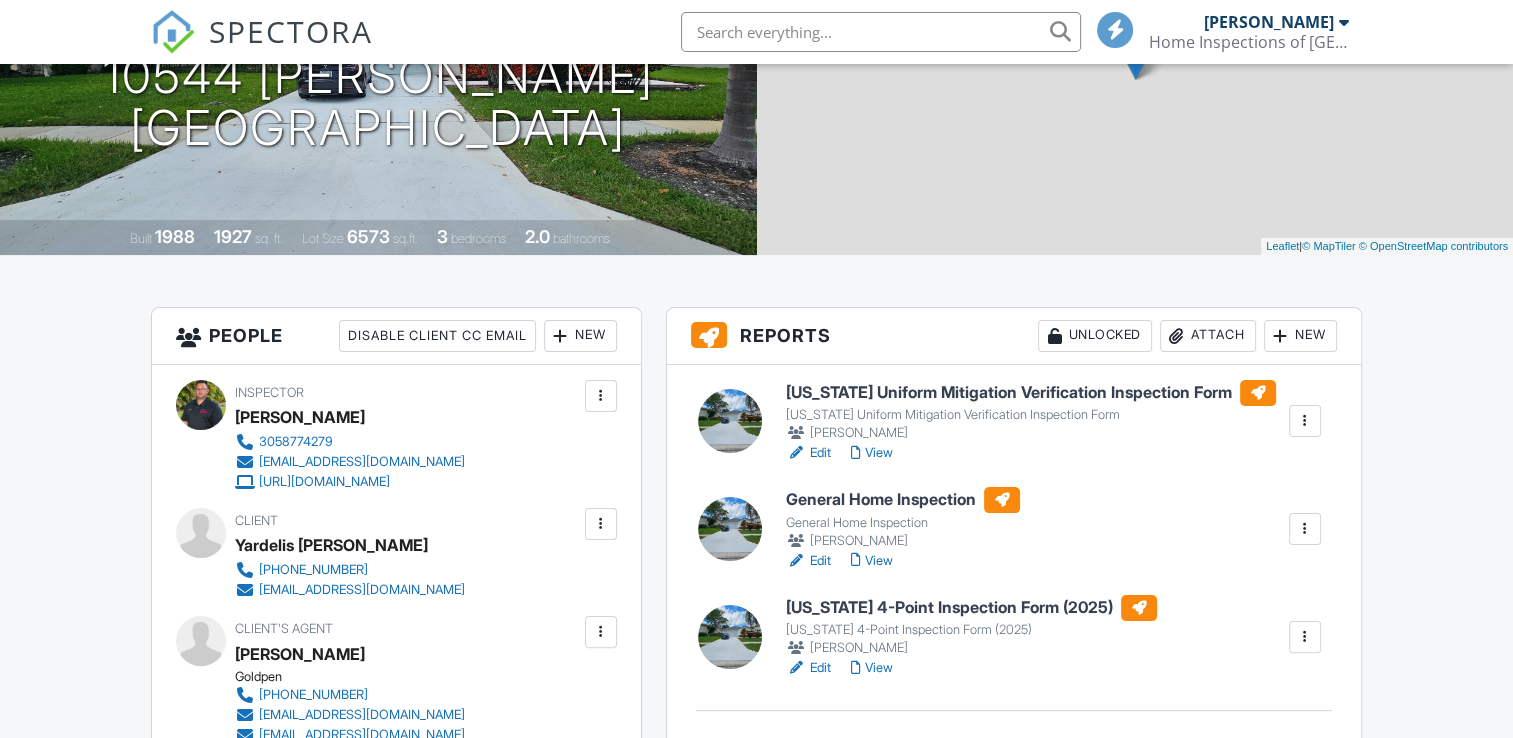 scroll, scrollTop: 300, scrollLeft: 0, axis: vertical 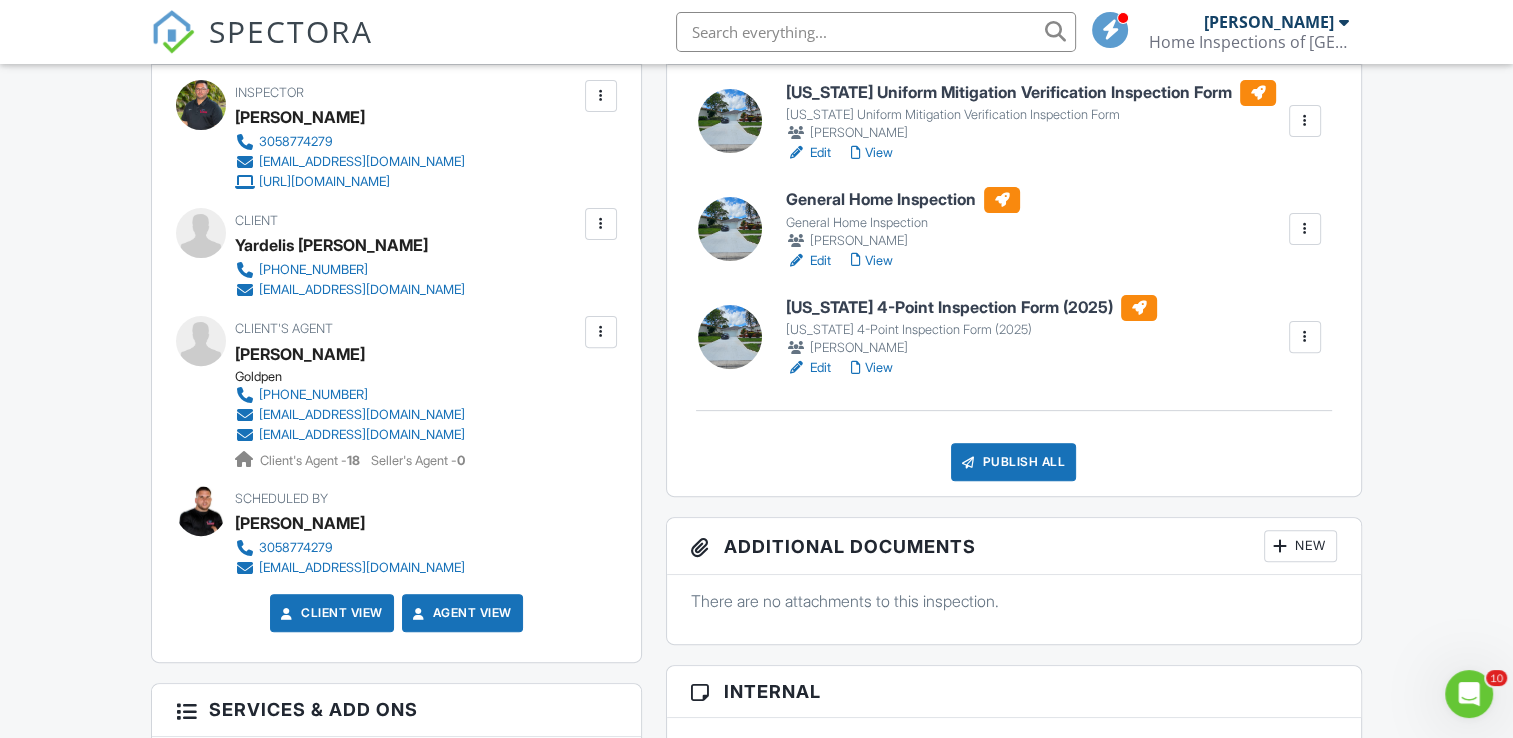 click on "Publish All" at bounding box center [1013, 462] 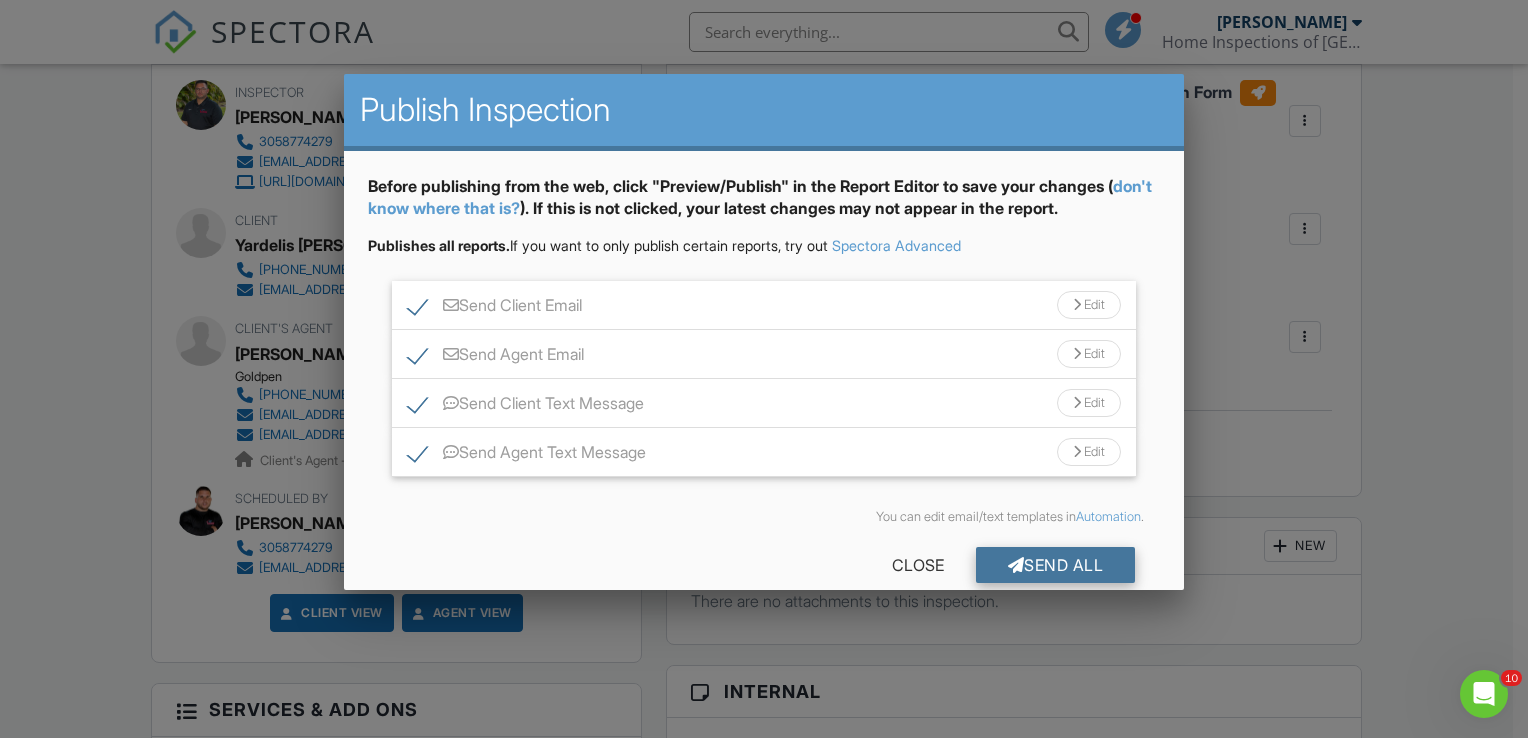 click on "Send All" at bounding box center (1056, 565) 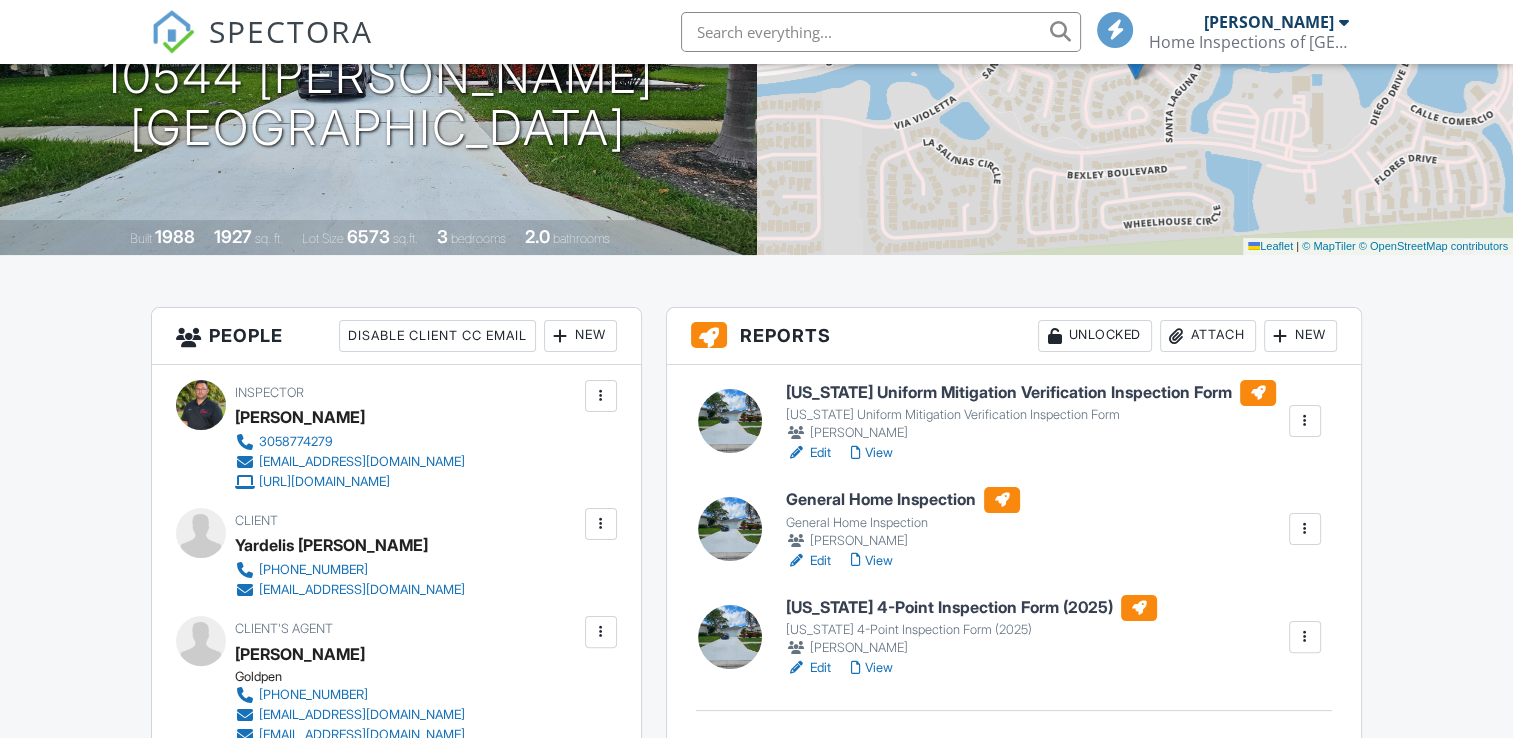 scroll, scrollTop: 300, scrollLeft: 0, axis: vertical 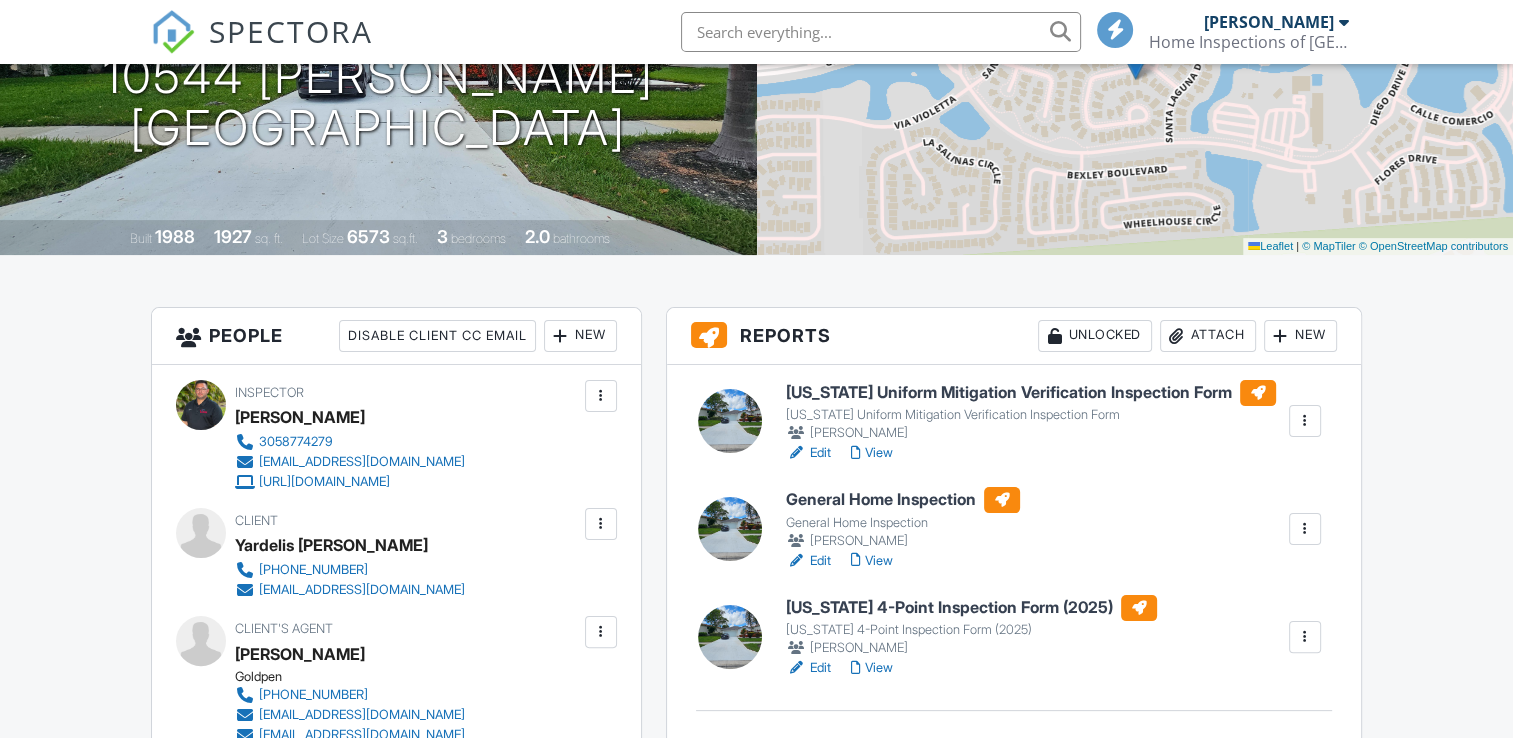 click on "Edit" at bounding box center [808, 668] 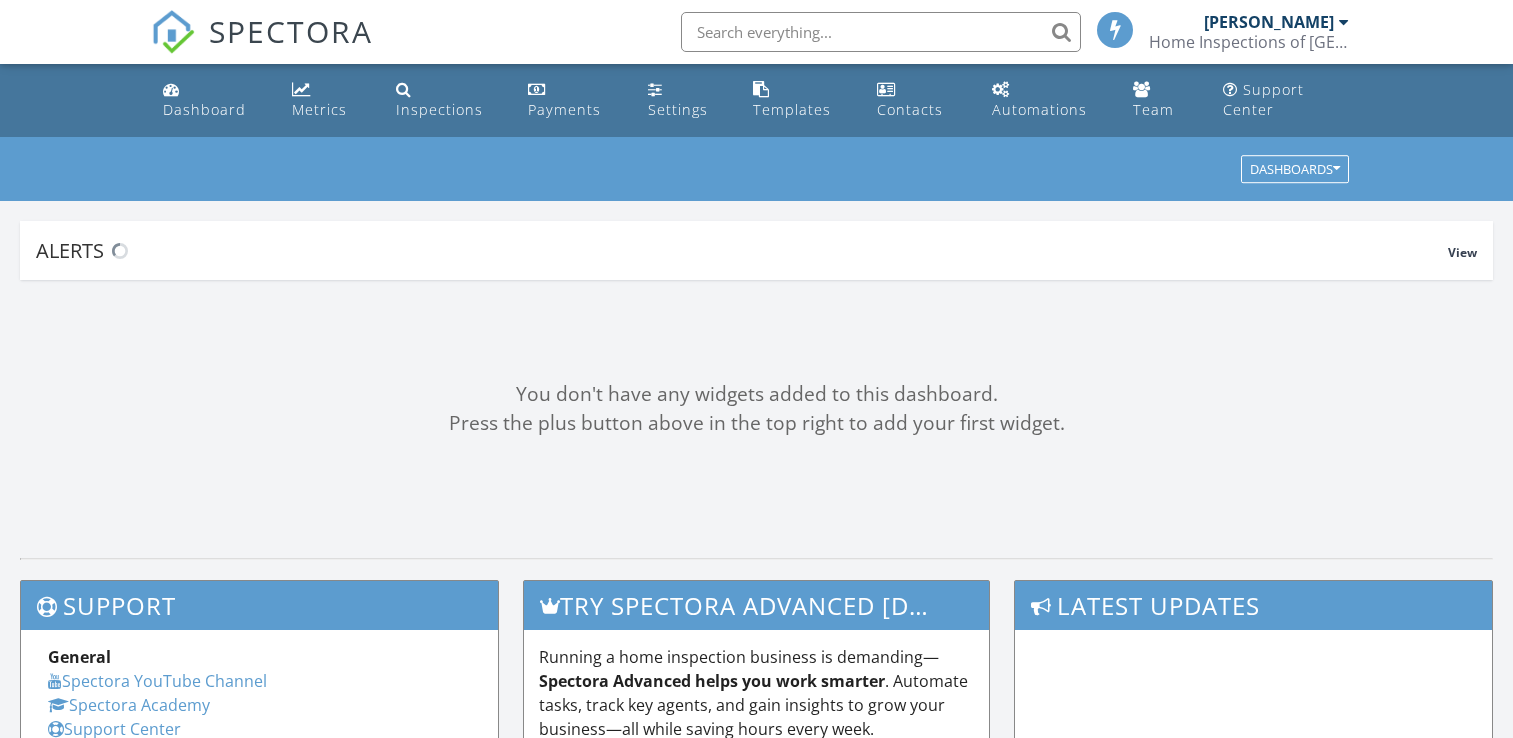 scroll, scrollTop: 0, scrollLeft: 0, axis: both 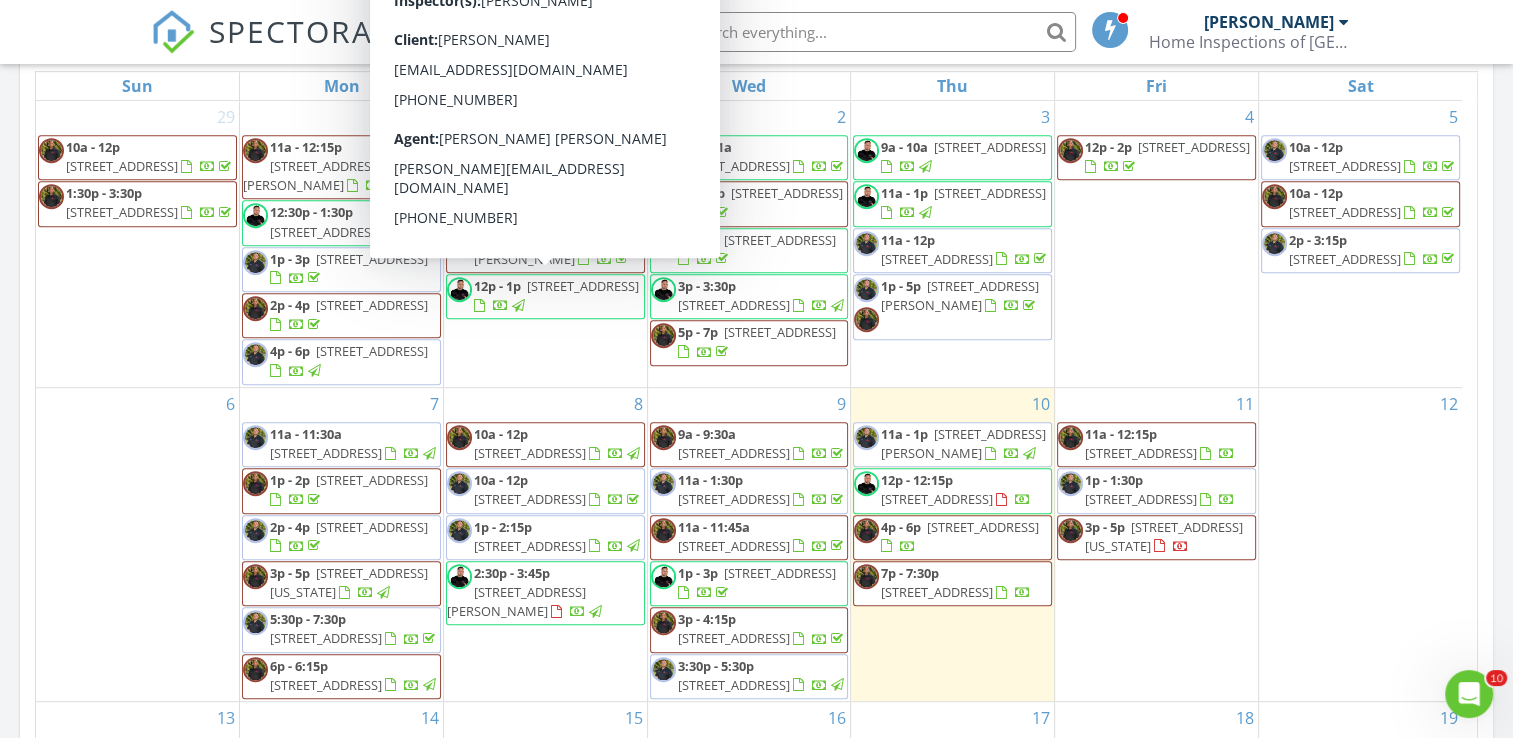 click at bounding box center [876, 32] 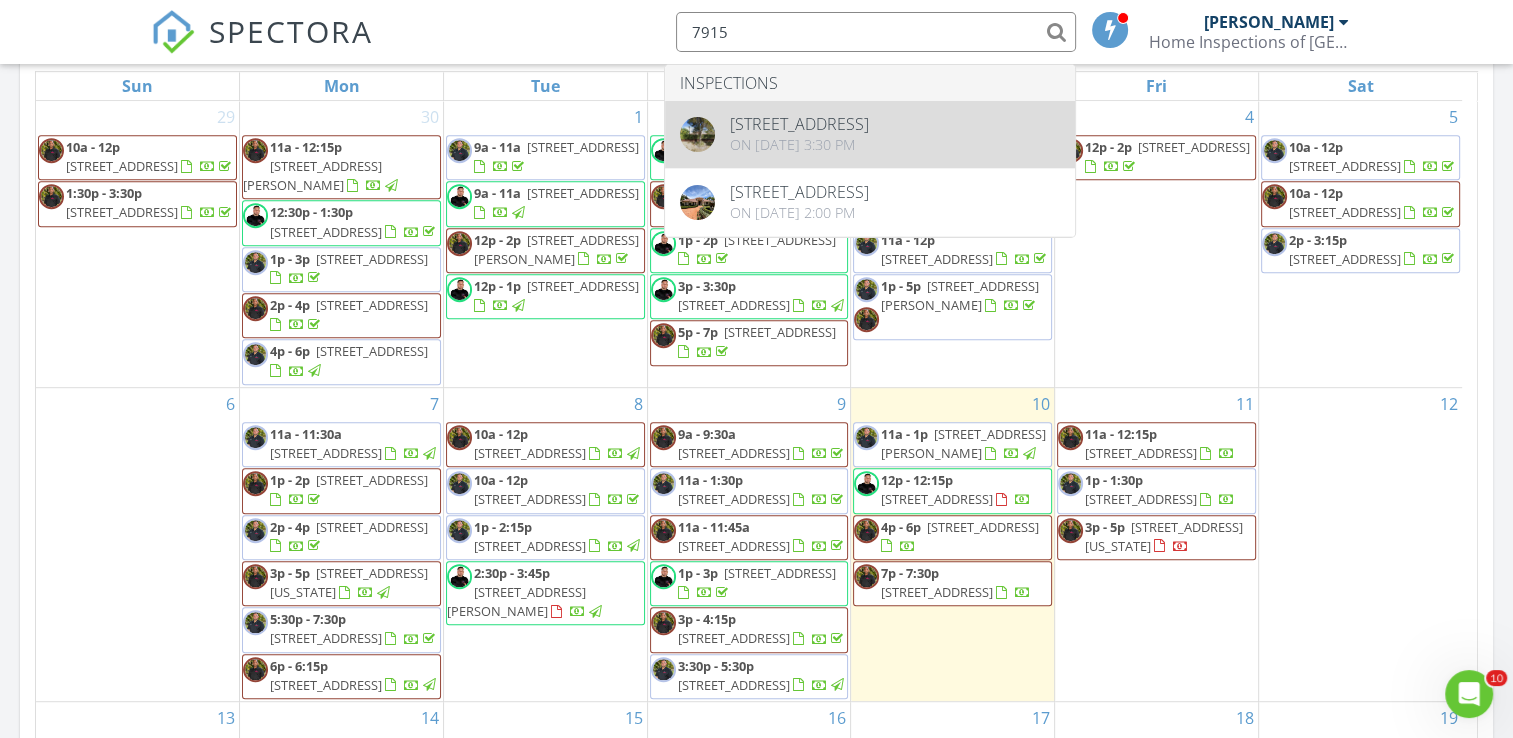 type on "7915" 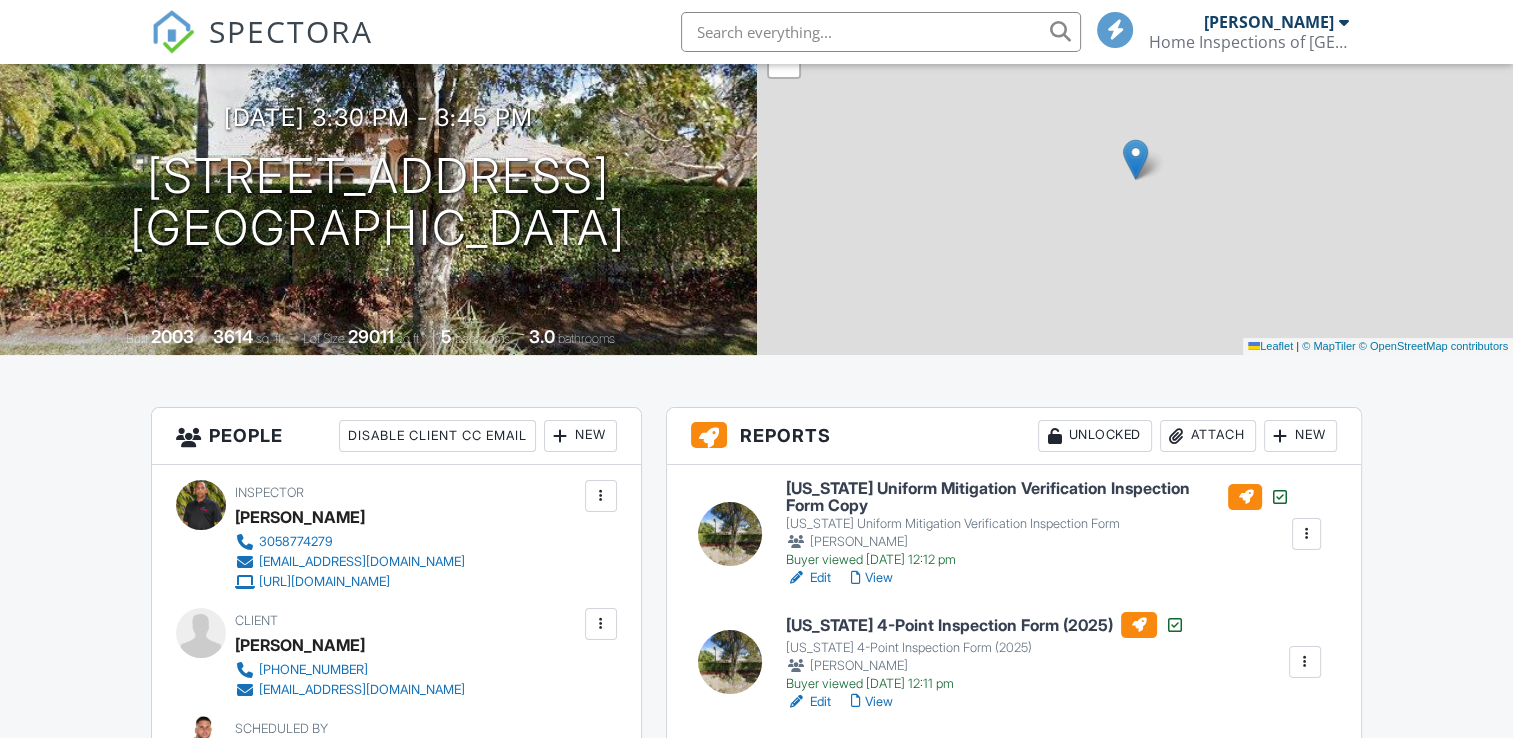 scroll, scrollTop: 200, scrollLeft: 0, axis: vertical 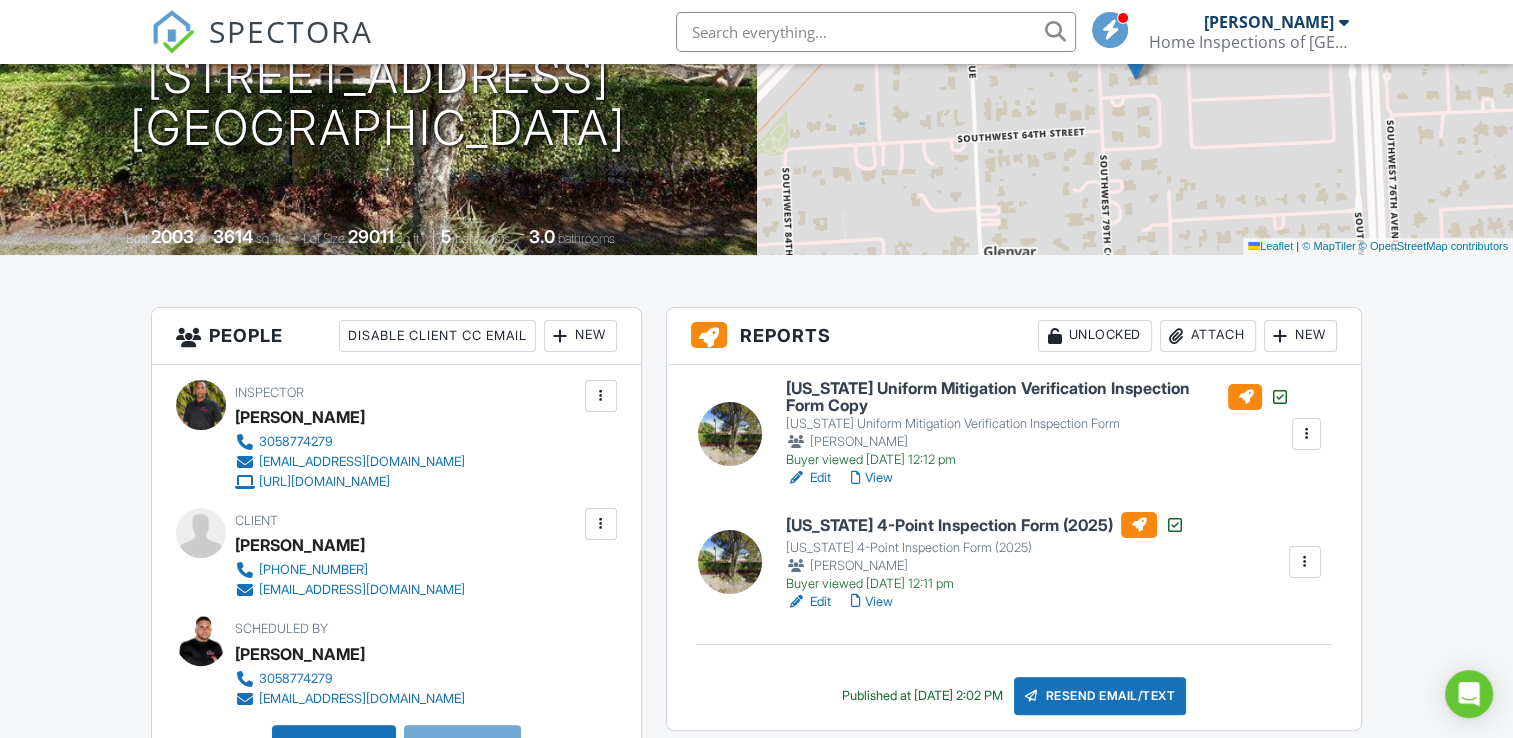 click on "View" at bounding box center (872, 478) 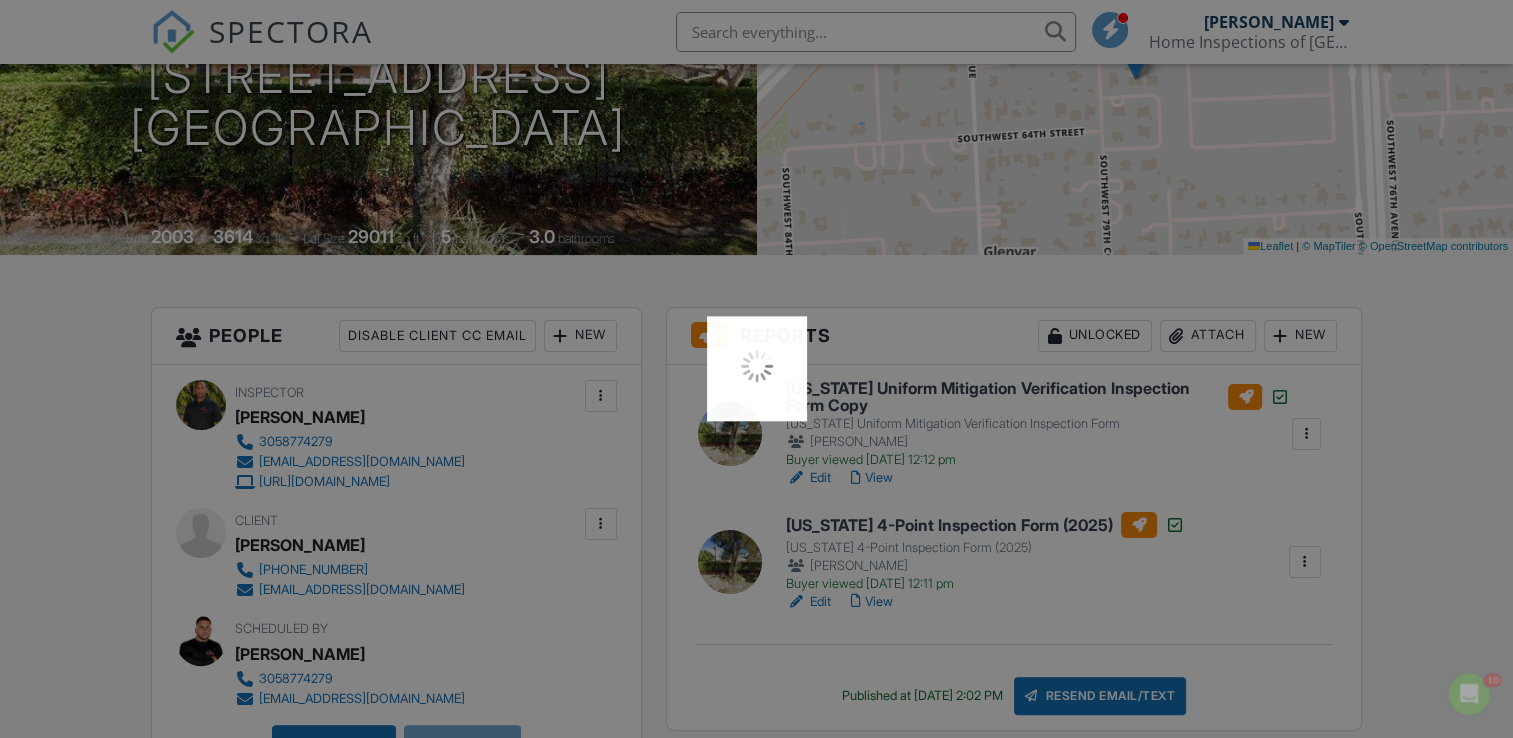scroll, scrollTop: 0, scrollLeft: 0, axis: both 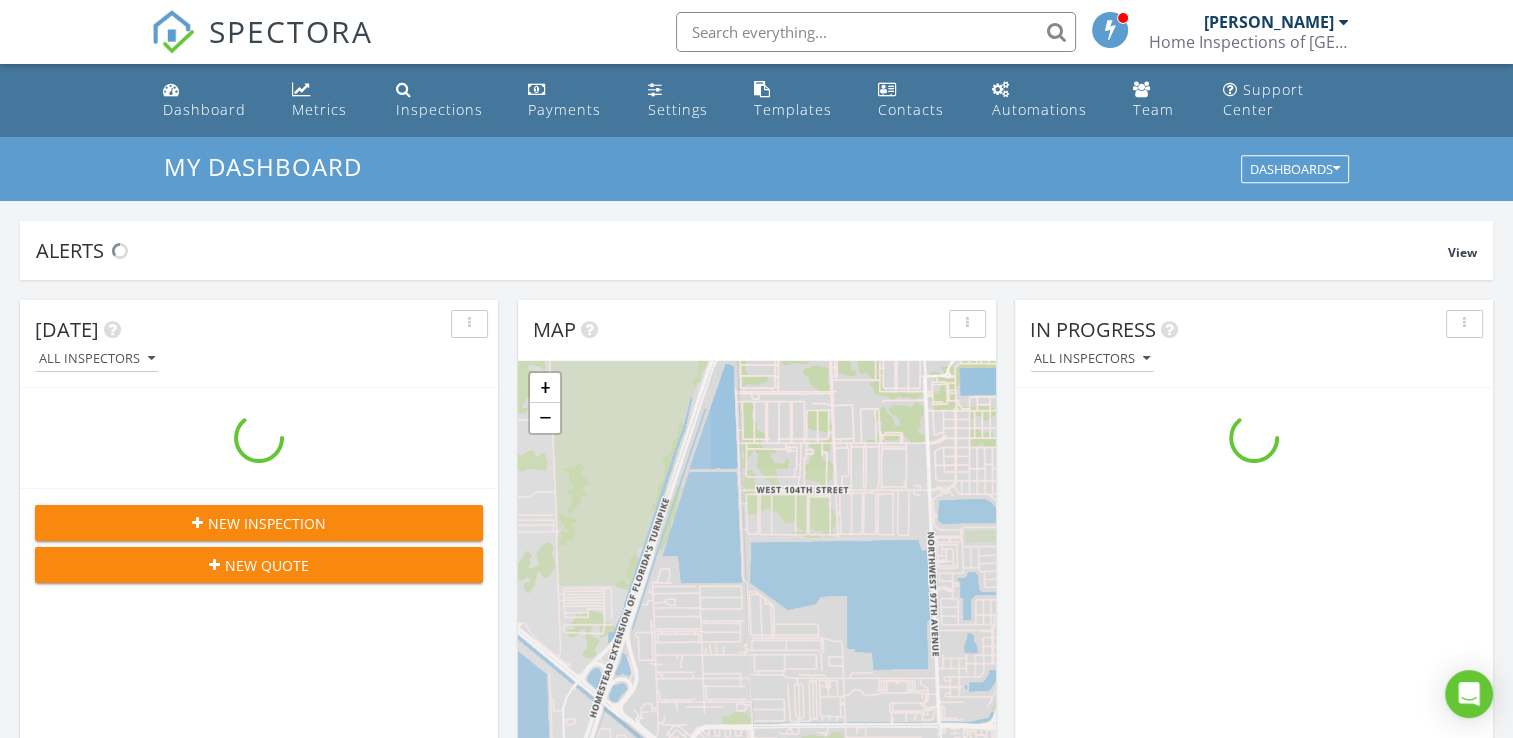 click at bounding box center (876, 32) 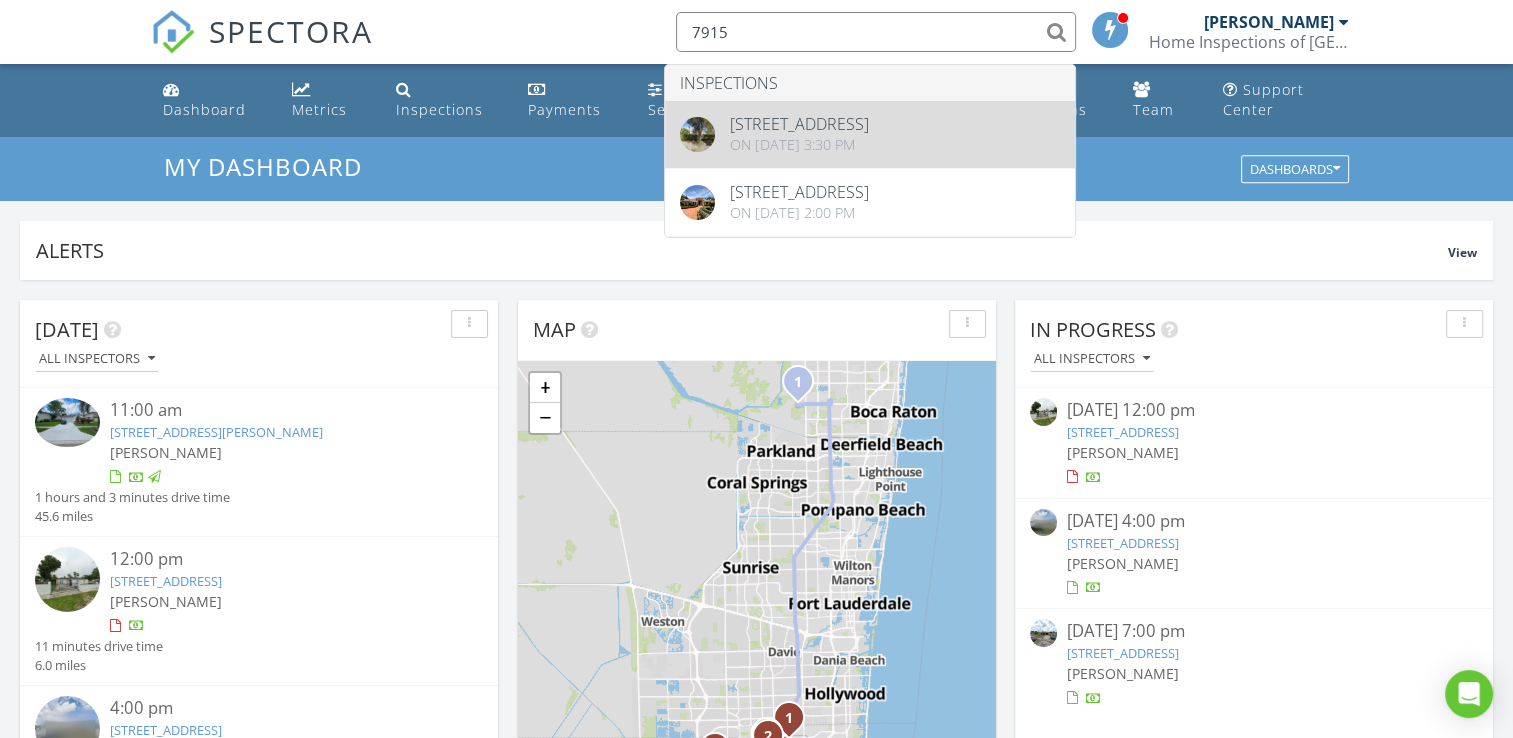 type on "7915" 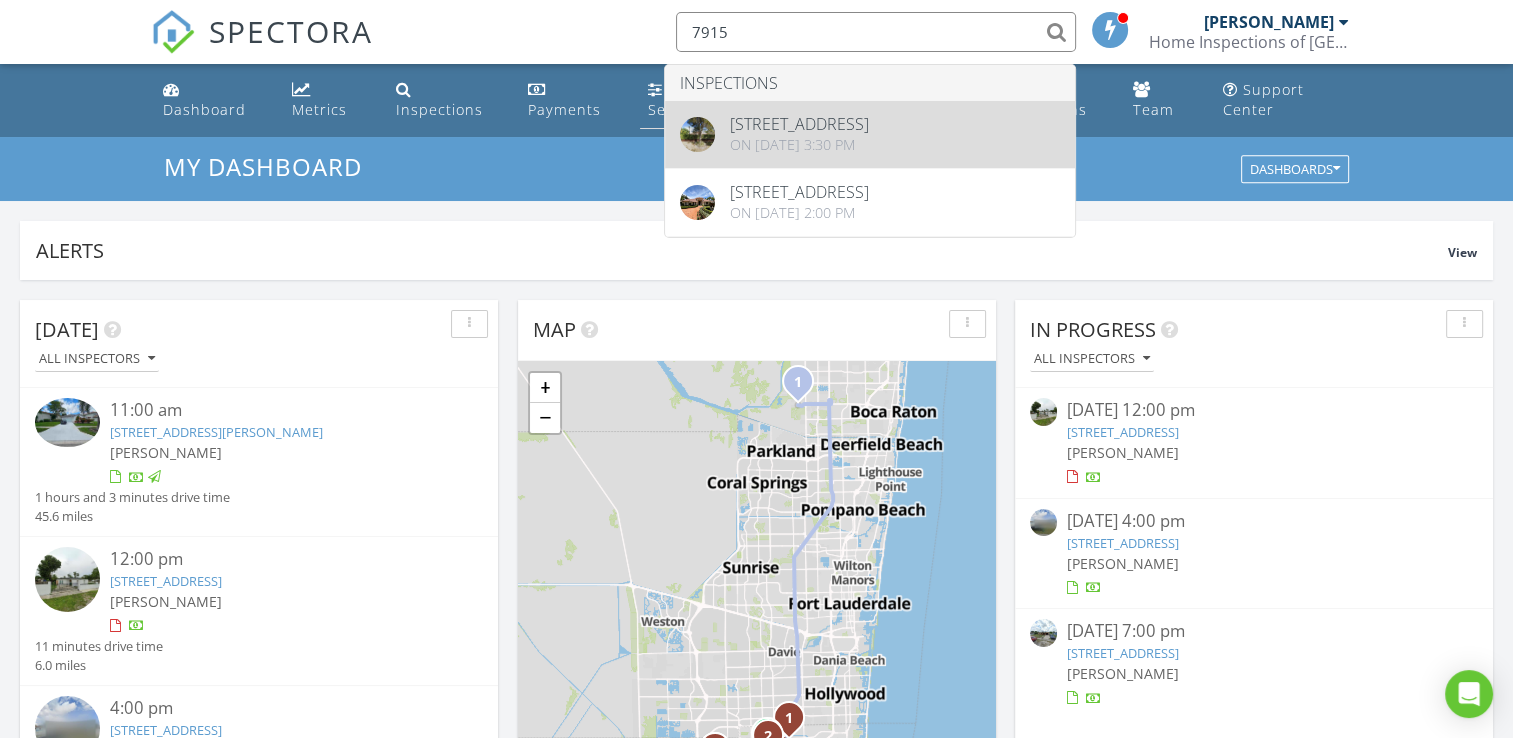 type 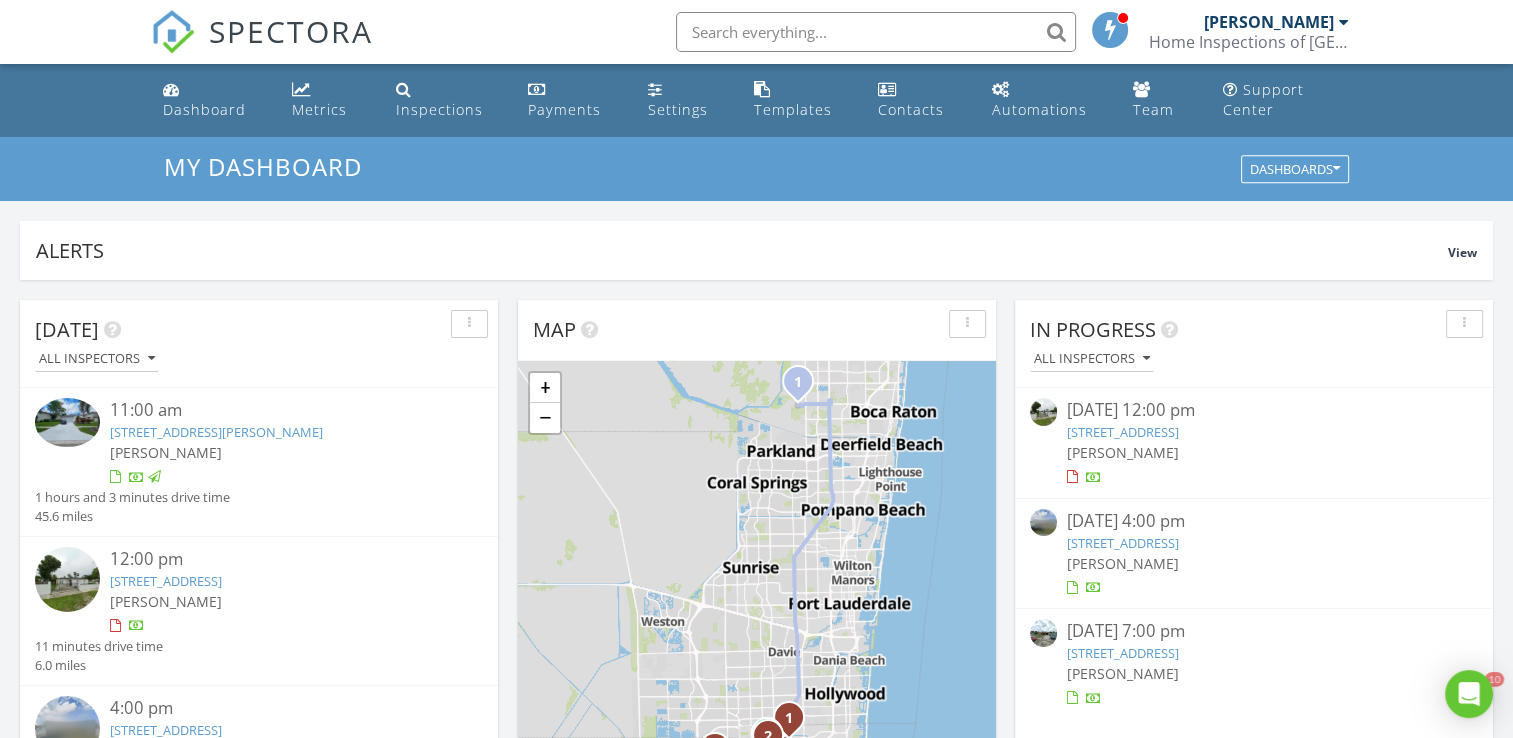 scroll, scrollTop: 0, scrollLeft: 0, axis: both 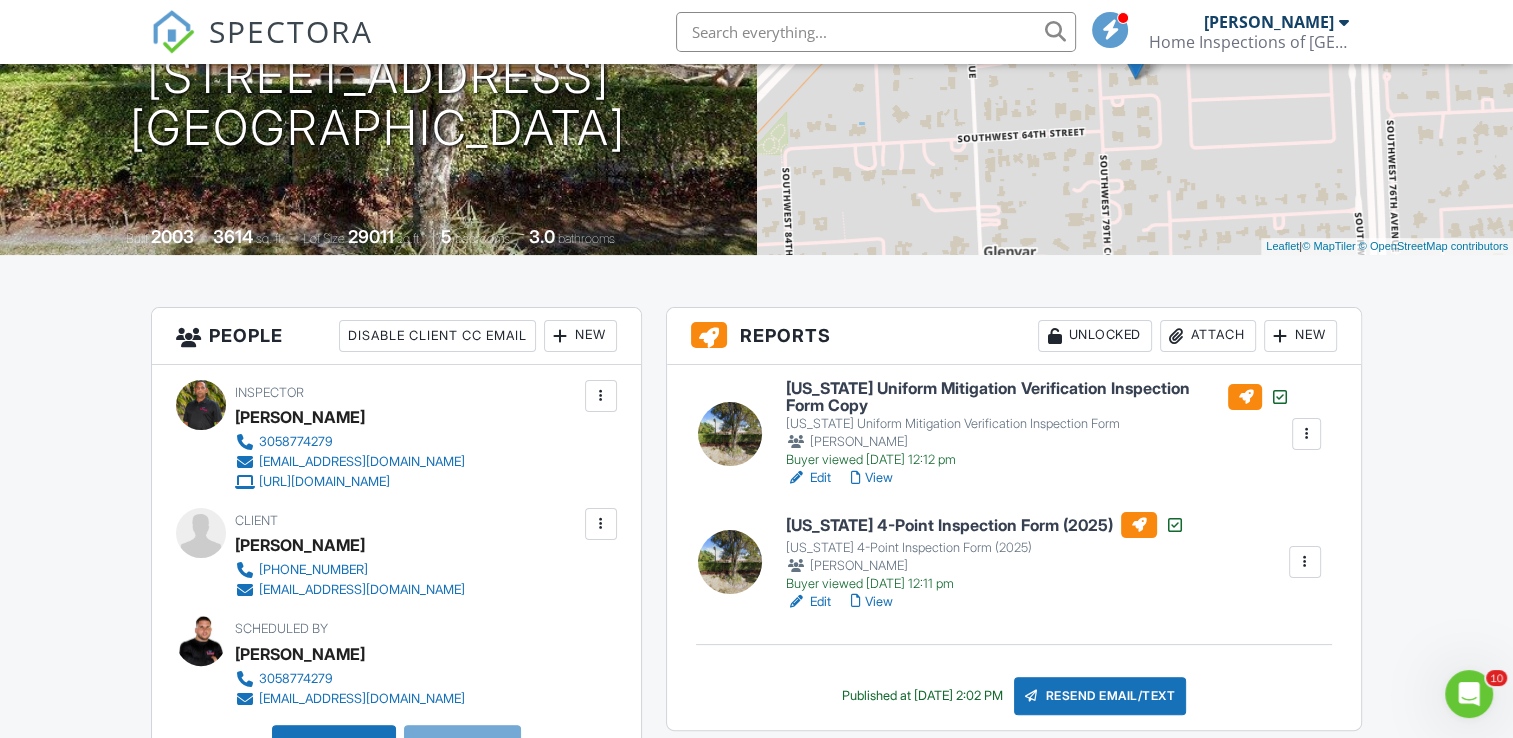 click on "Edit" at bounding box center [808, 478] 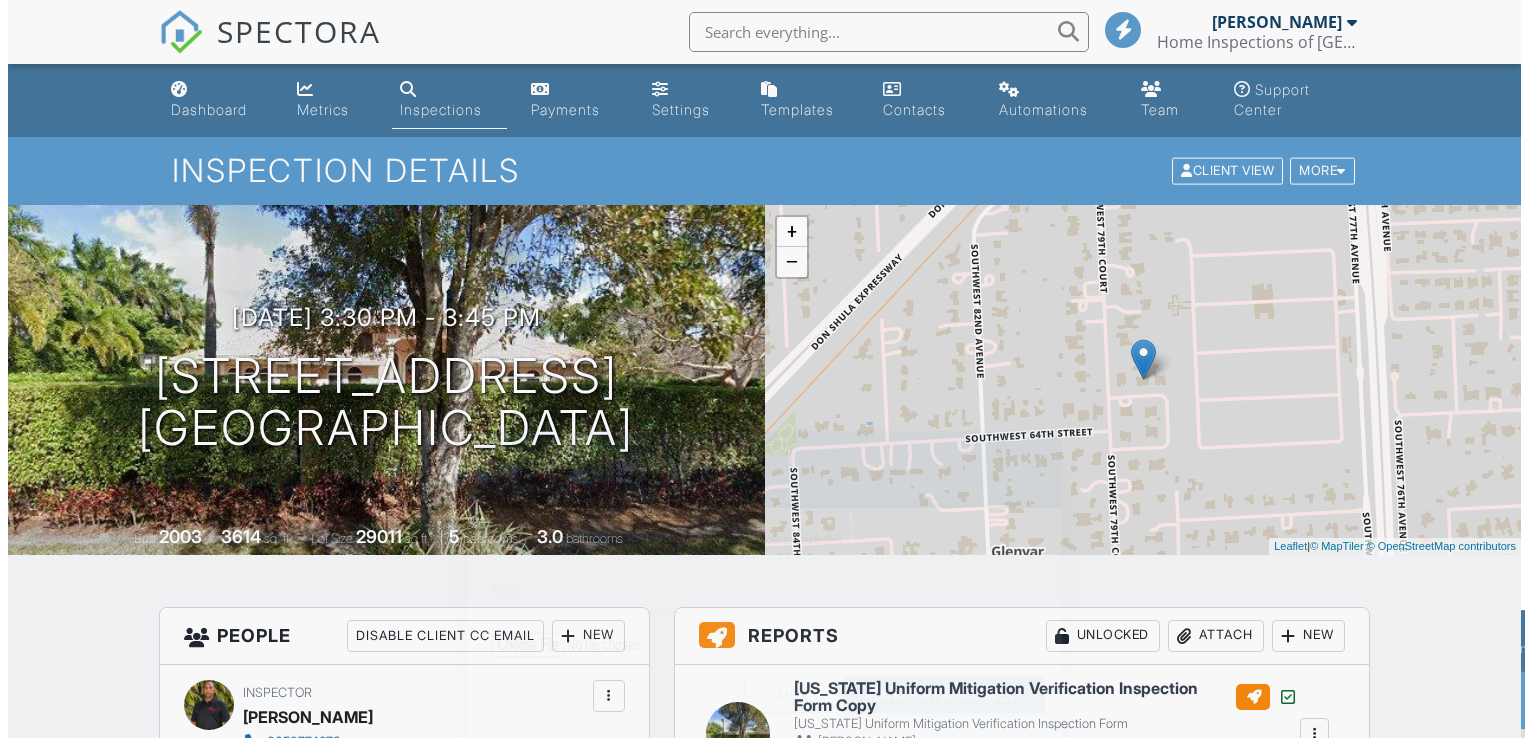 scroll, scrollTop: 100, scrollLeft: 0, axis: vertical 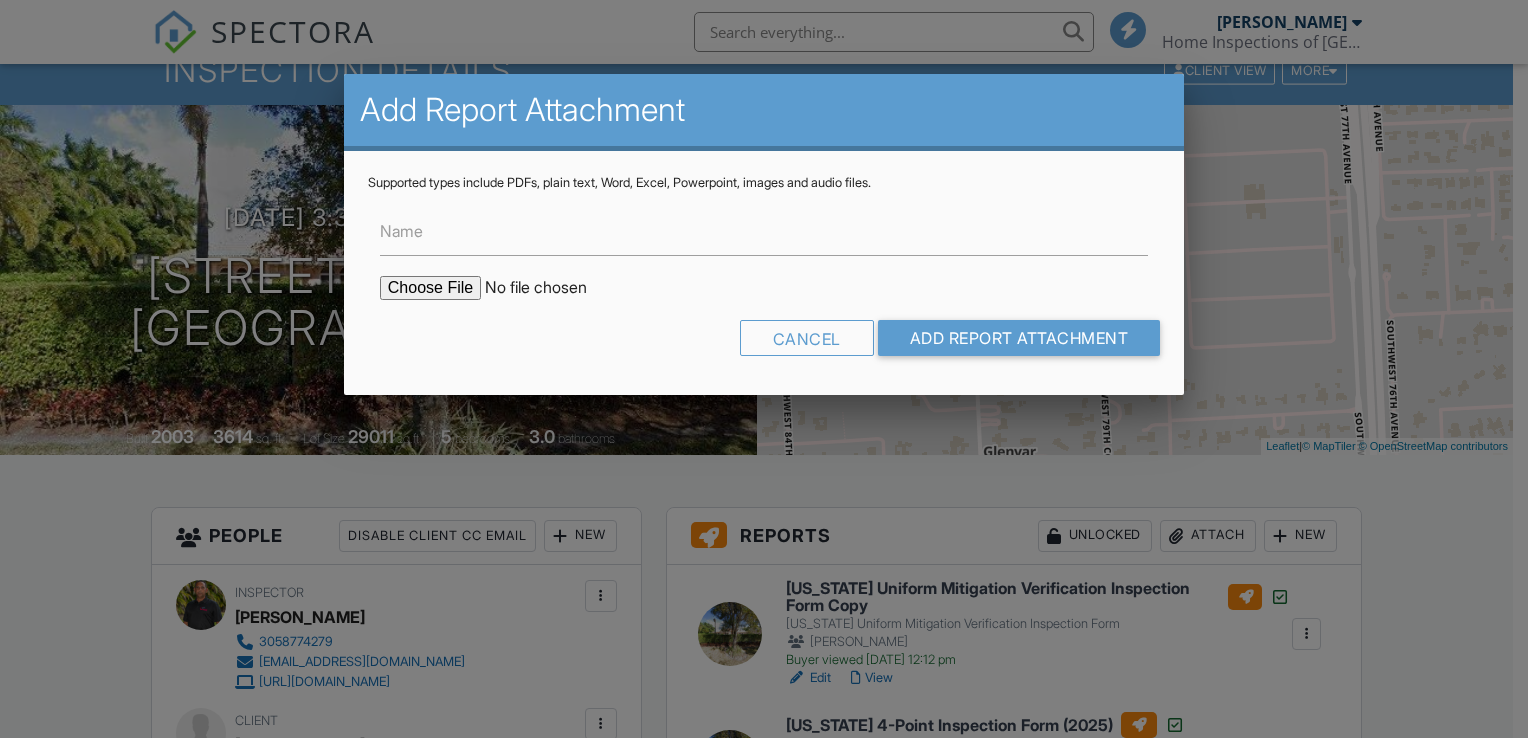 click at bounding box center (550, 288) 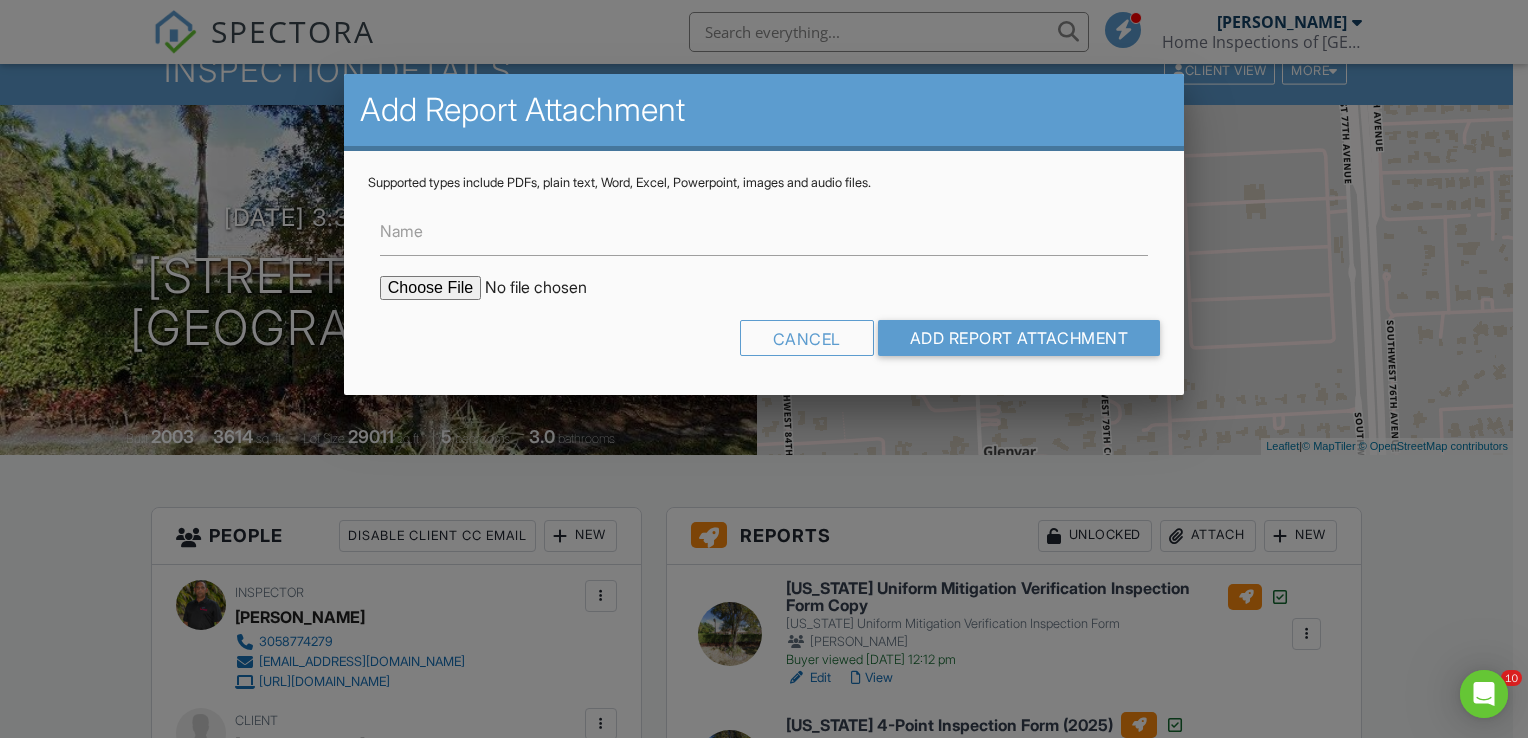 scroll, scrollTop: 0, scrollLeft: 0, axis: both 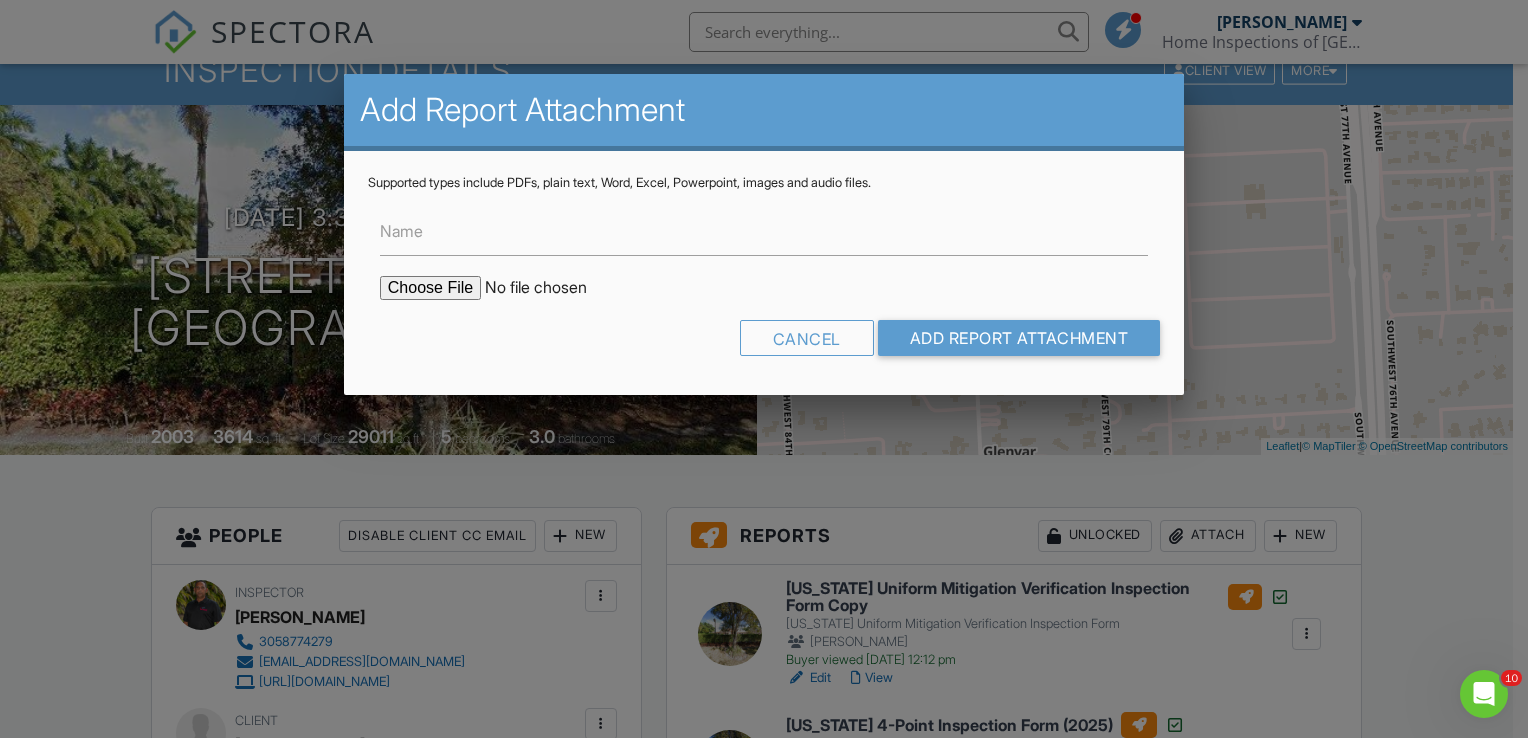 type on "C:\fakepath\Luis Padron Signed Updated Wind mitigation.pdf" 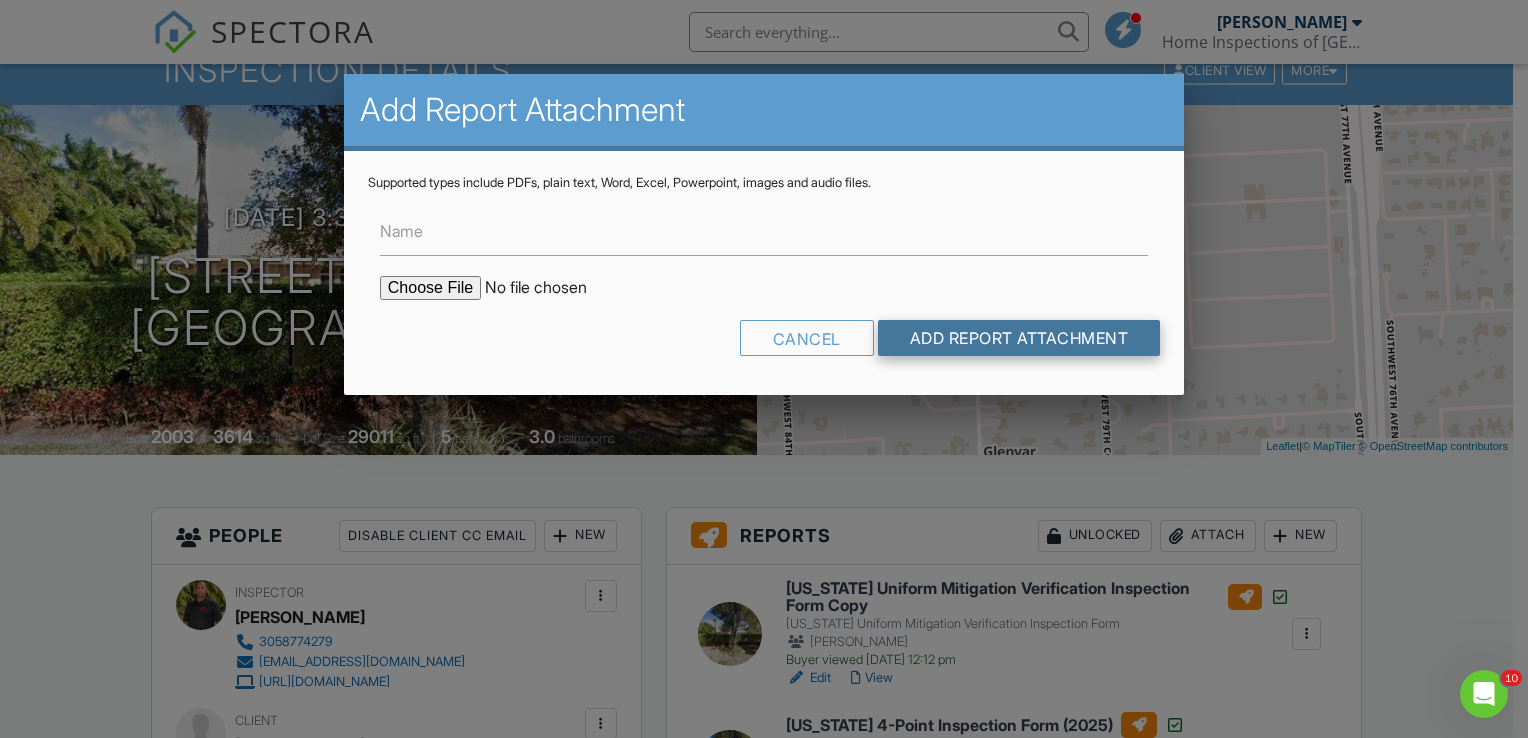 click on "Add Report Attachment" at bounding box center [1019, 338] 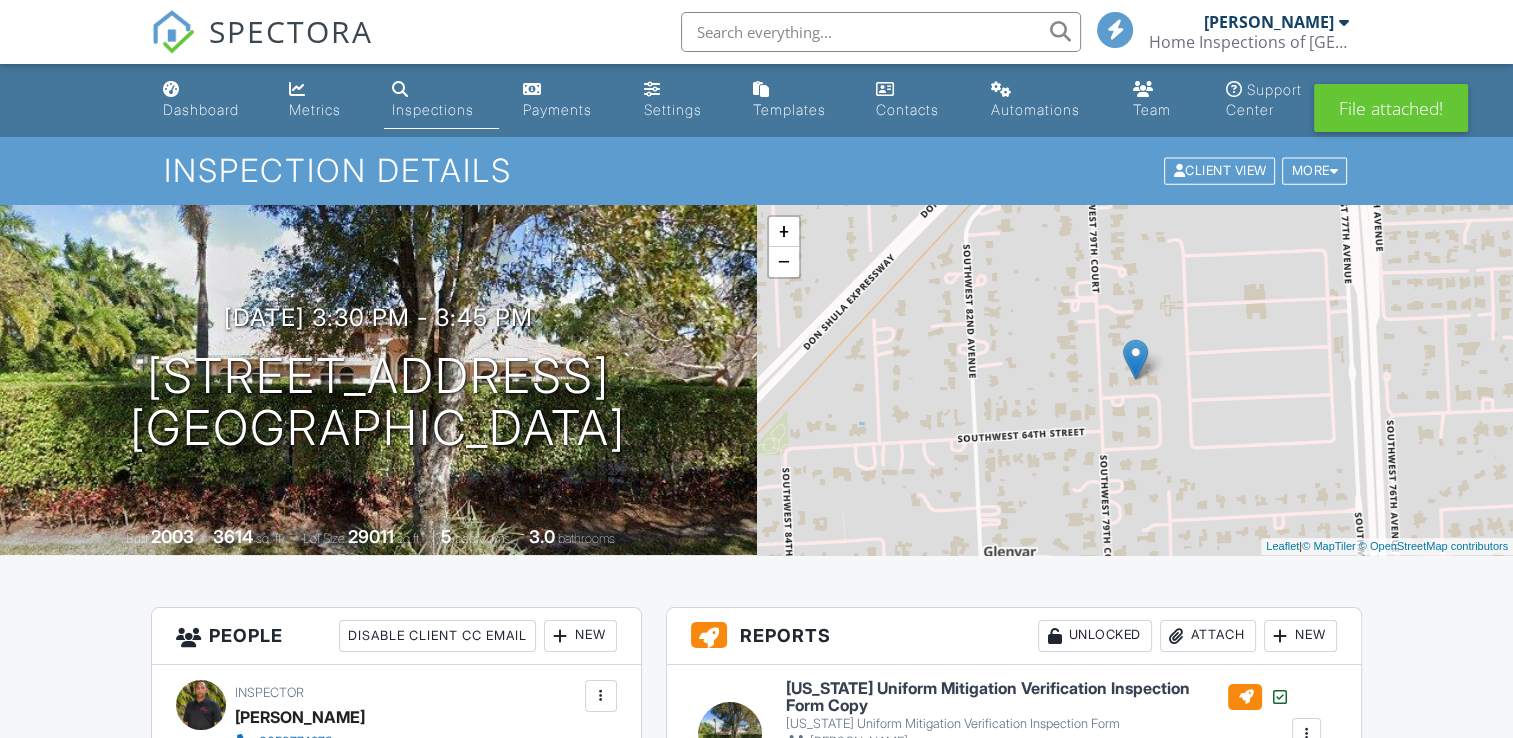 scroll, scrollTop: 600, scrollLeft: 0, axis: vertical 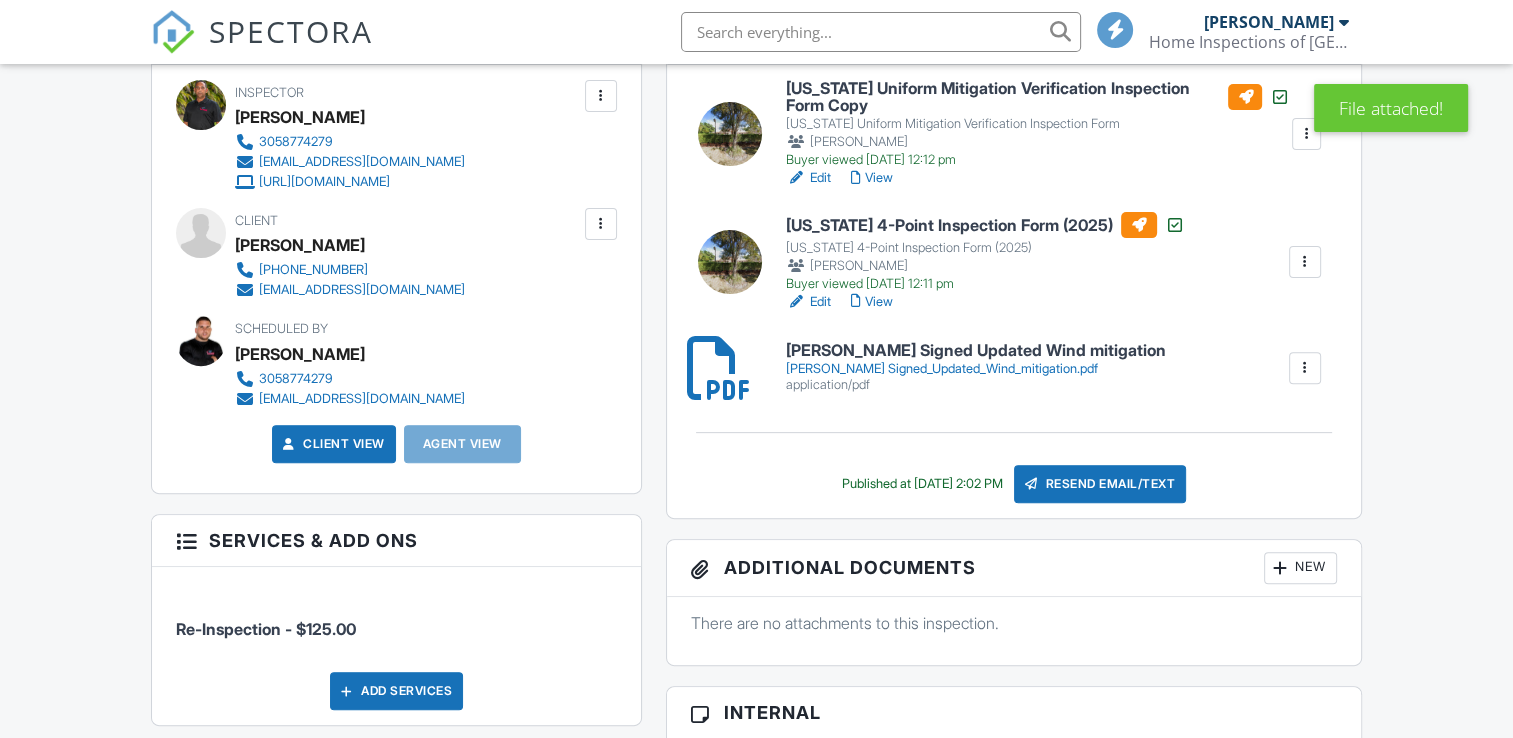 click on "Resend Email/Text" at bounding box center [1100, 484] 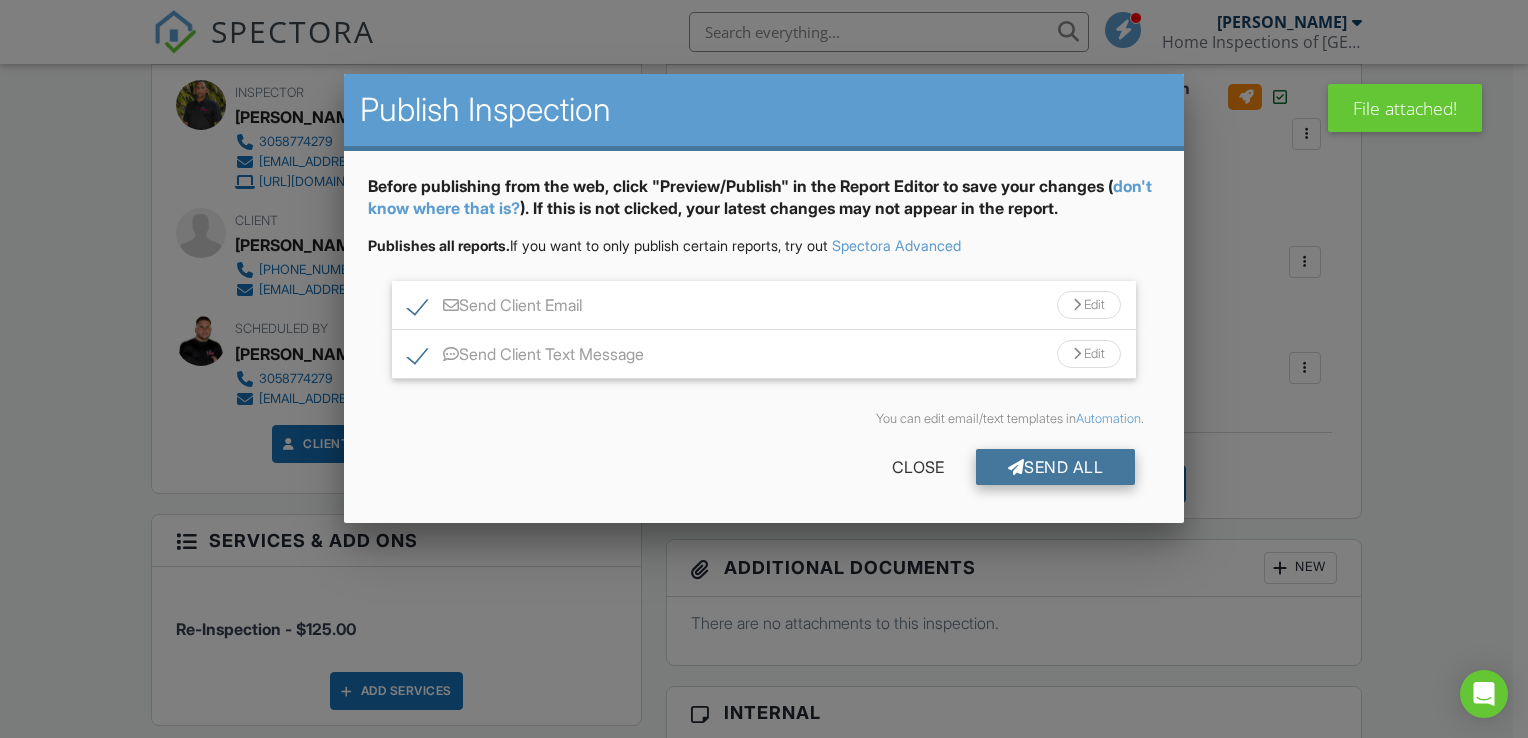 click on "Send All" at bounding box center (1056, 467) 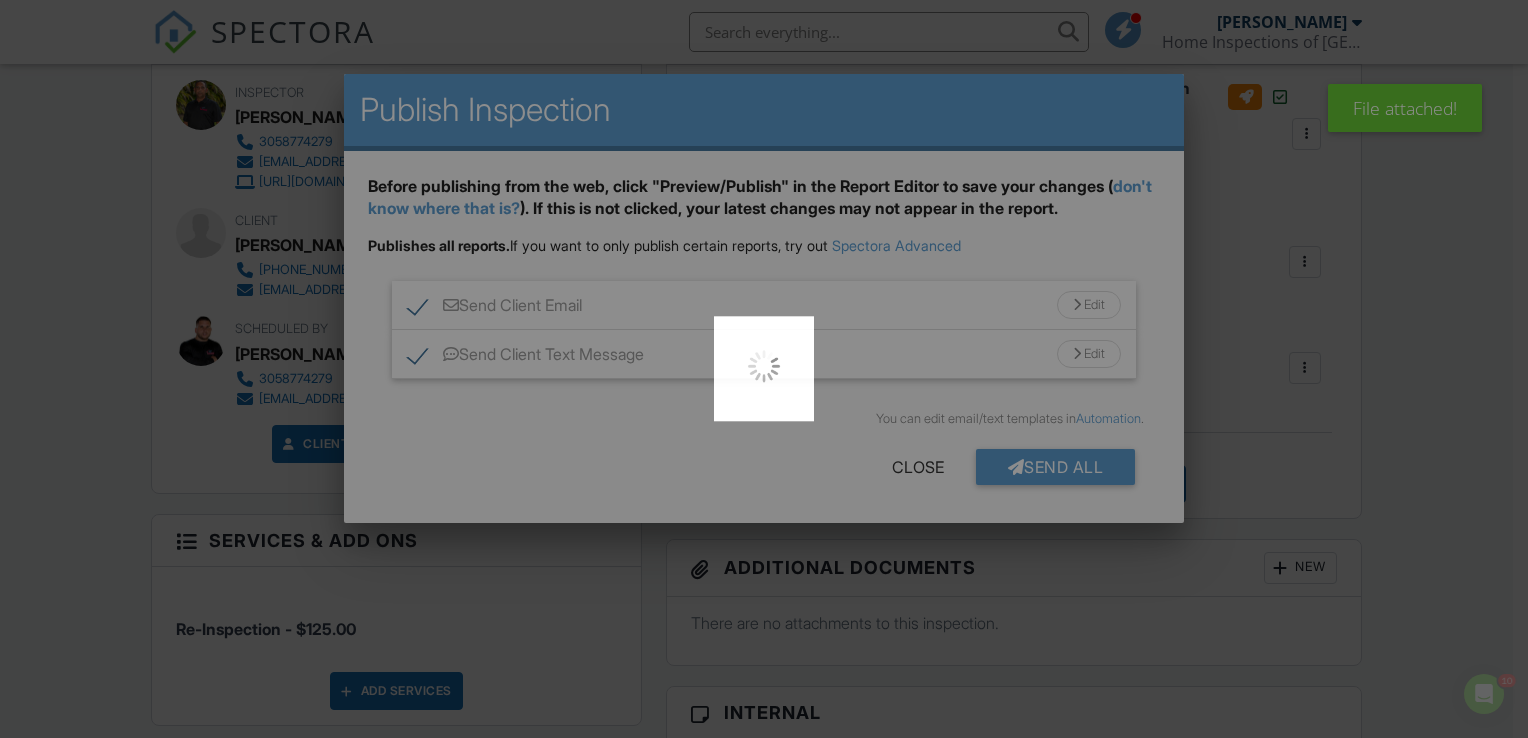 scroll, scrollTop: 0, scrollLeft: 0, axis: both 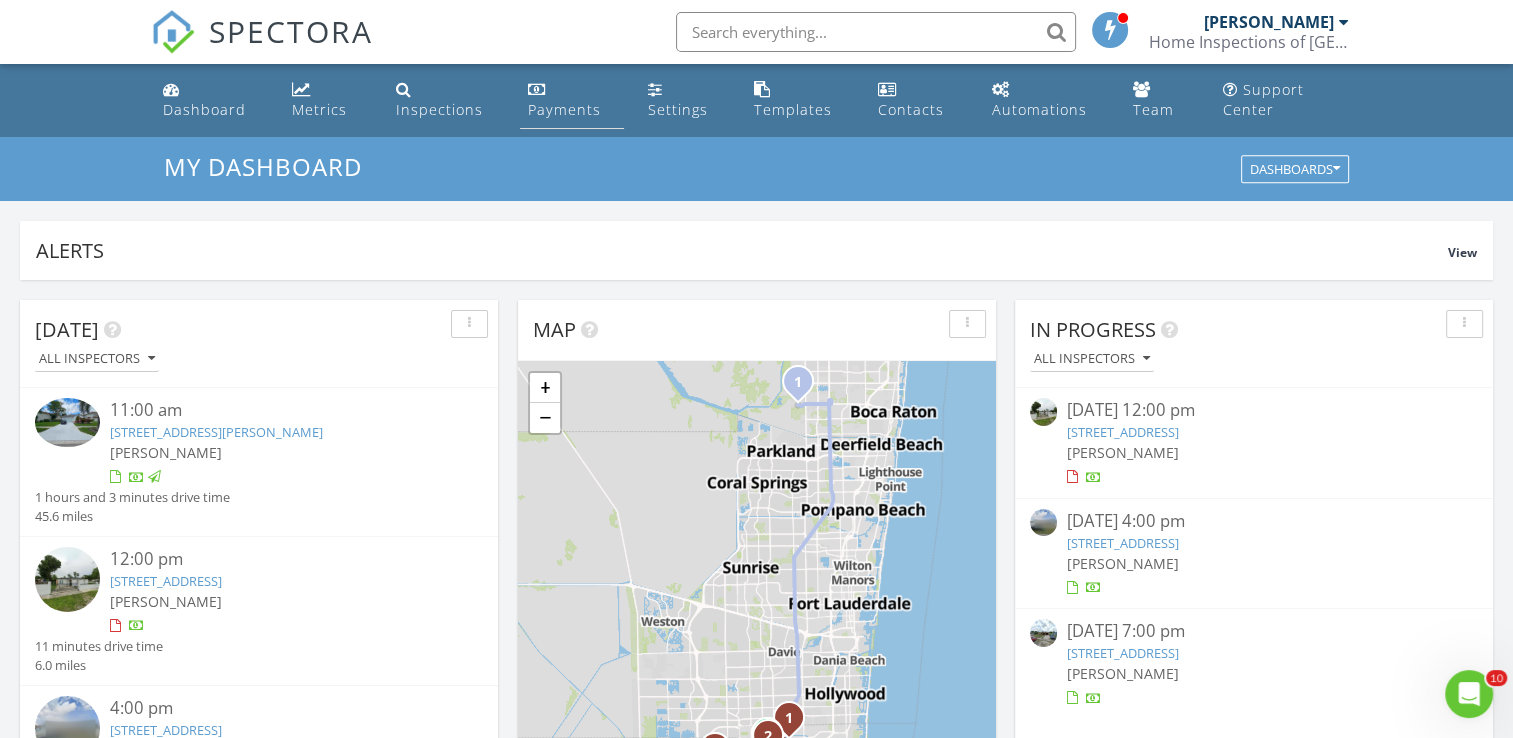 click on "Payments" at bounding box center (564, 109) 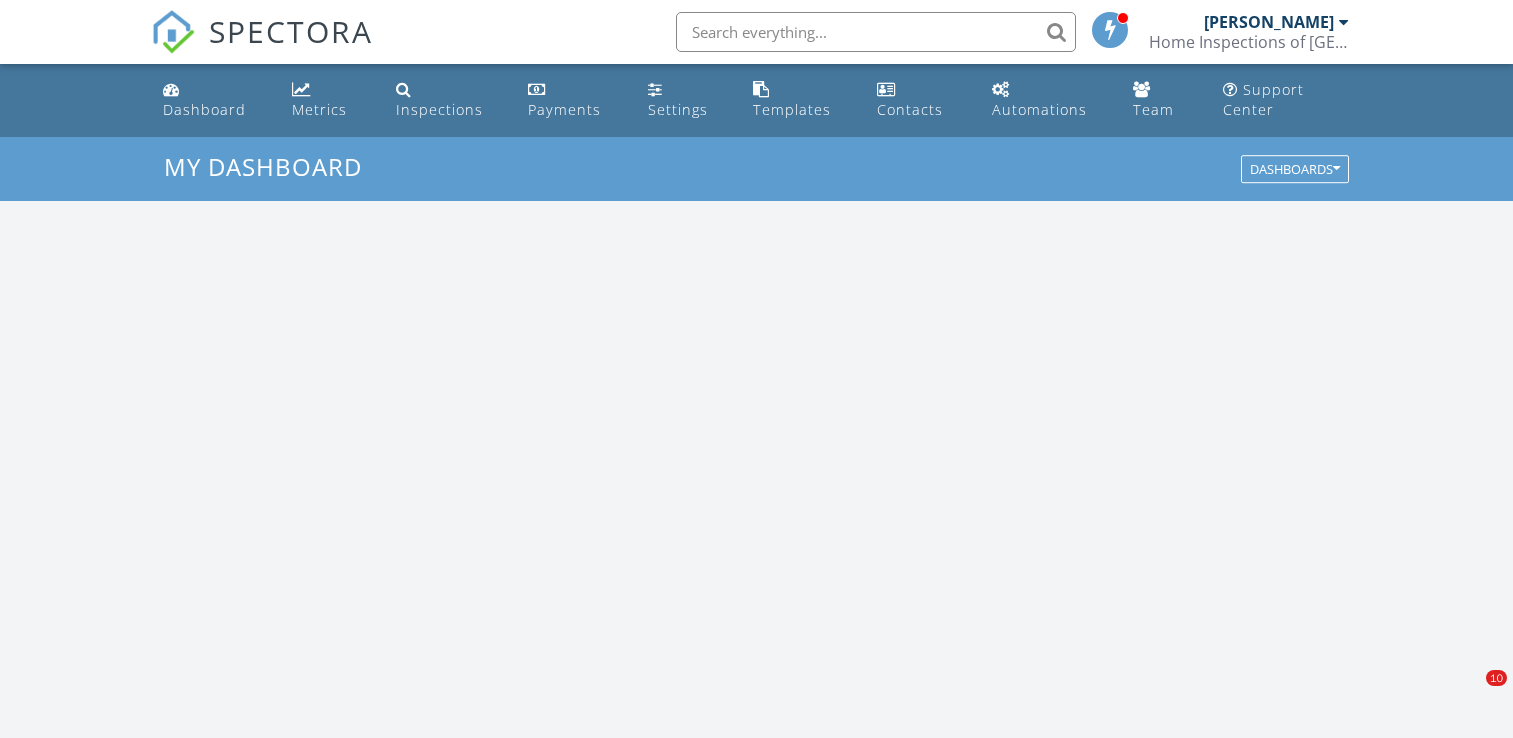 scroll, scrollTop: 0, scrollLeft: 0, axis: both 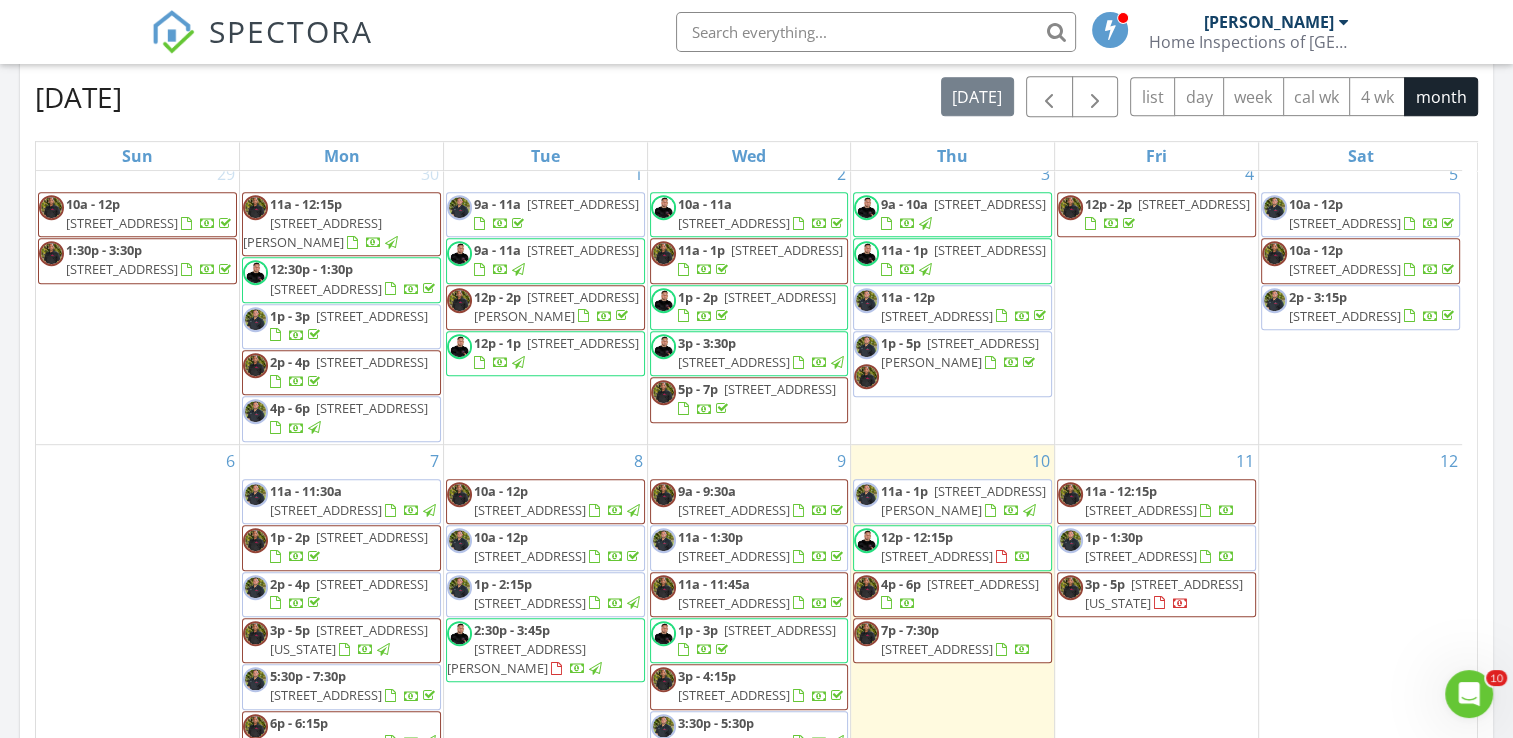 click on "3350 NW 175th St, Miami Gardens 33056" at bounding box center (937, 556) 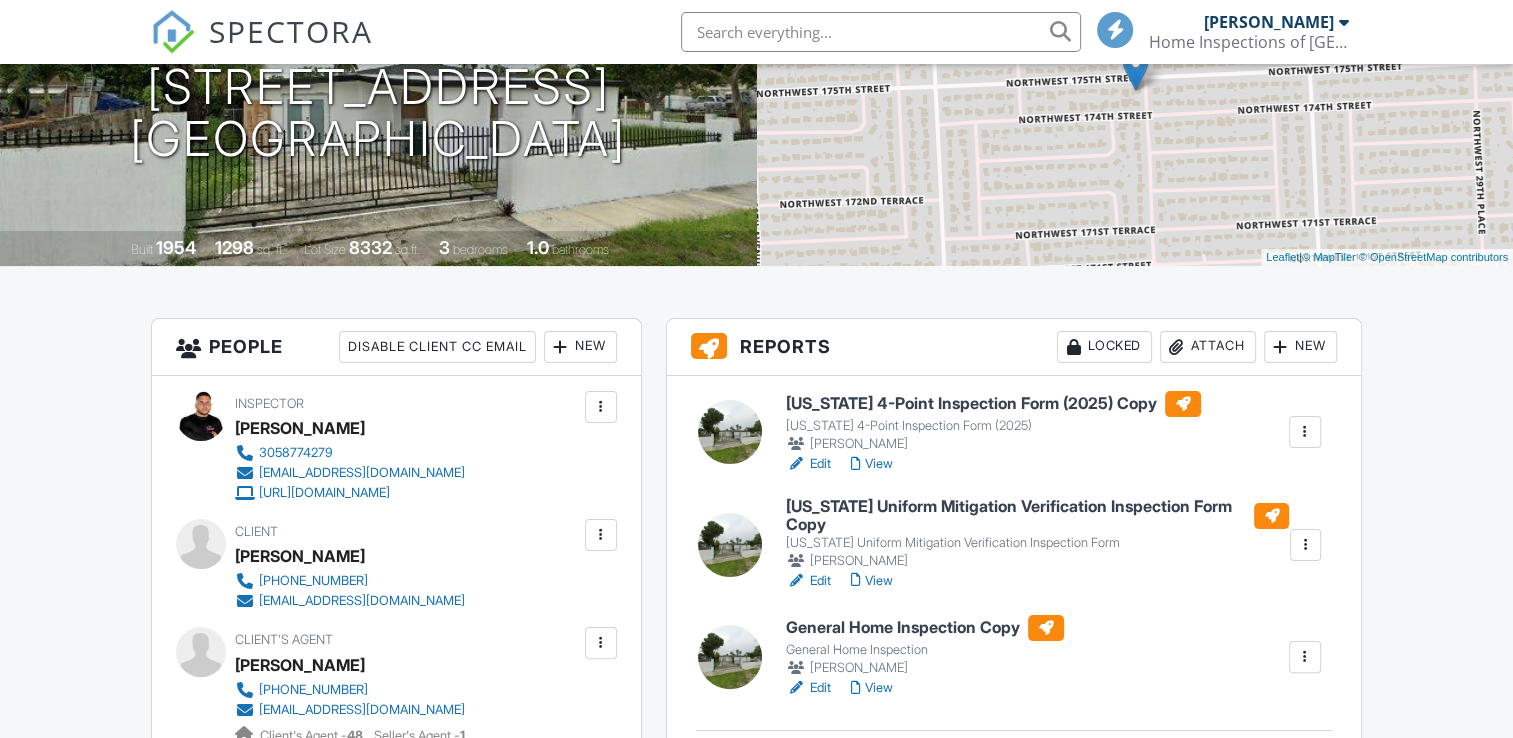 scroll, scrollTop: 400, scrollLeft: 0, axis: vertical 